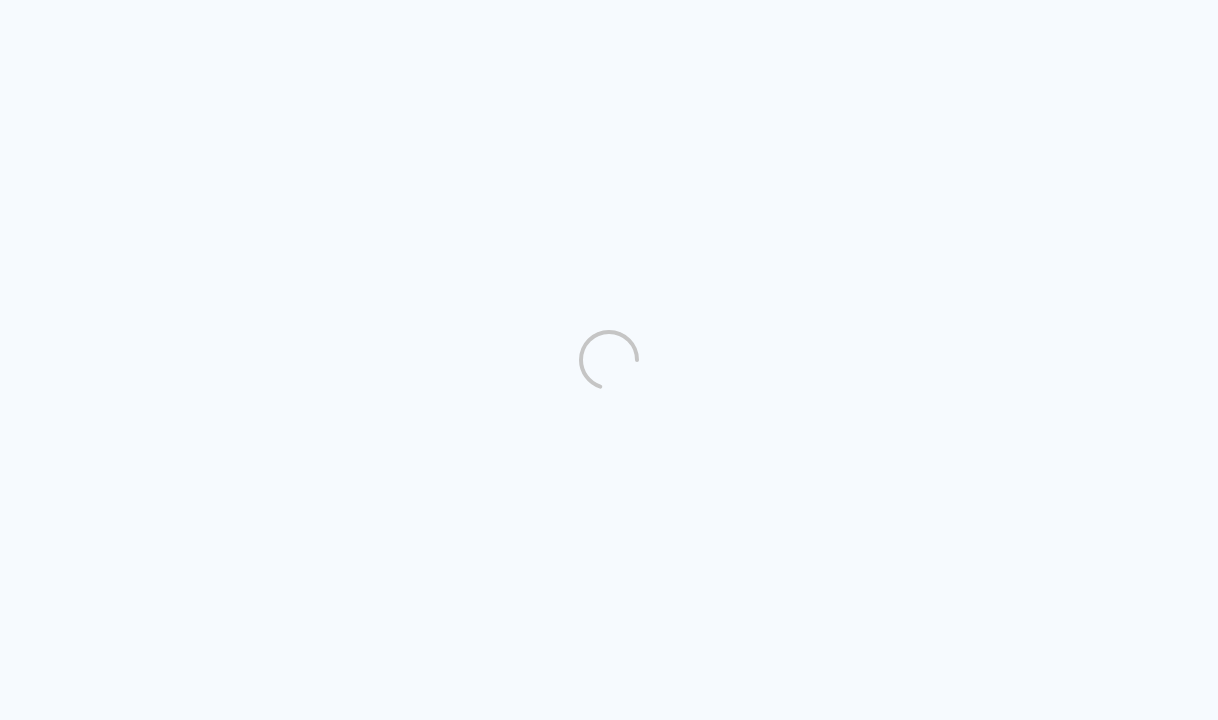 scroll, scrollTop: 0, scrollLeft: 0, axis: both 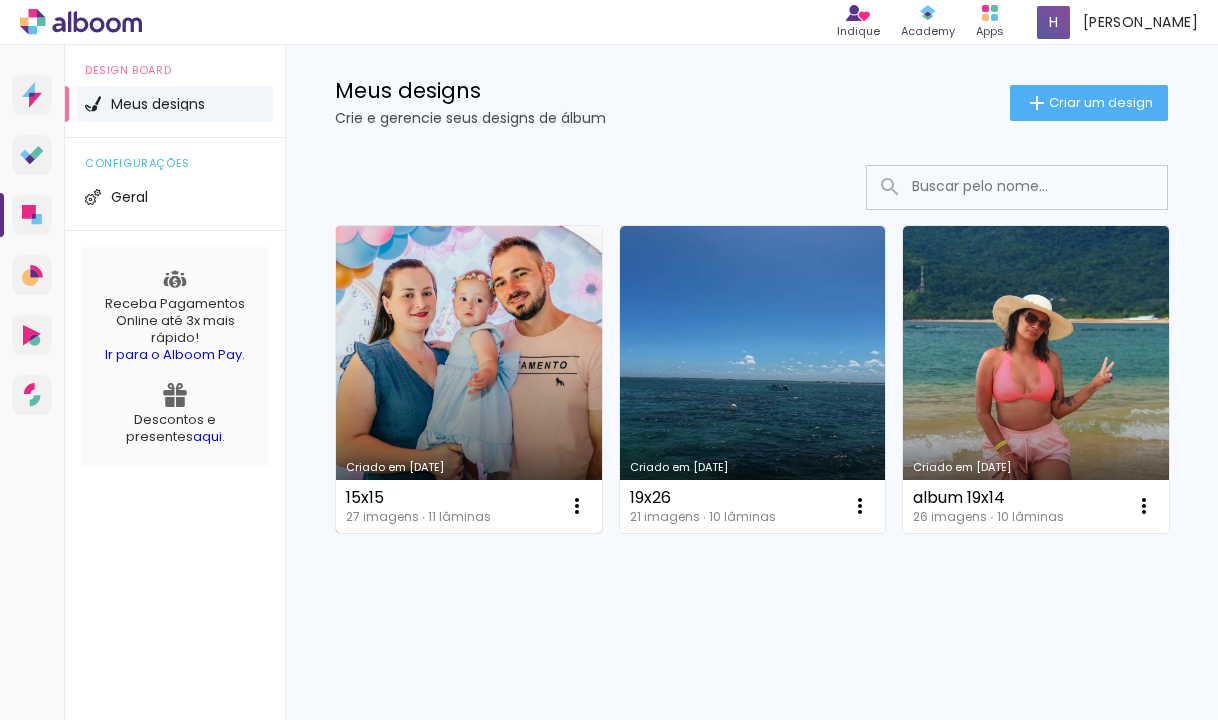 click on "Criado em [DATE]" at bounding box center [469, 379] 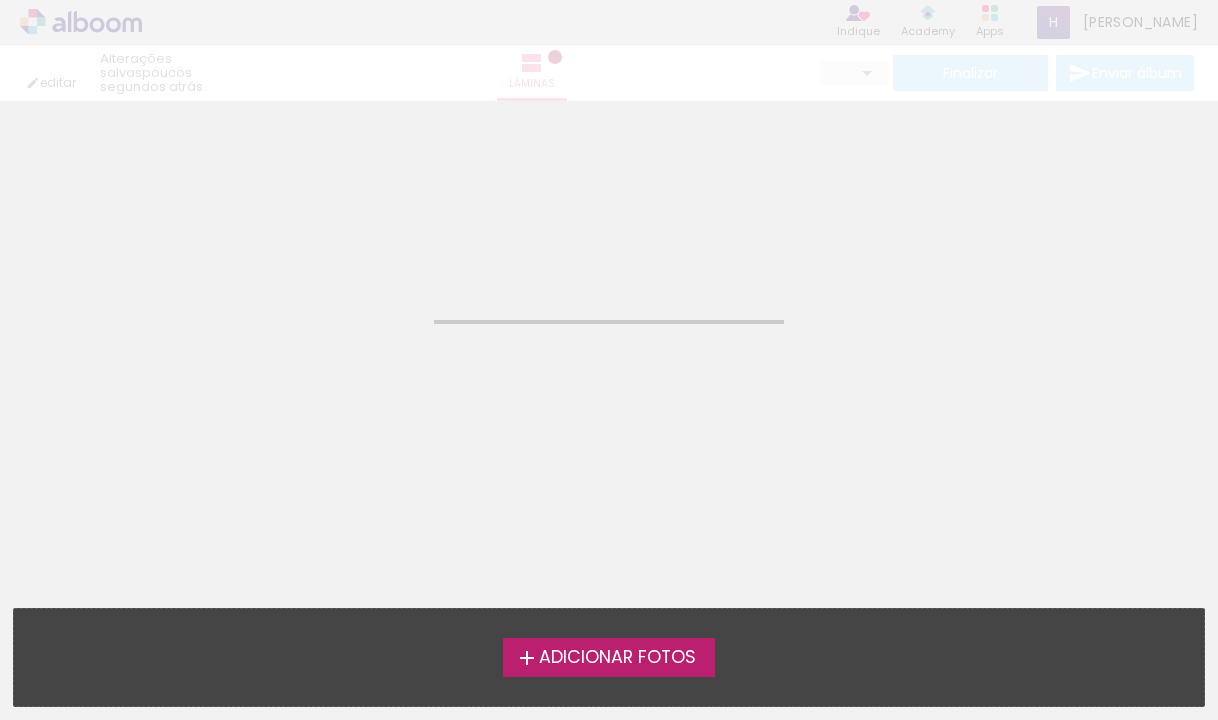scroll, scrollTop: 0, scrollLeft: 0, axis: both 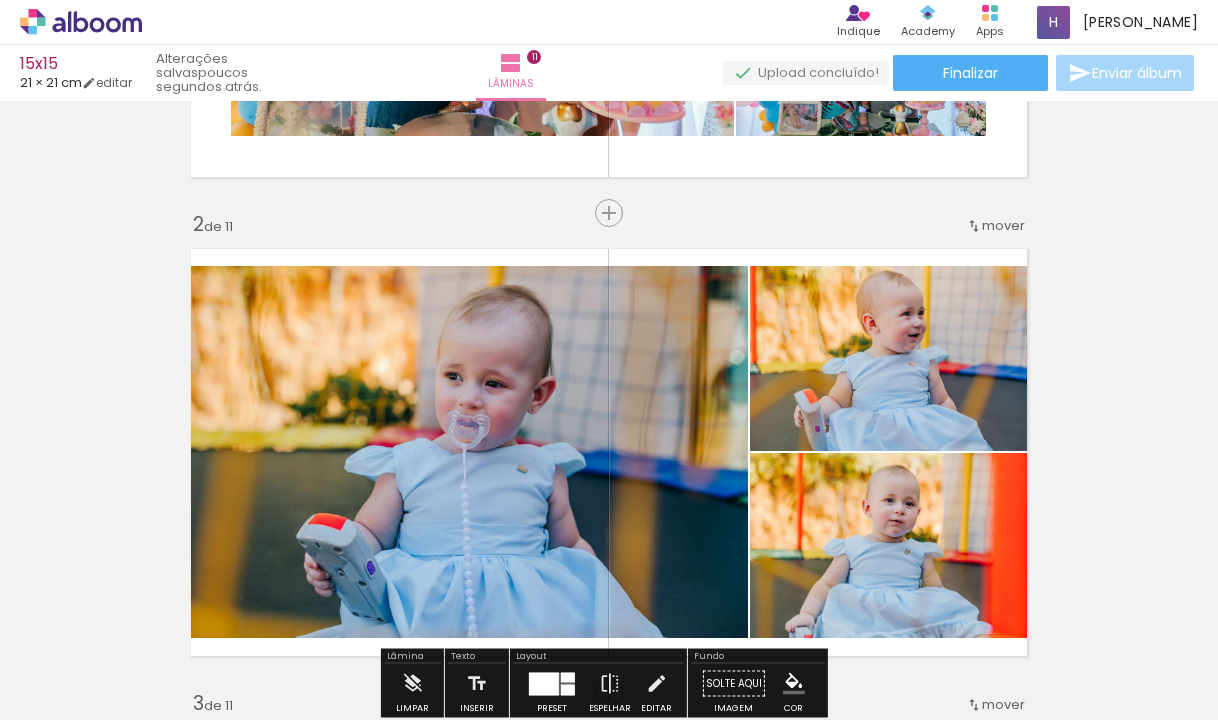 click at bounding box center [609, 452] 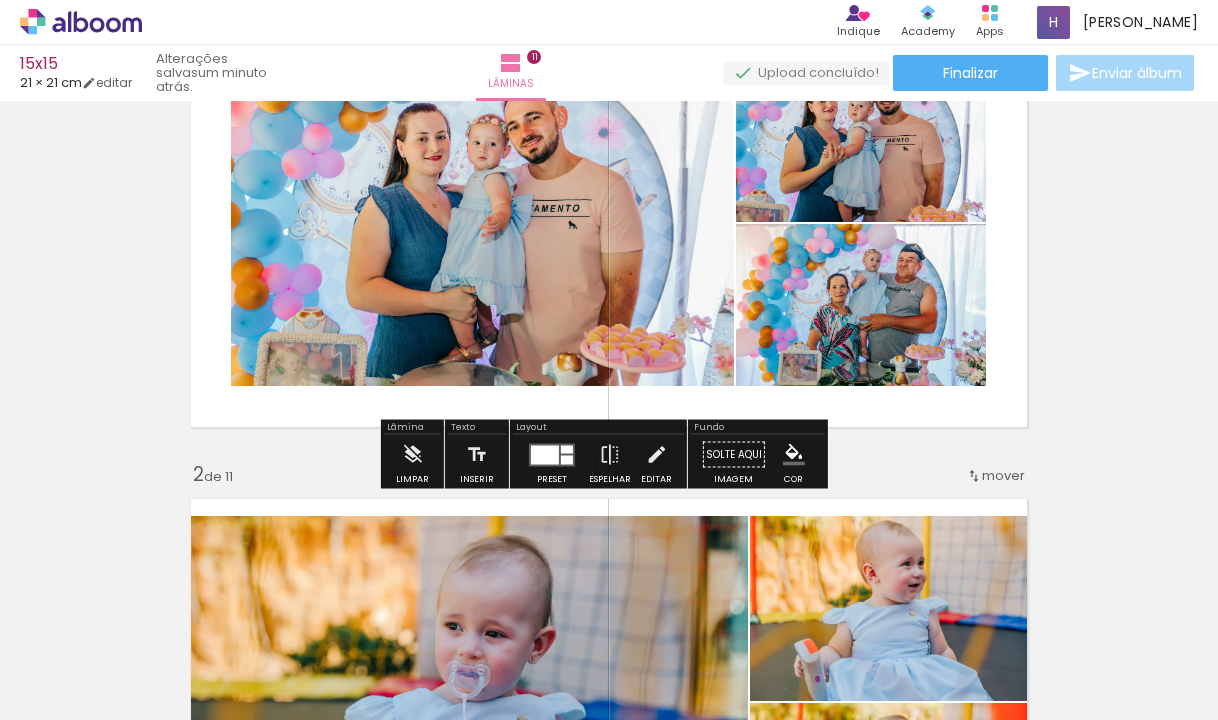 scroll, scrollTop: 100, scrollLeft: 0, axis: vertical 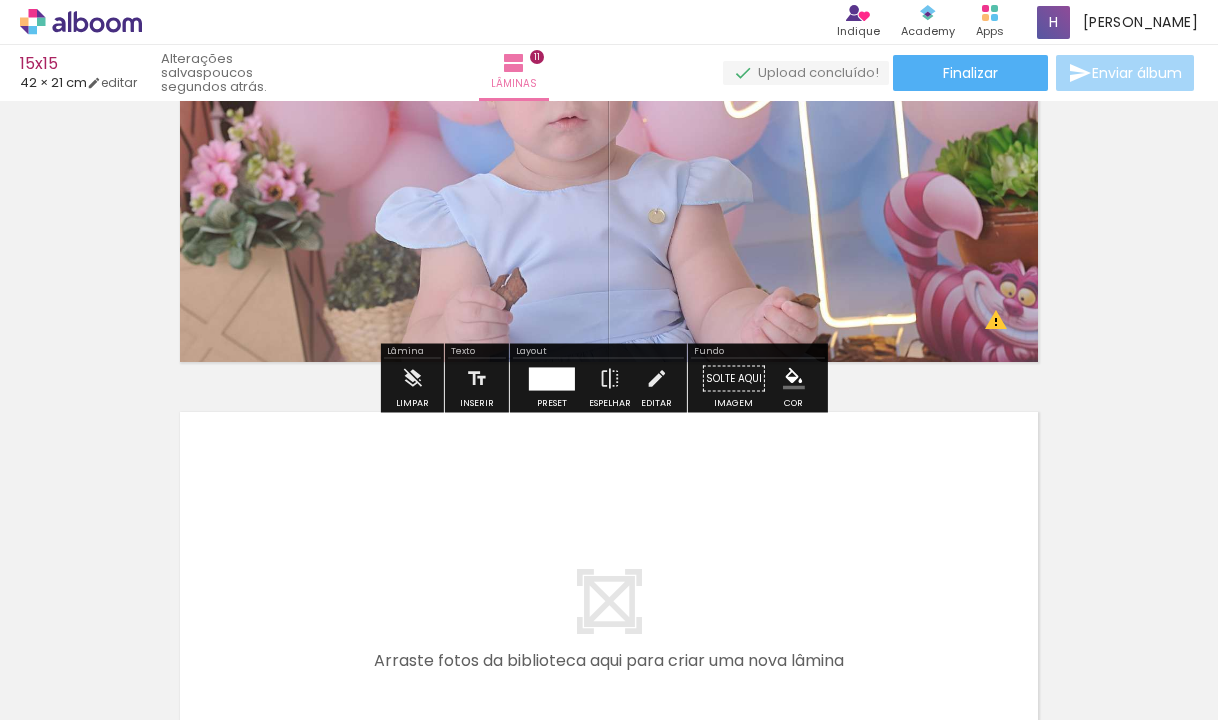 click on "Inserir lâmina 1  de 11  Inserir lâmina 2  de 11  Inserir lâmina 3  de 11  Inserir lâmina 4  de 11  Inserir lâmina 5  de 11  Inserir lâmina 6  de 11  Inserir lâmina 7  de 11  Inserir lâmina 8  de 11  Inserir lâmina 9  de 11  Inserir lâmina 10  de 11  Inserir lâmina 11  de 11 O Designbox precisará aumentar a sua imagem em 310% para exportar para impressão." at bounding box center (609, -2034) 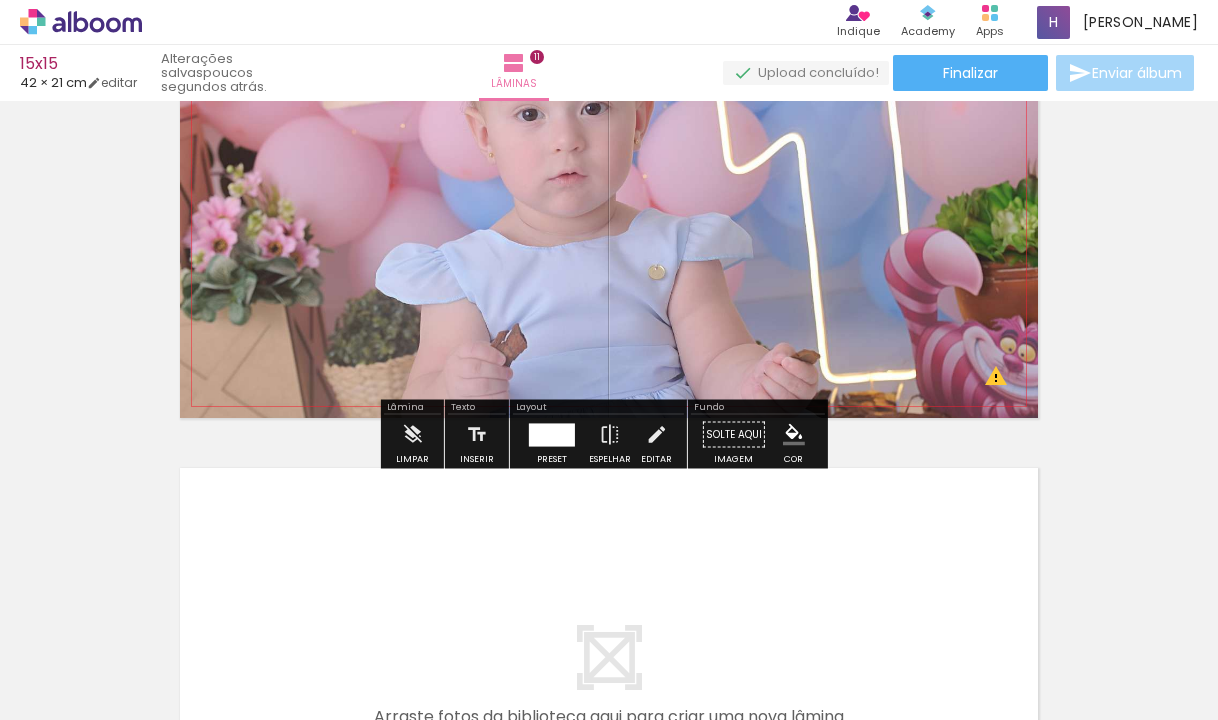 scroll, scrollTop: 4916, scrollLeft: 0, axis: vertical 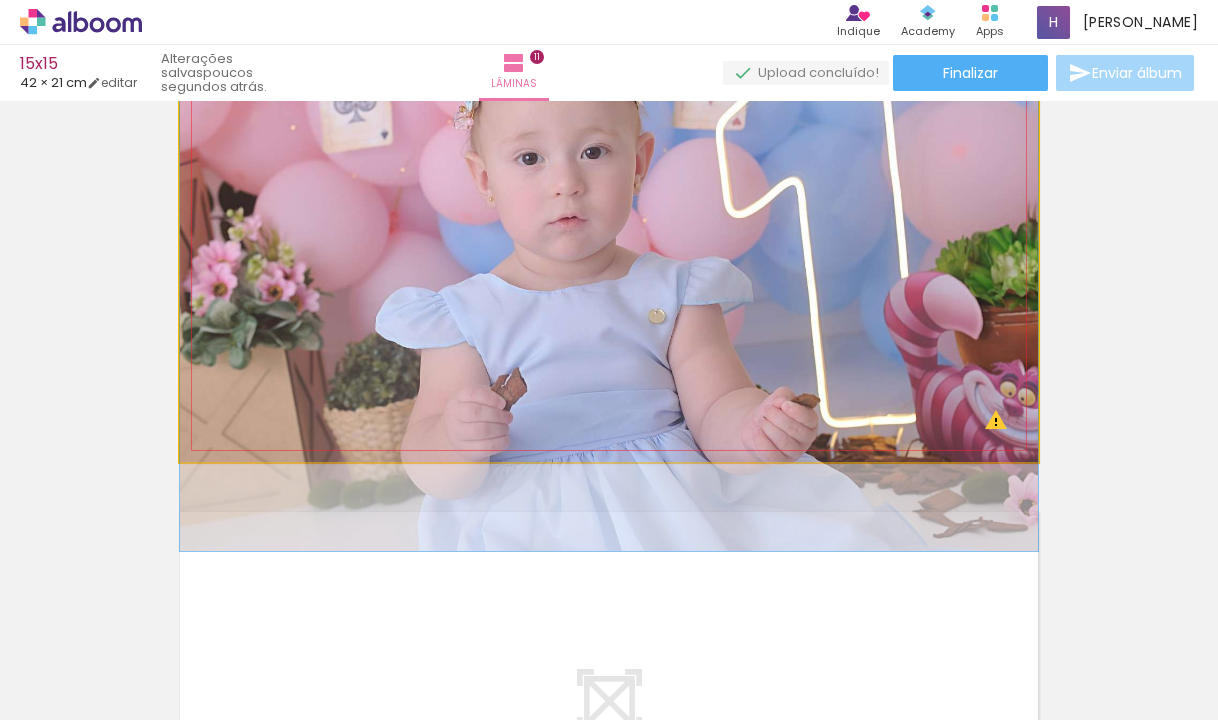 click 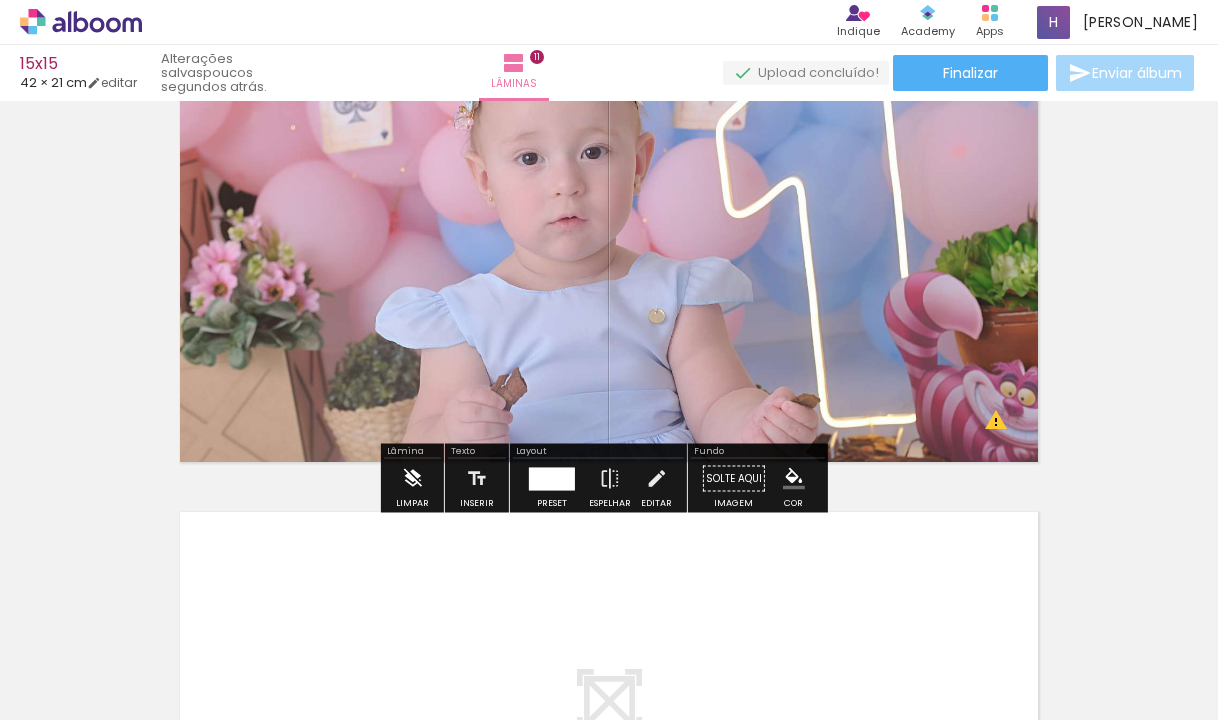 click on "Limpar" at bounding box center (412, 484) 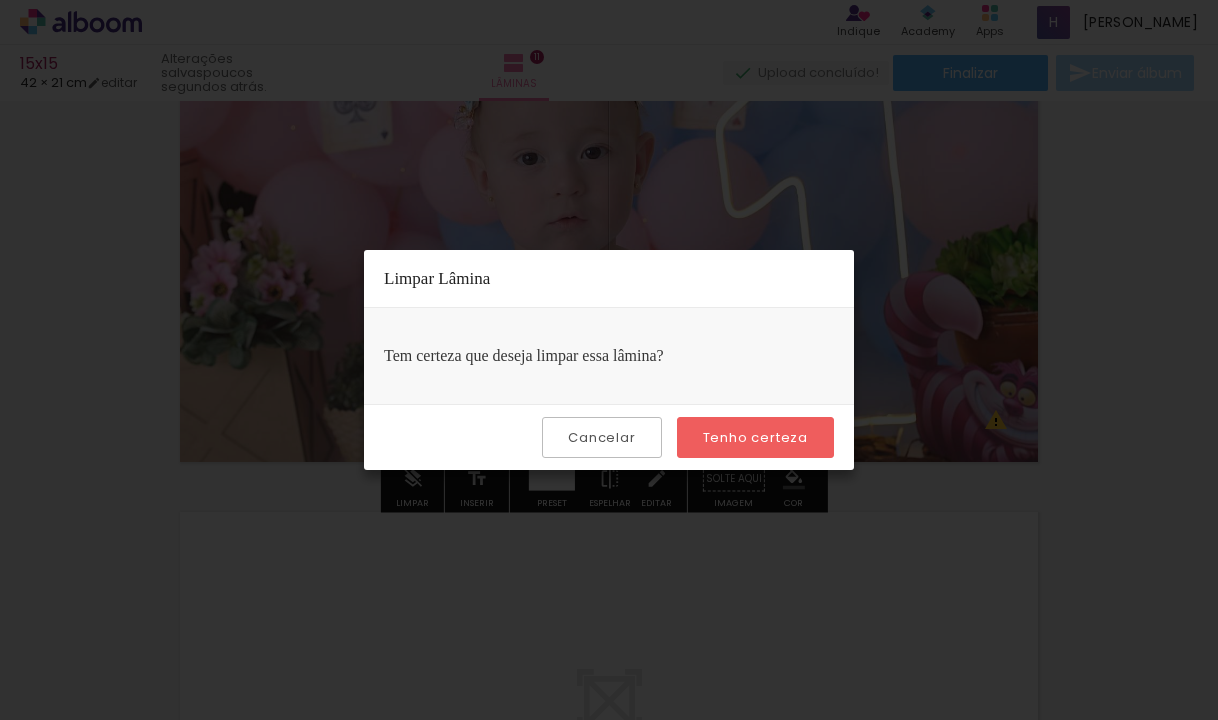 click on "Tenho certeza" at bounding box center [0, 0] 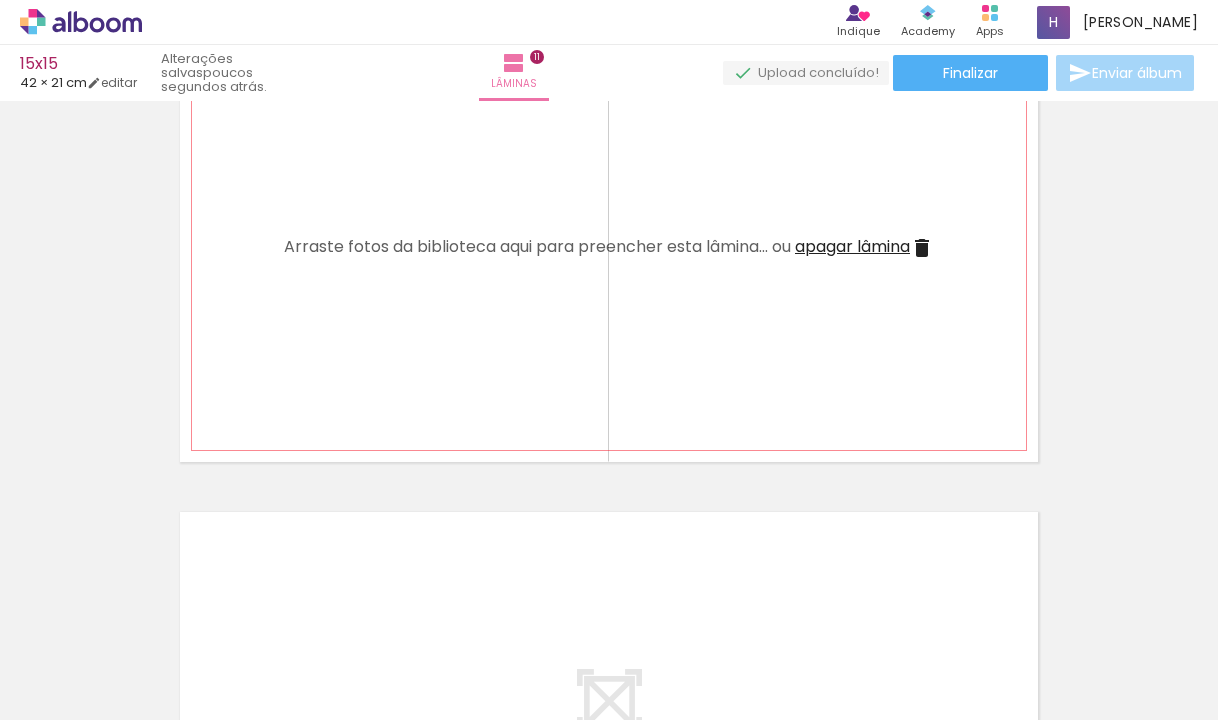 click at bounding box center (922, 248) 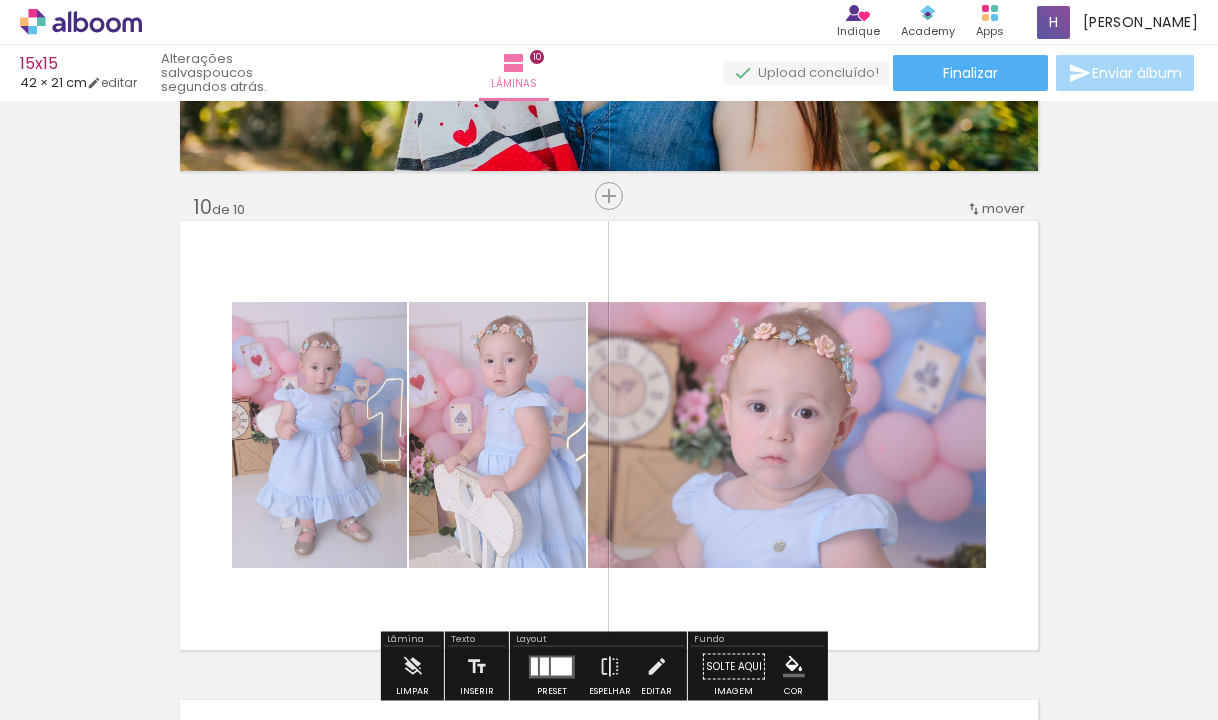 scroll, scrollTop: 4237, scrollLeft: 0, axis: vertical 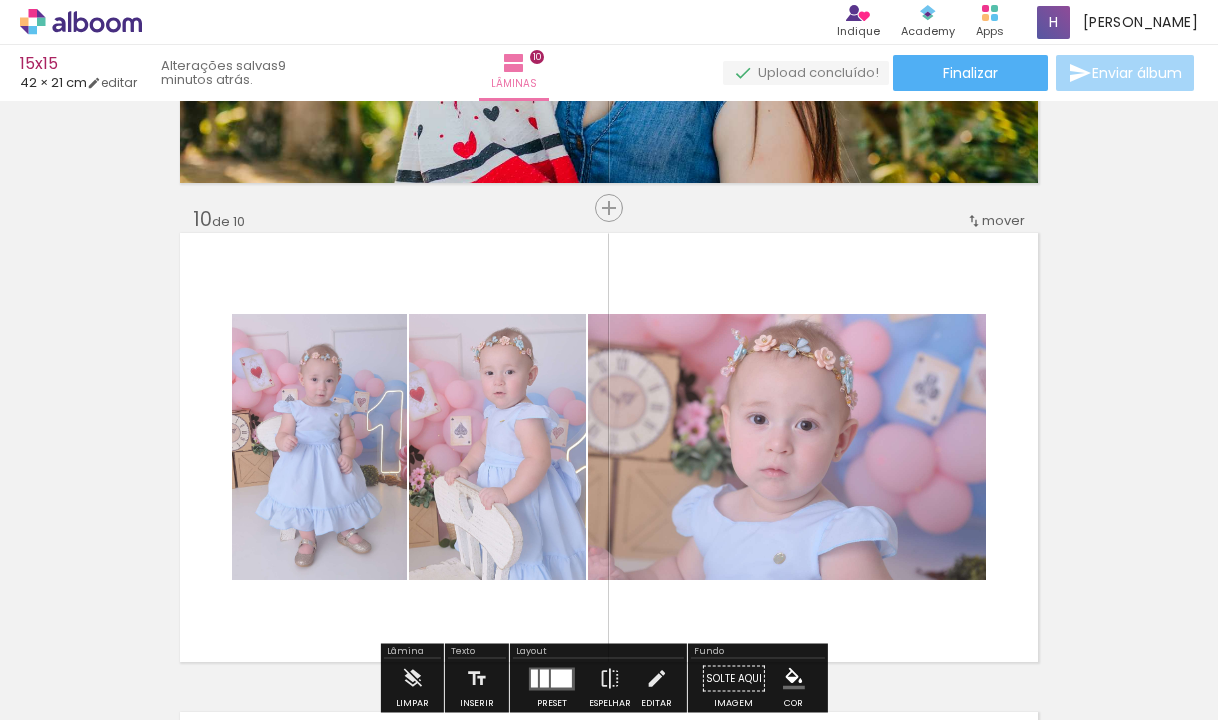 click at bounding box center [156, 612] 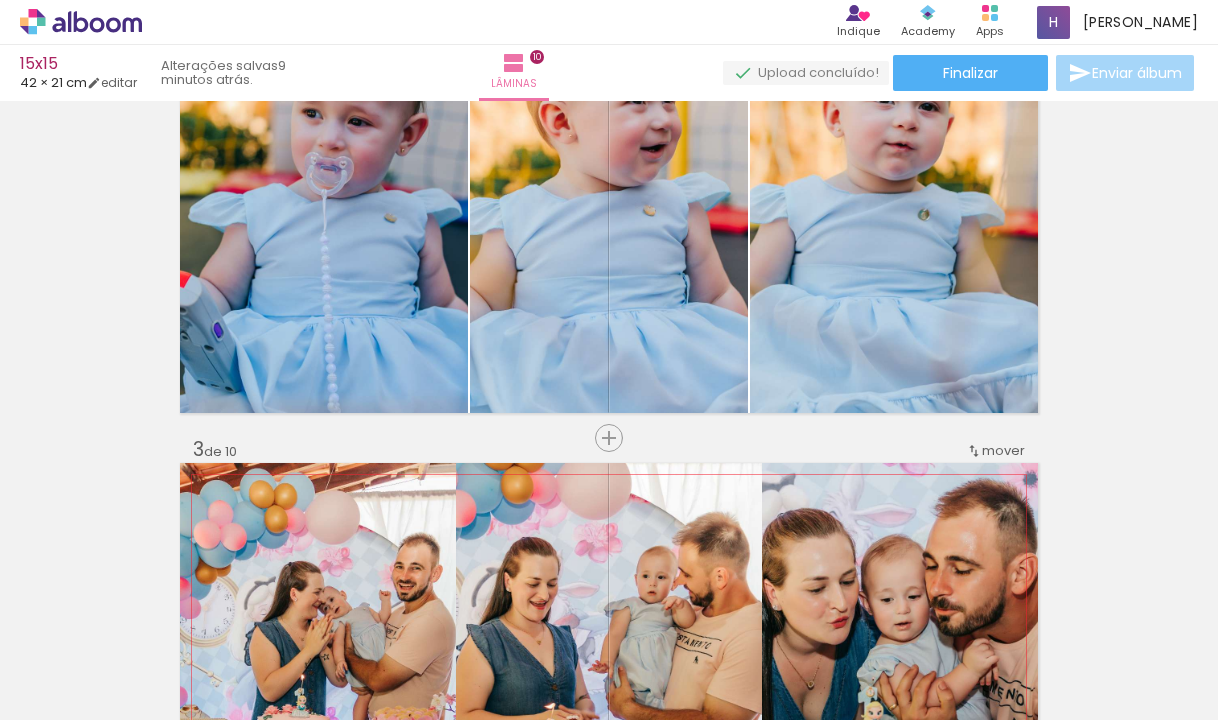 scroll, scrollTop: 26, scrollLeft: 0, axis: vertical 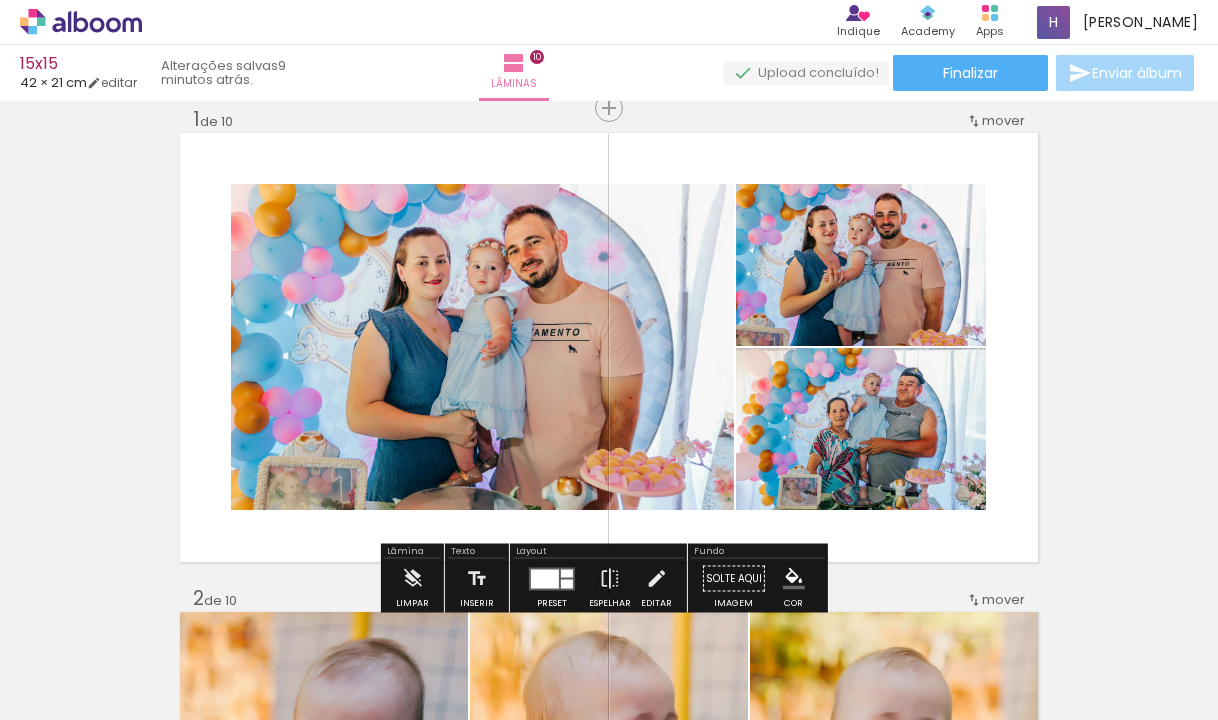 click at bounding box center (156, 612) 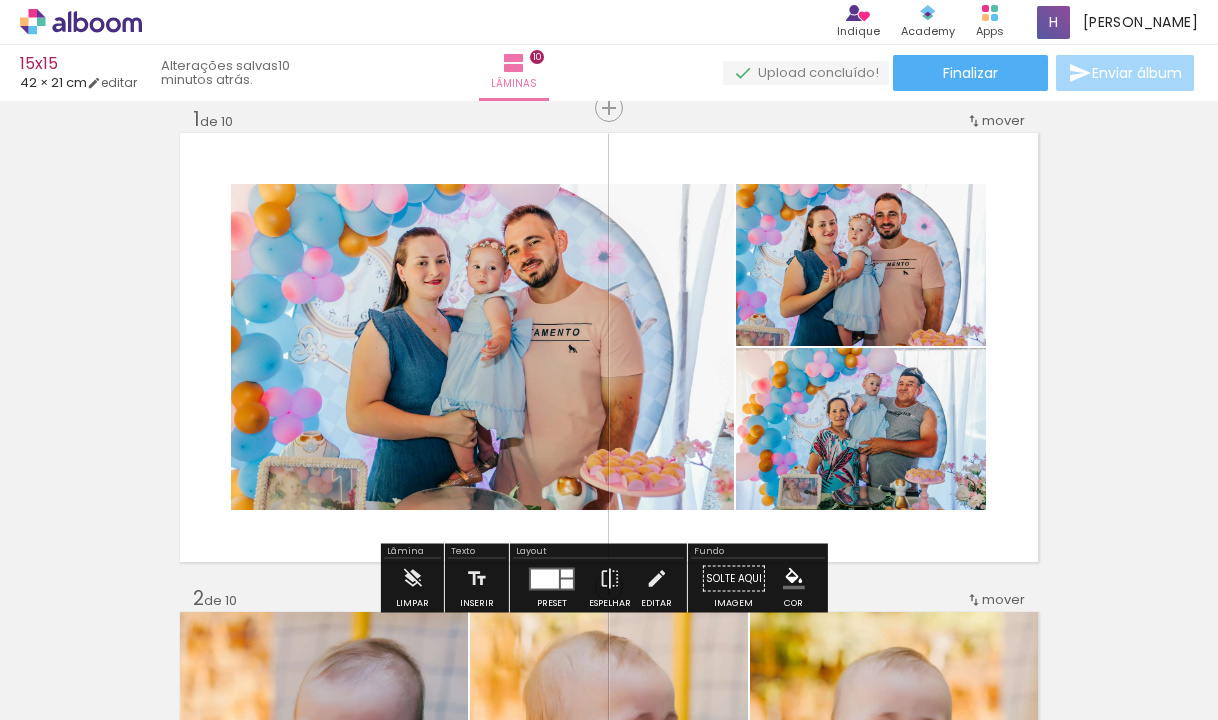 click at bounding box center (156, 612) 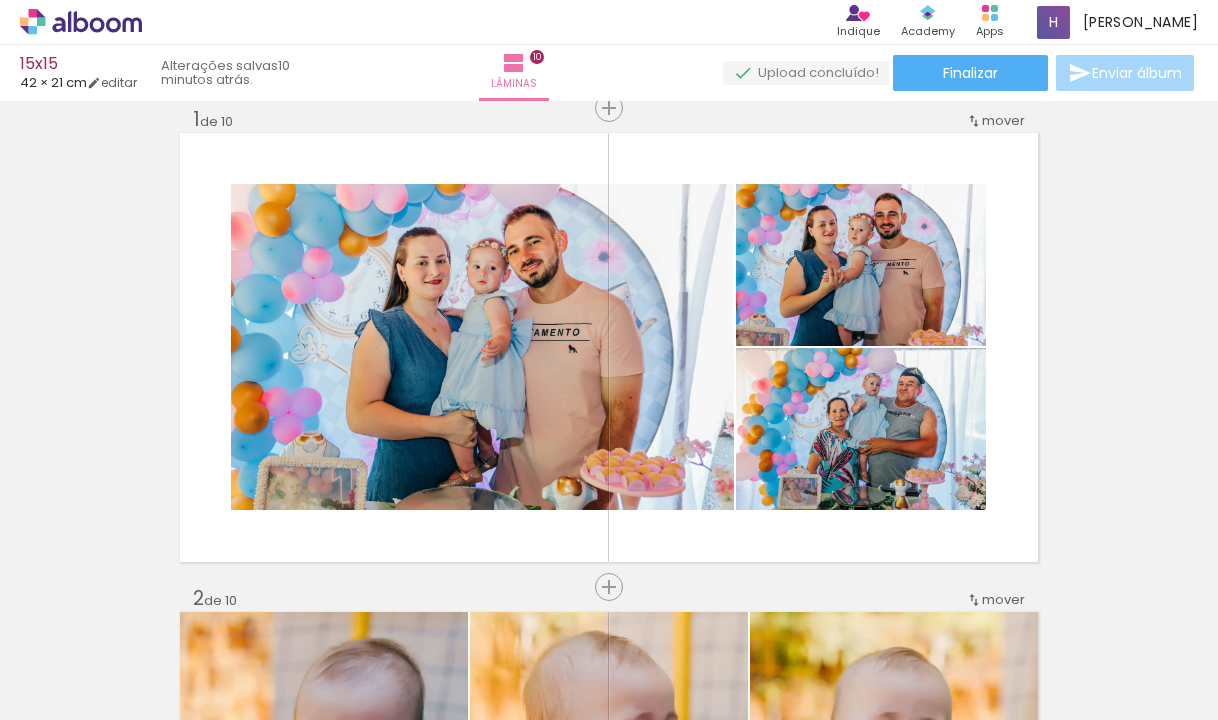 click at bounding box center (200, 653) 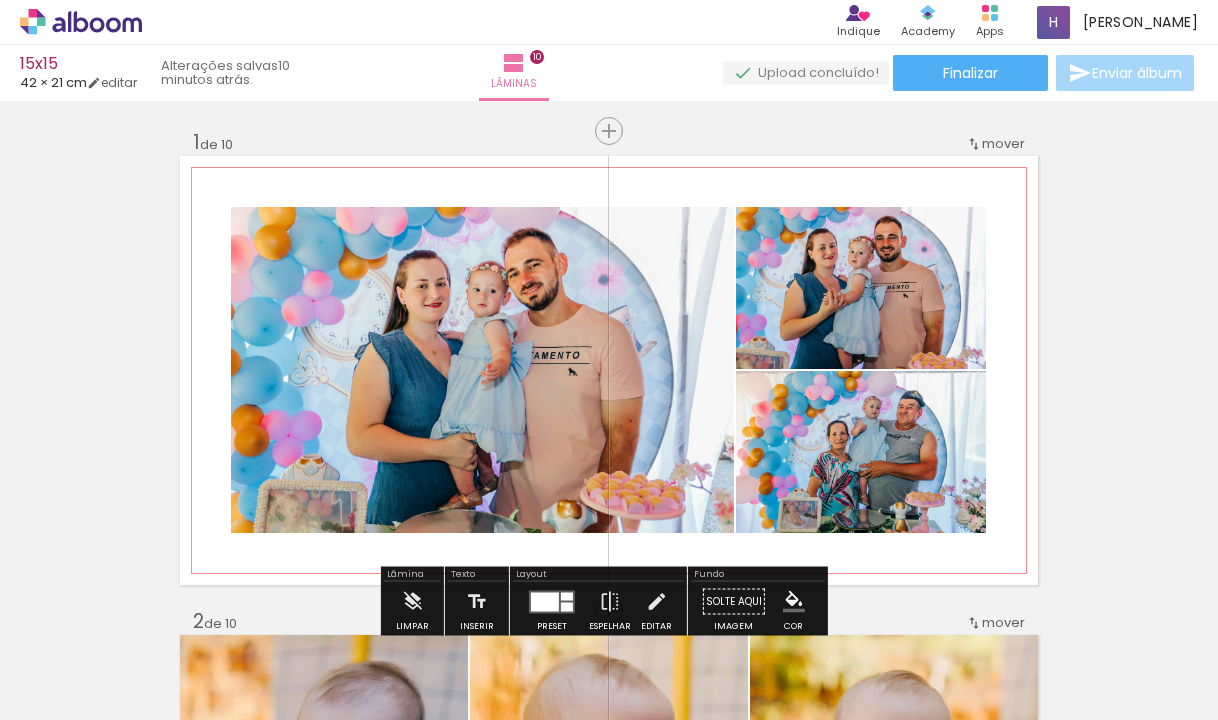 scroll, scrollTop: 0, scrollLeft: 0, axis: both 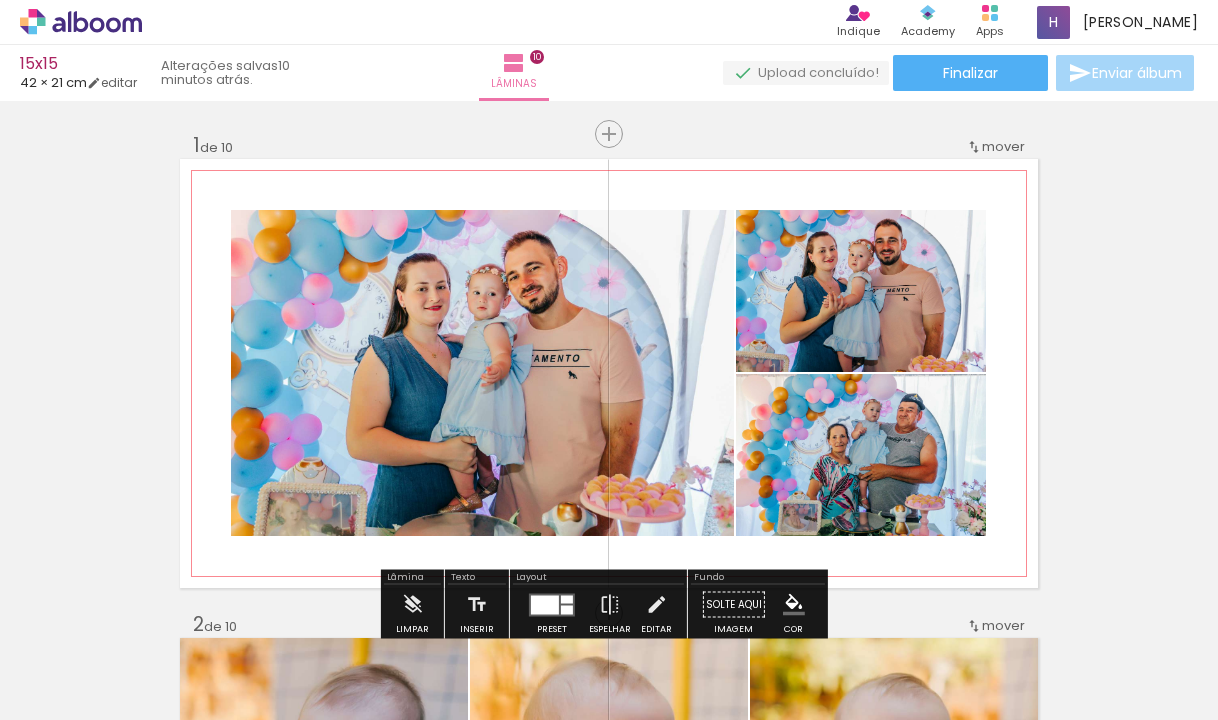 click 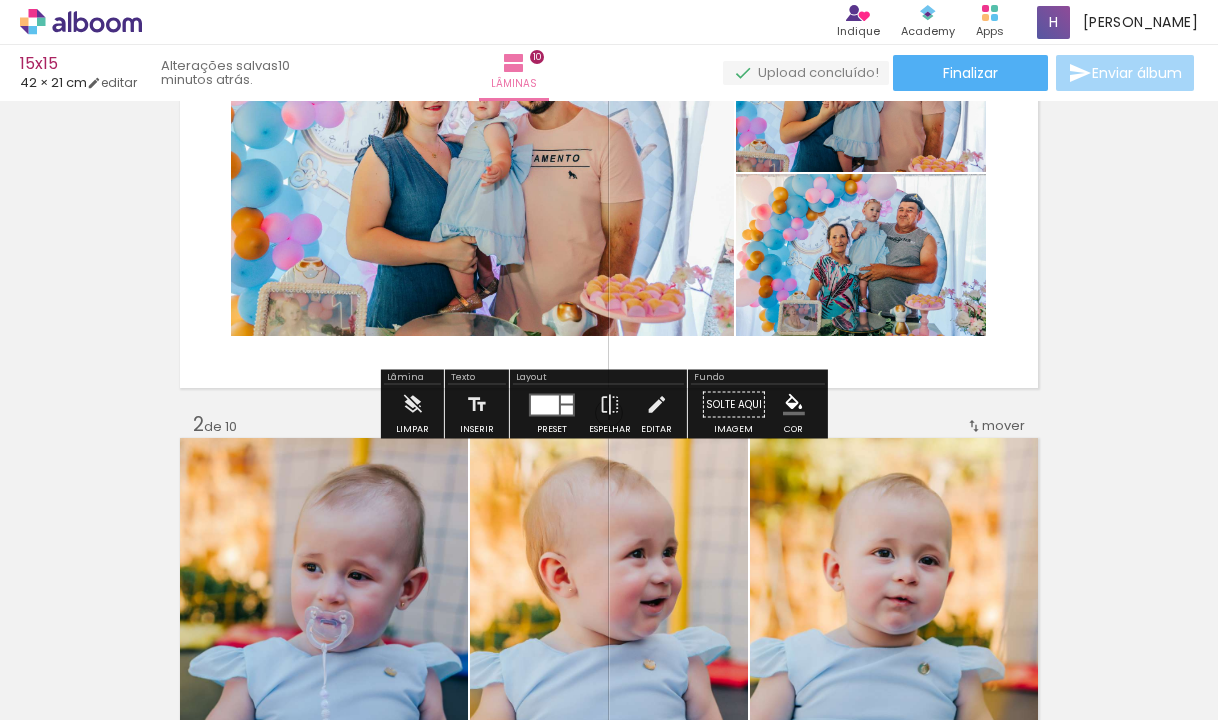 scroll, scrollTop: 100, scrollLeft: 0, axis: vertical 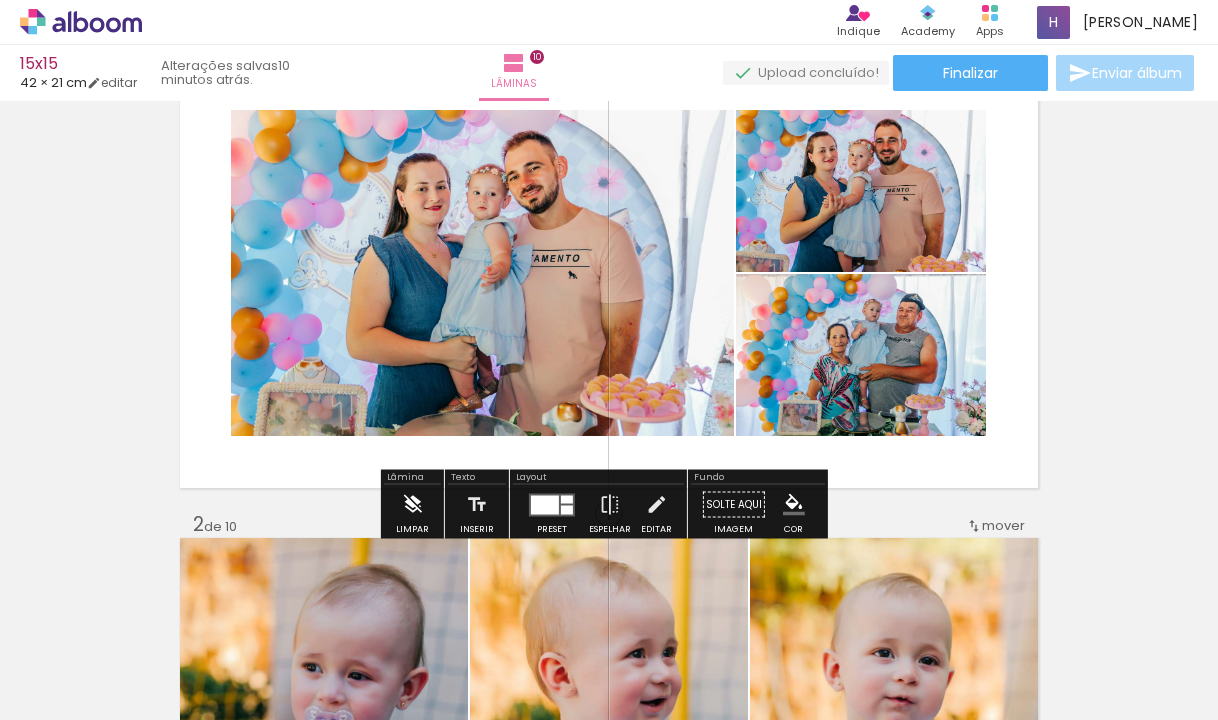 click at bounding box center (412, 505) 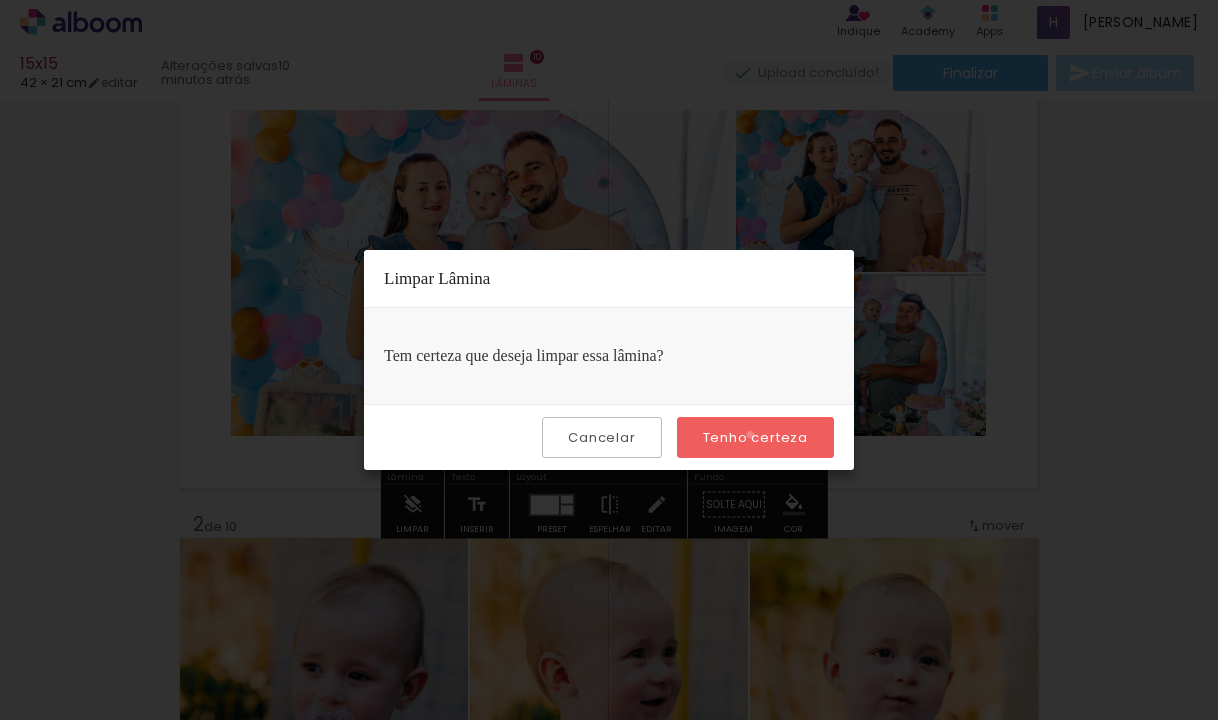 click on "Tenho certeza" at bounding box center [0, 0] 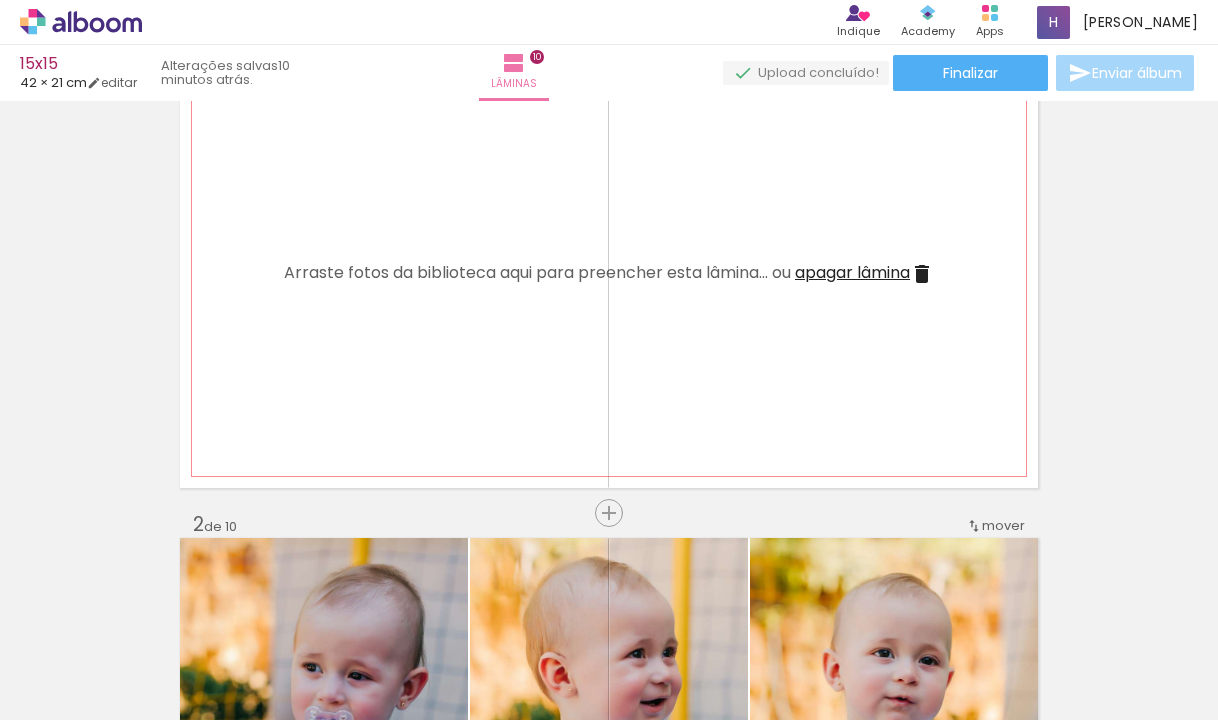 click at bounding box center (922, 274) 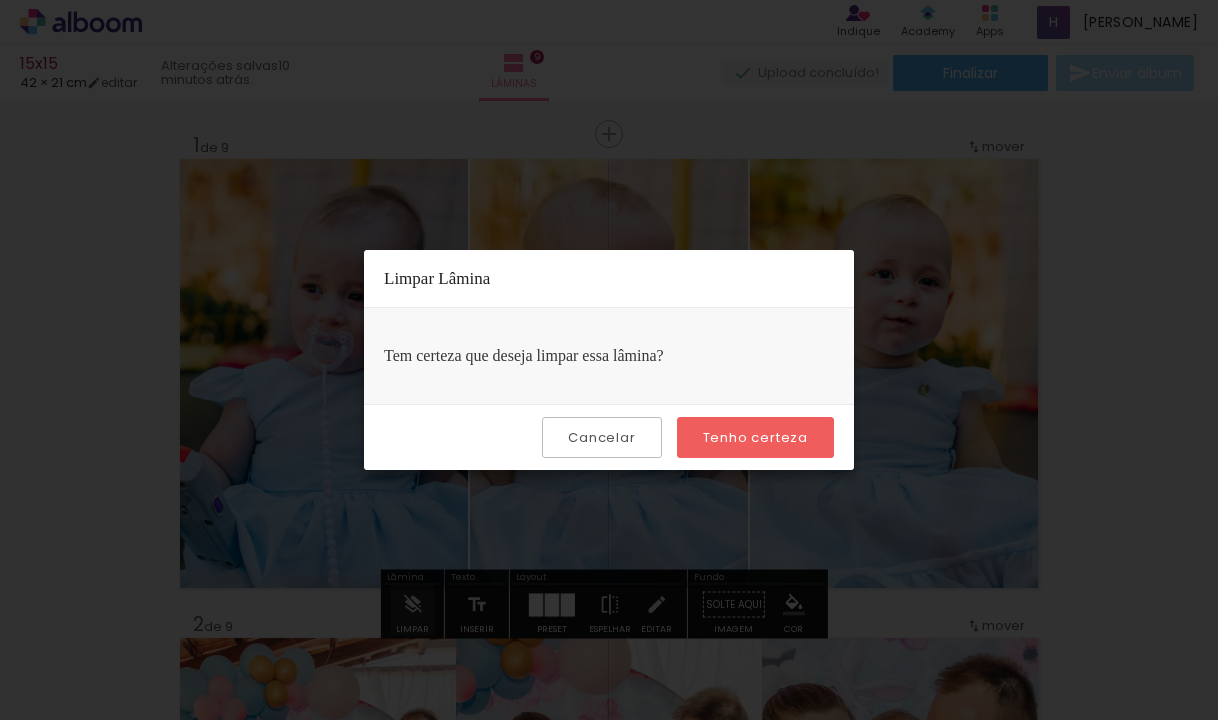 click on "Tenho certeza" at bounding box center [0, 0] 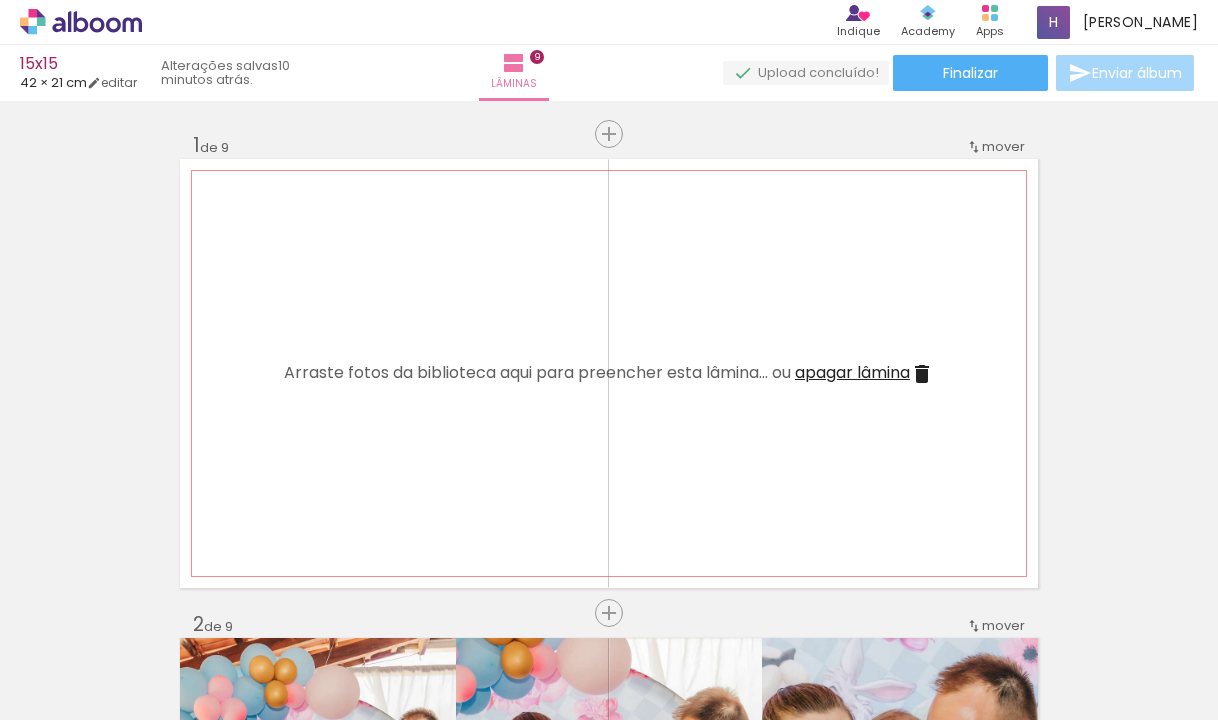 scroll, scrollTop: 0, scrollLeft: 0, axis: both 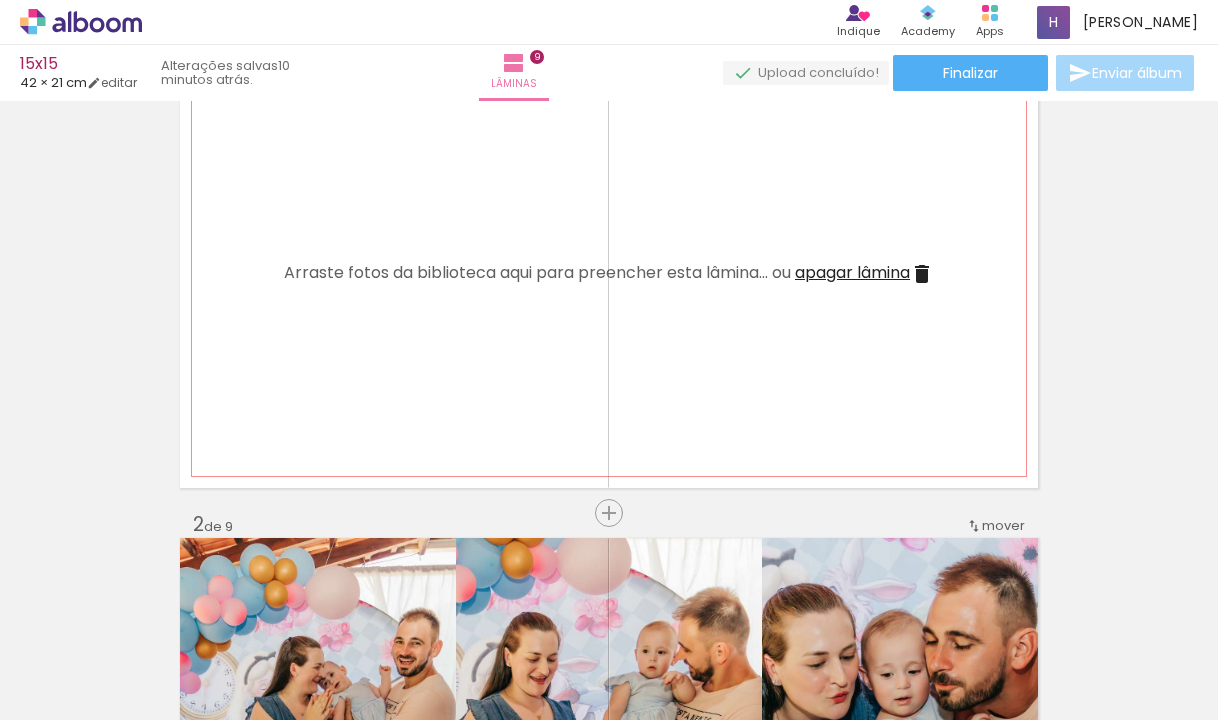 click at bounding box center [922, 274] 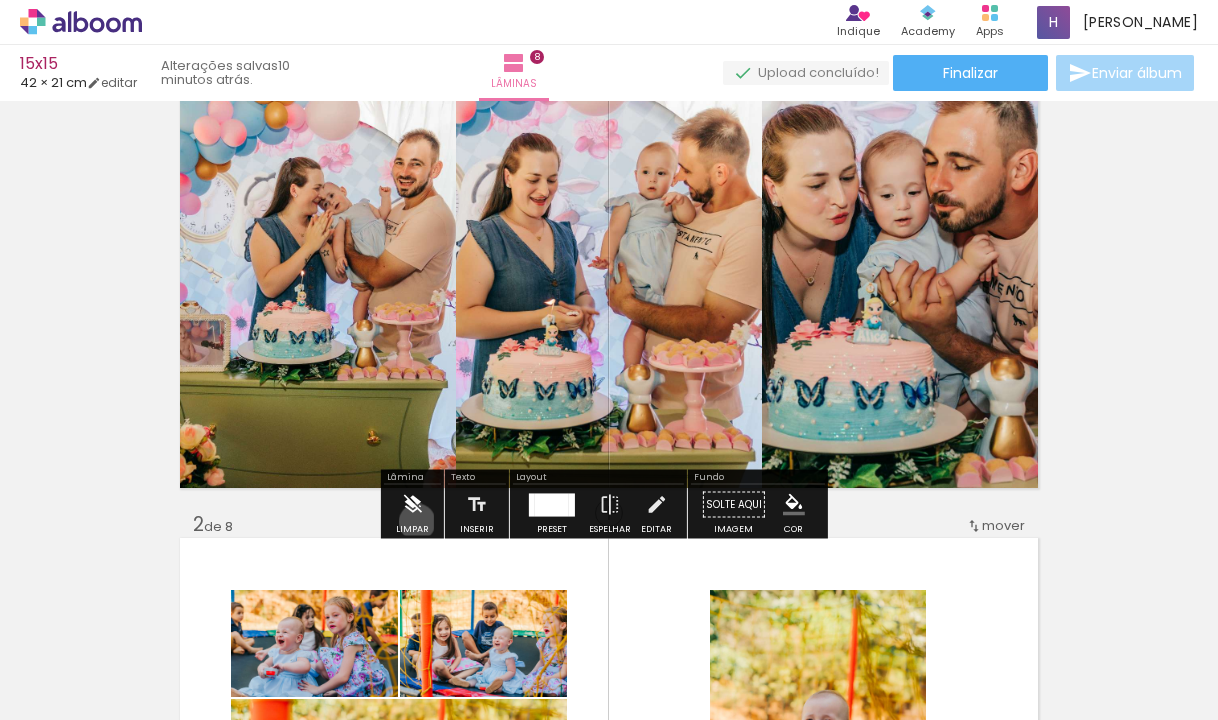 click at bounding box center [412, 505] 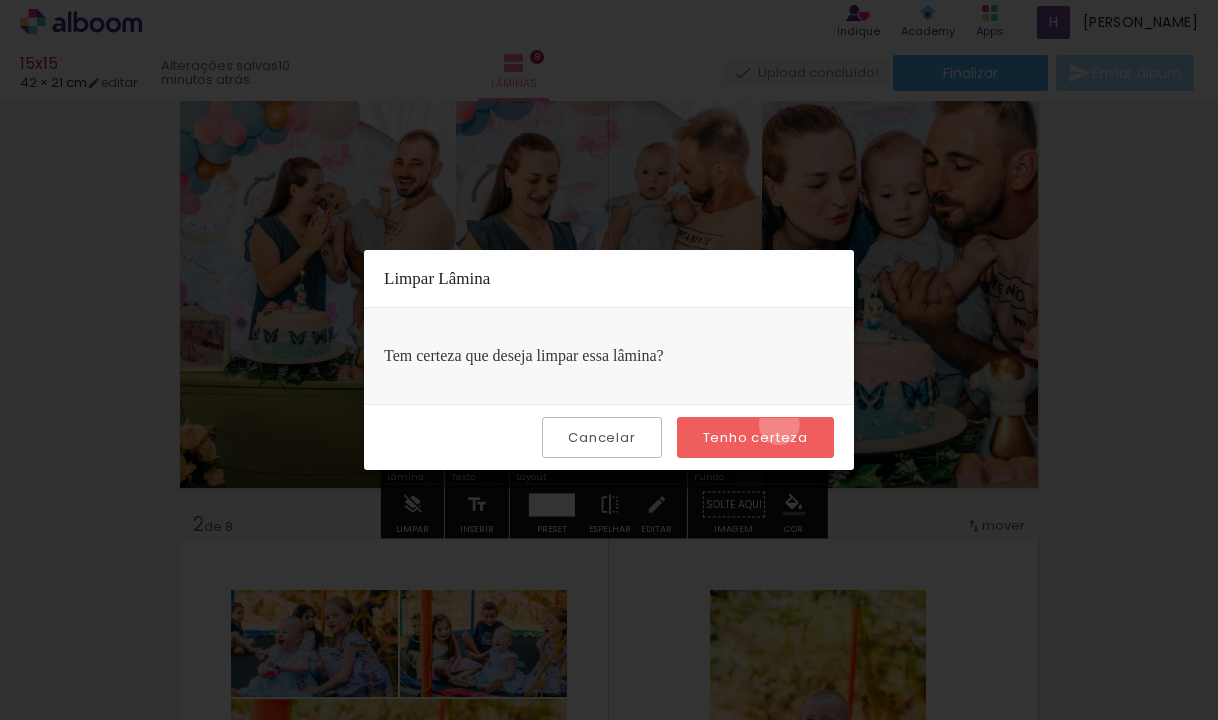 click on "Tenho certeza" at bounding box center [755, 437] 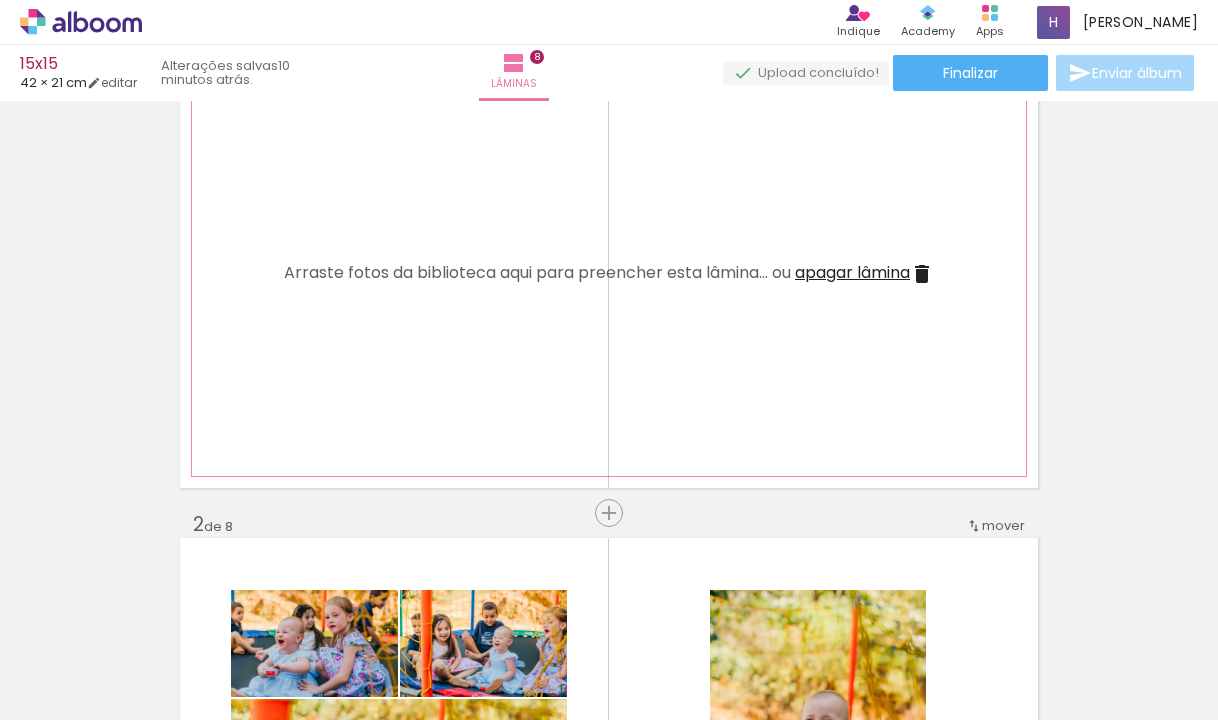 click at bounding box center [922, 274] 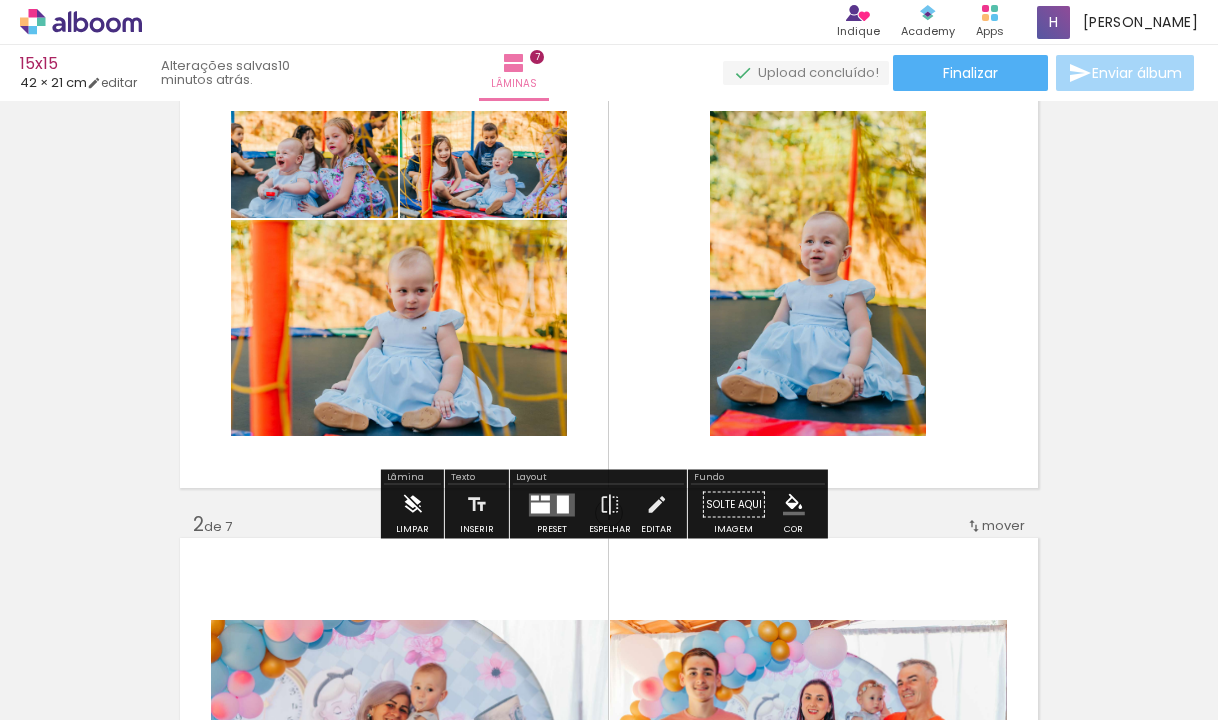 click at bounding box center (412, 505) 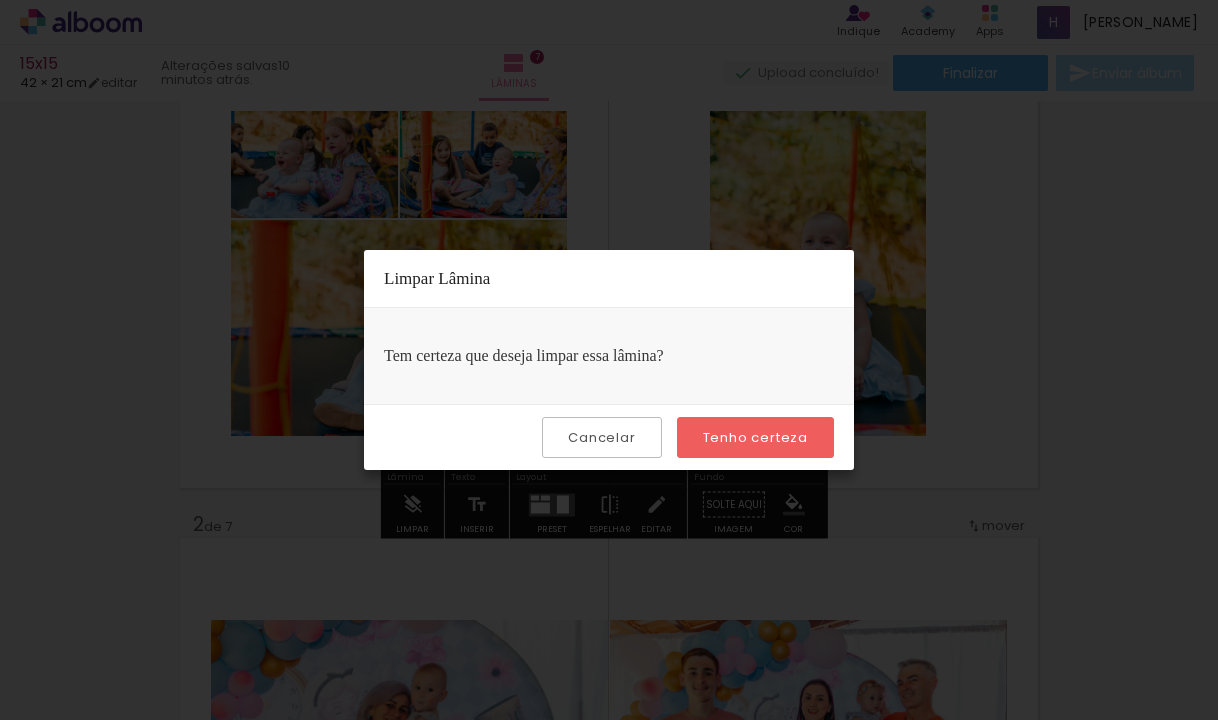 click on "Tenho certeza" at bounding box center [0, 0] 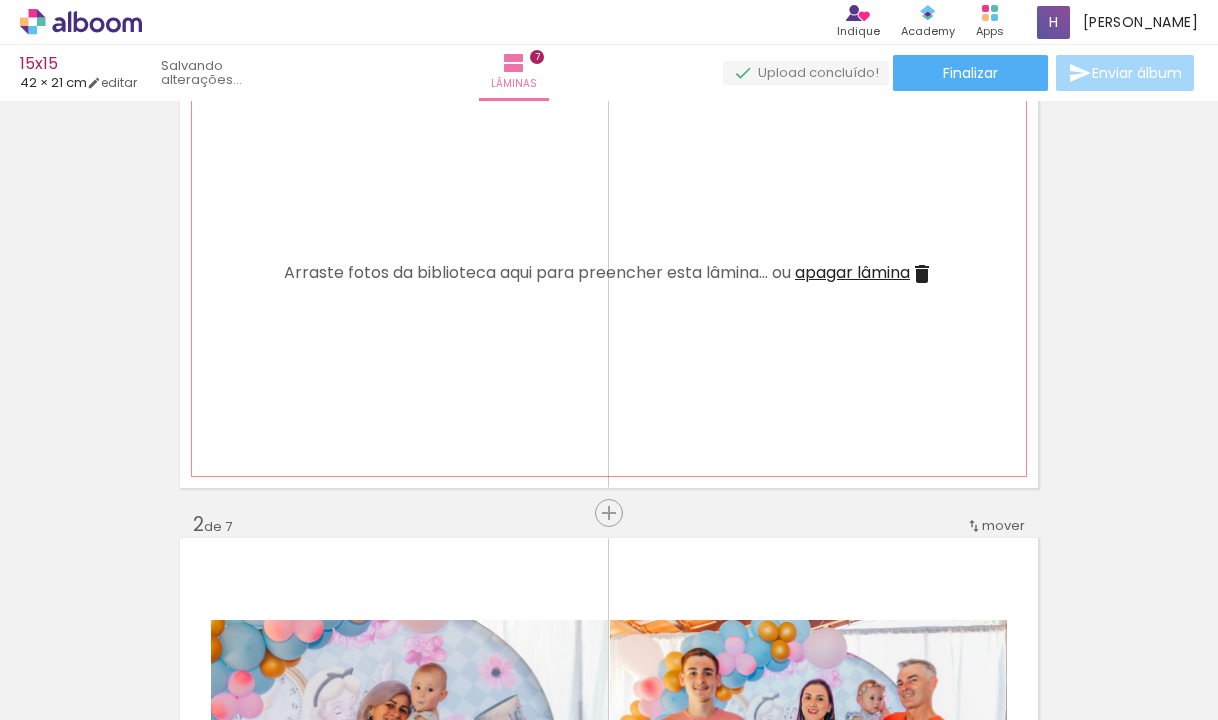 click at bounding box center (922, 274) 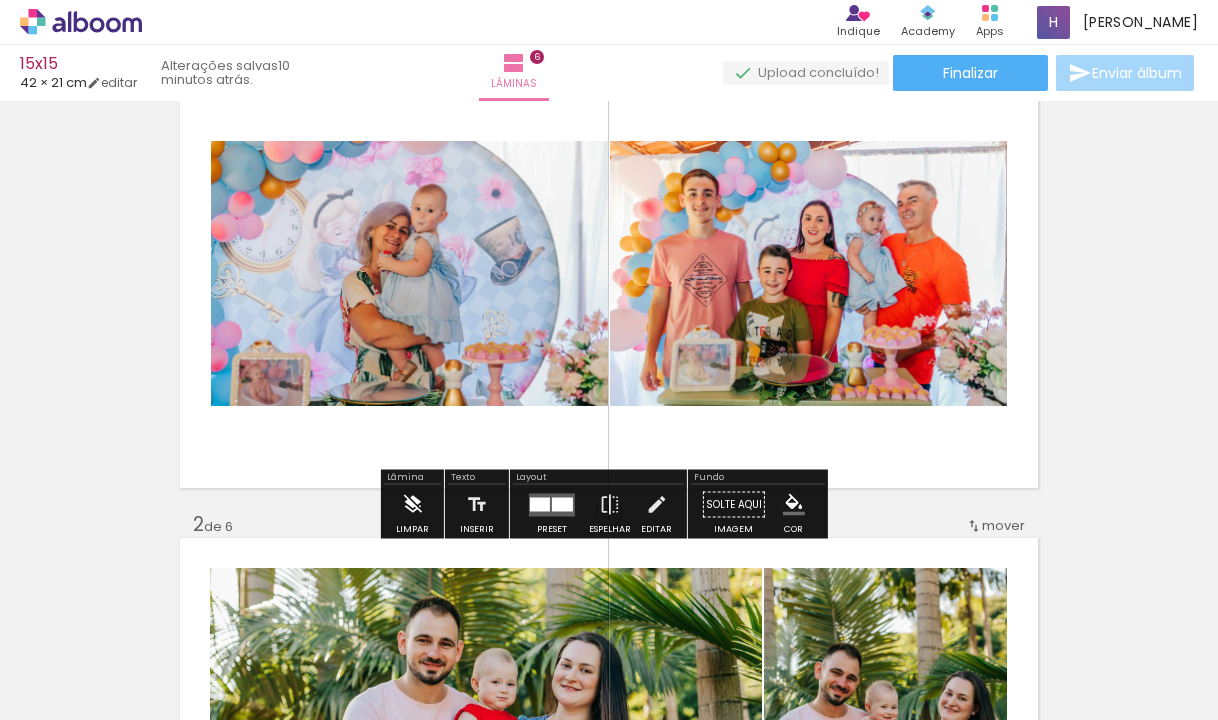 click at bounding box center [412, 505] 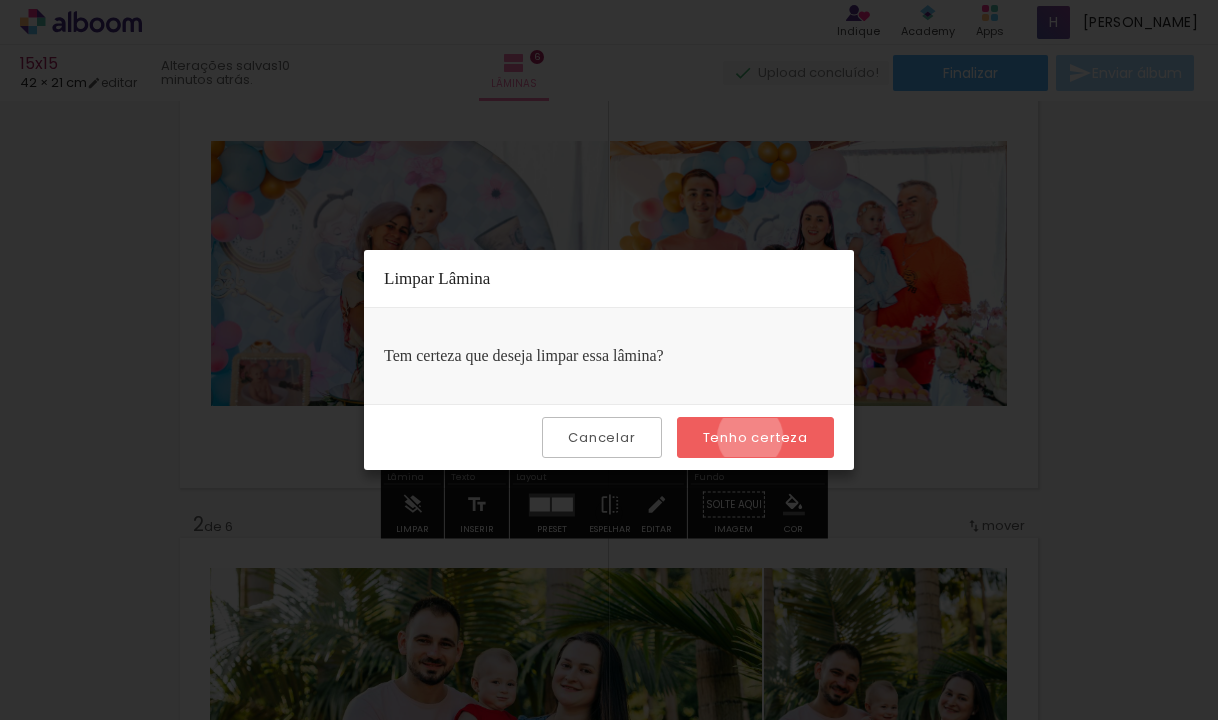 click on "Tenho certeza" at bounding box center [0, 0] 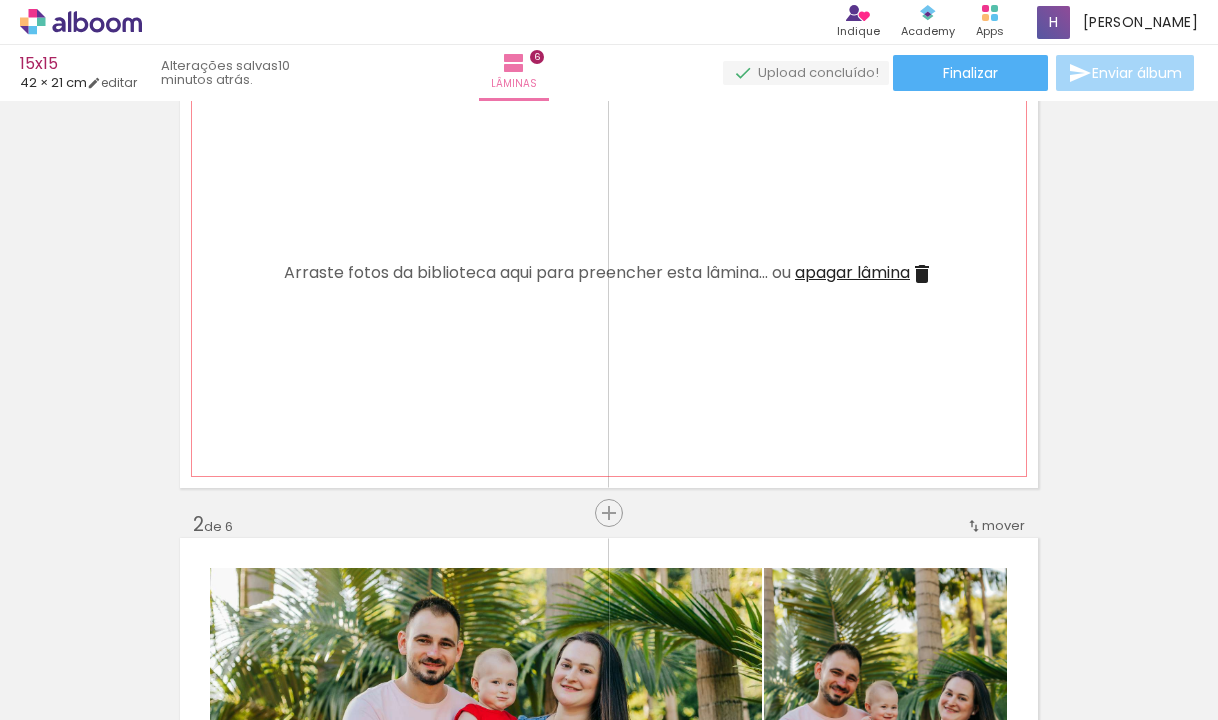 click at bounding box center [922, 274] 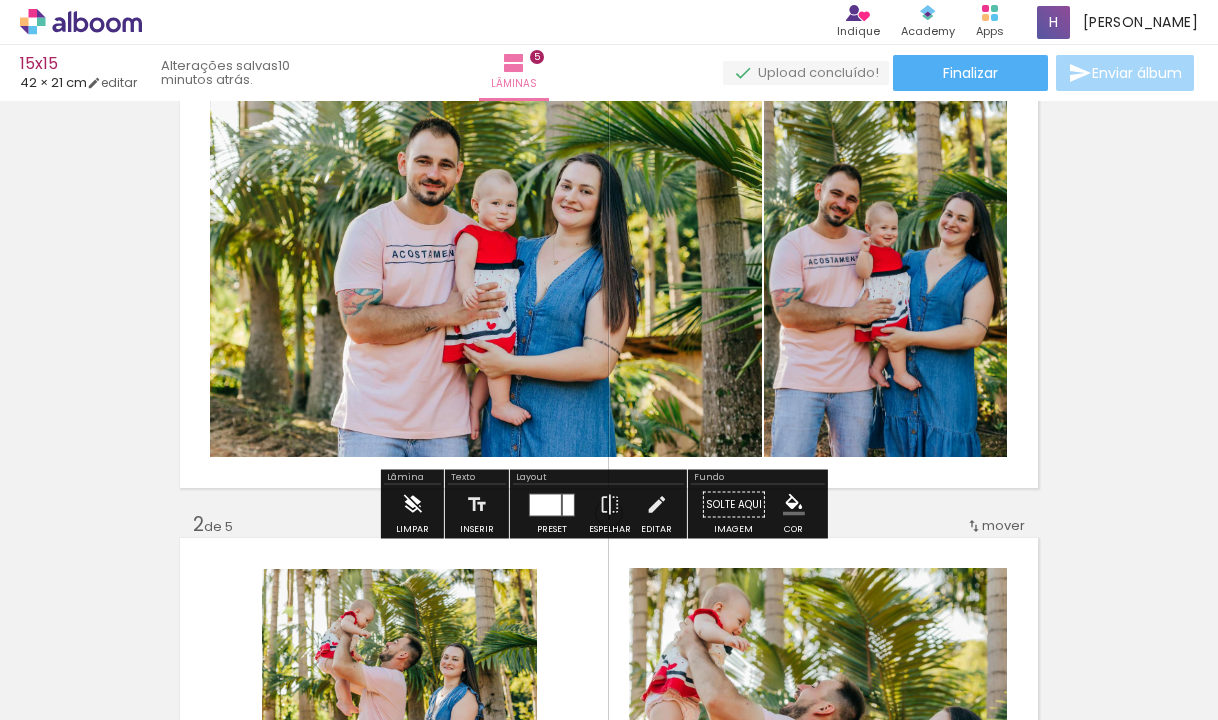 click at bounding box center (412, 505) 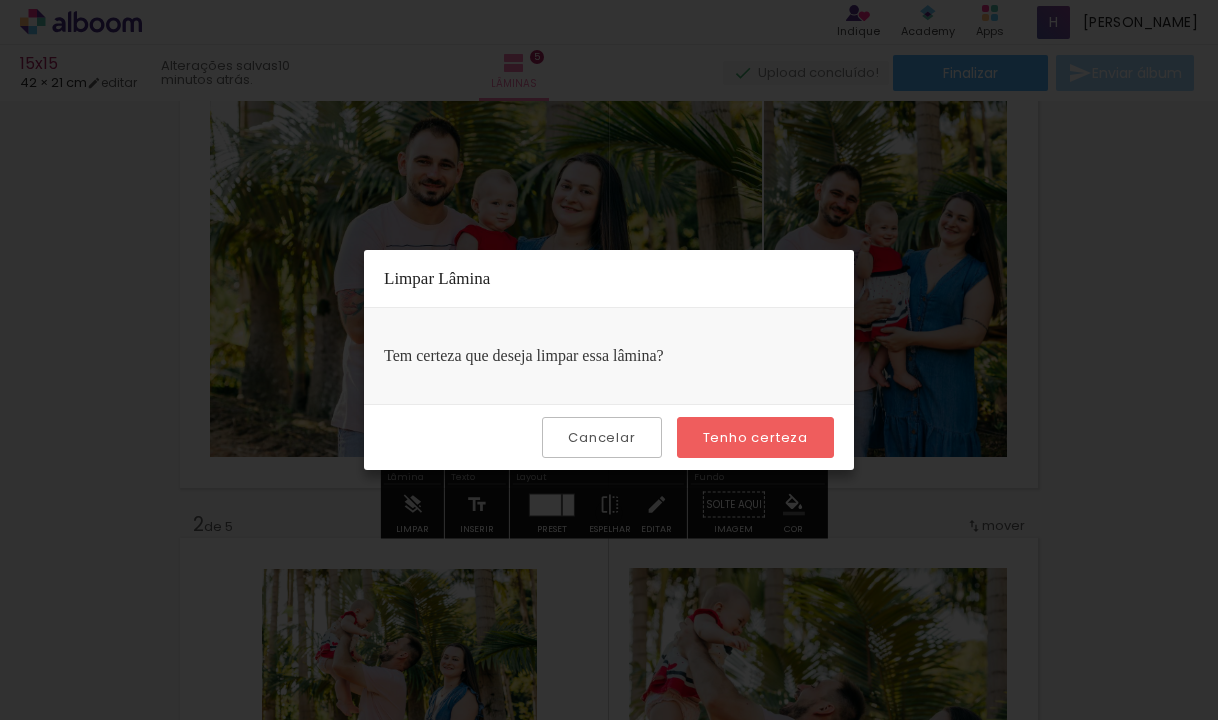 click on "Tenho certeza" at bounding box center [0, 0] 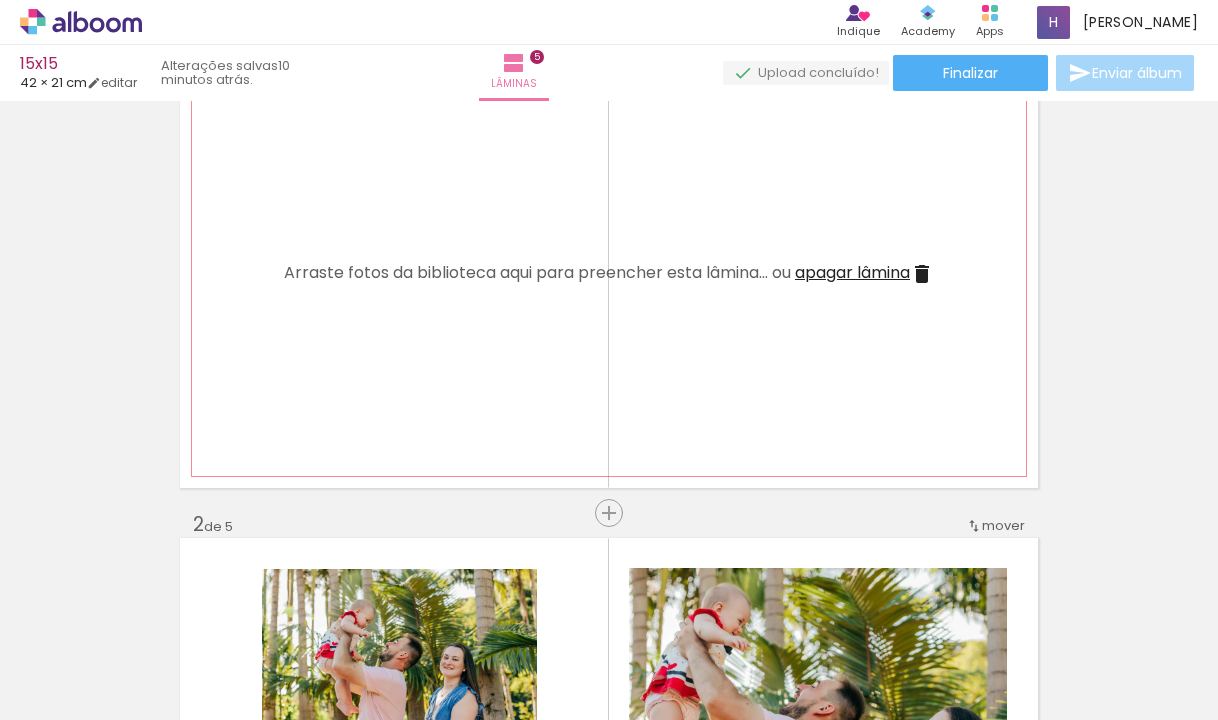 click at bounding box center (922, 274) 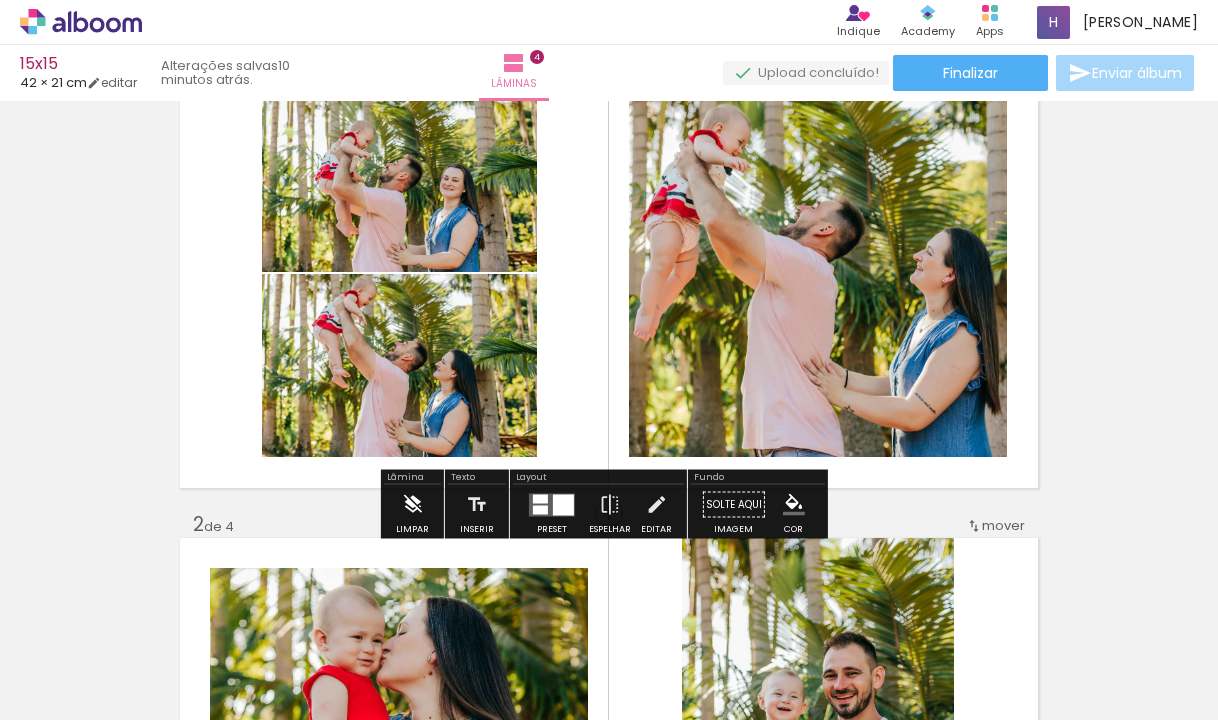 click at bounding box center [412, 505] 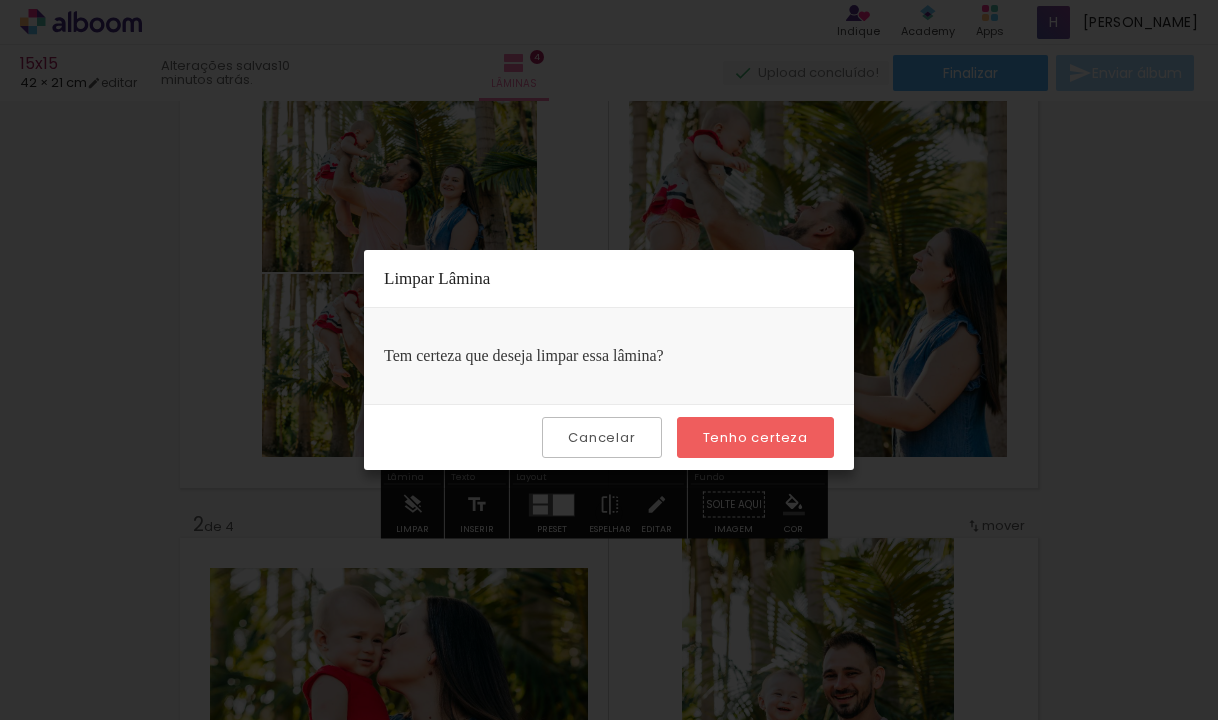 click on "Tenho certeza" at bounding box center [755, 437] 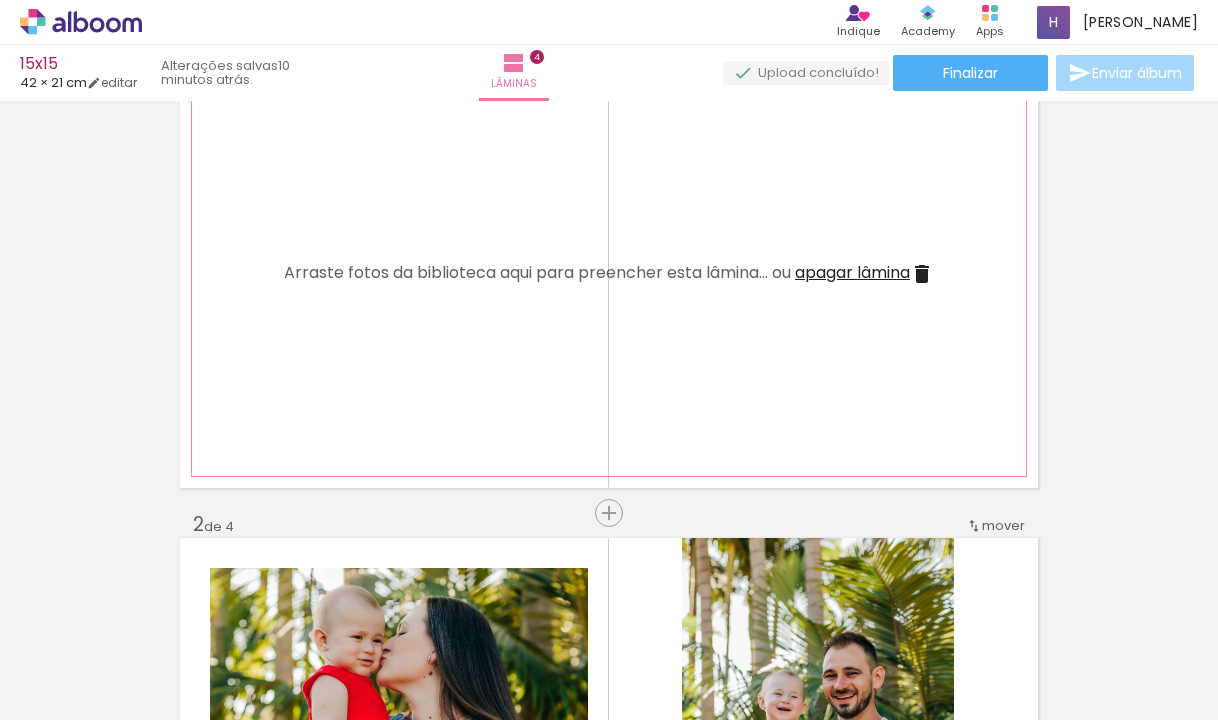 click at bounding box center [922, 274] 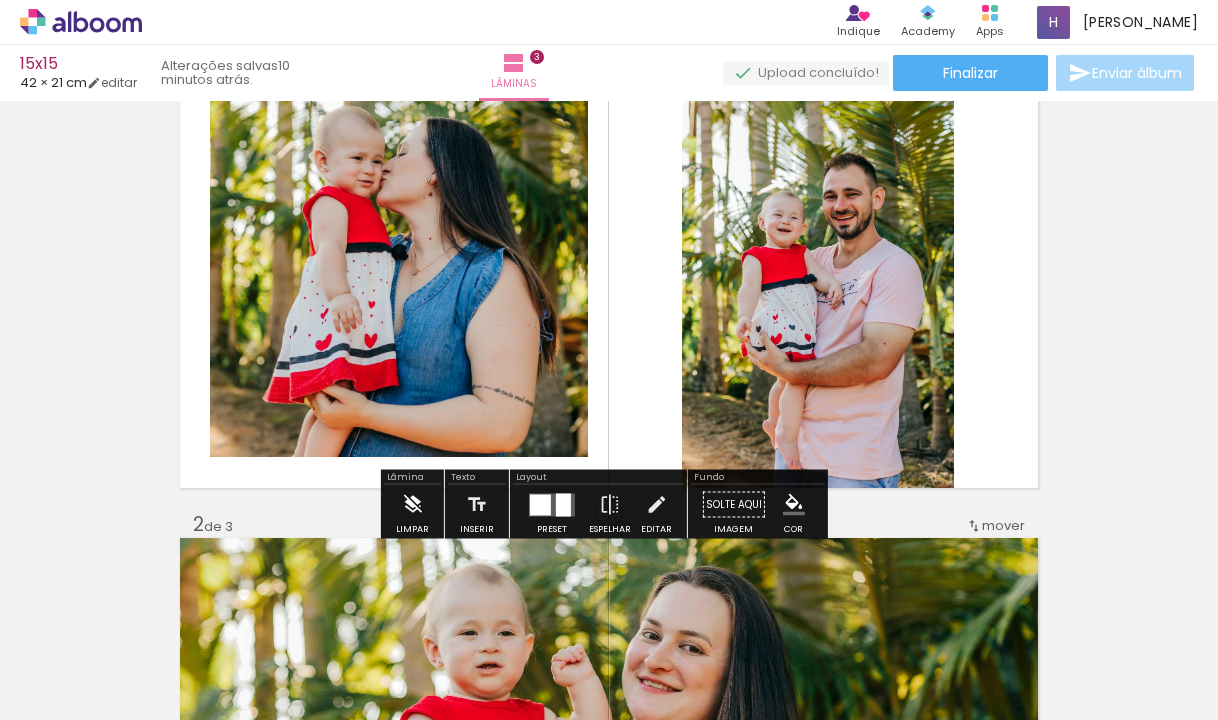 click on "Limpar" at bounding box center (412, 510) 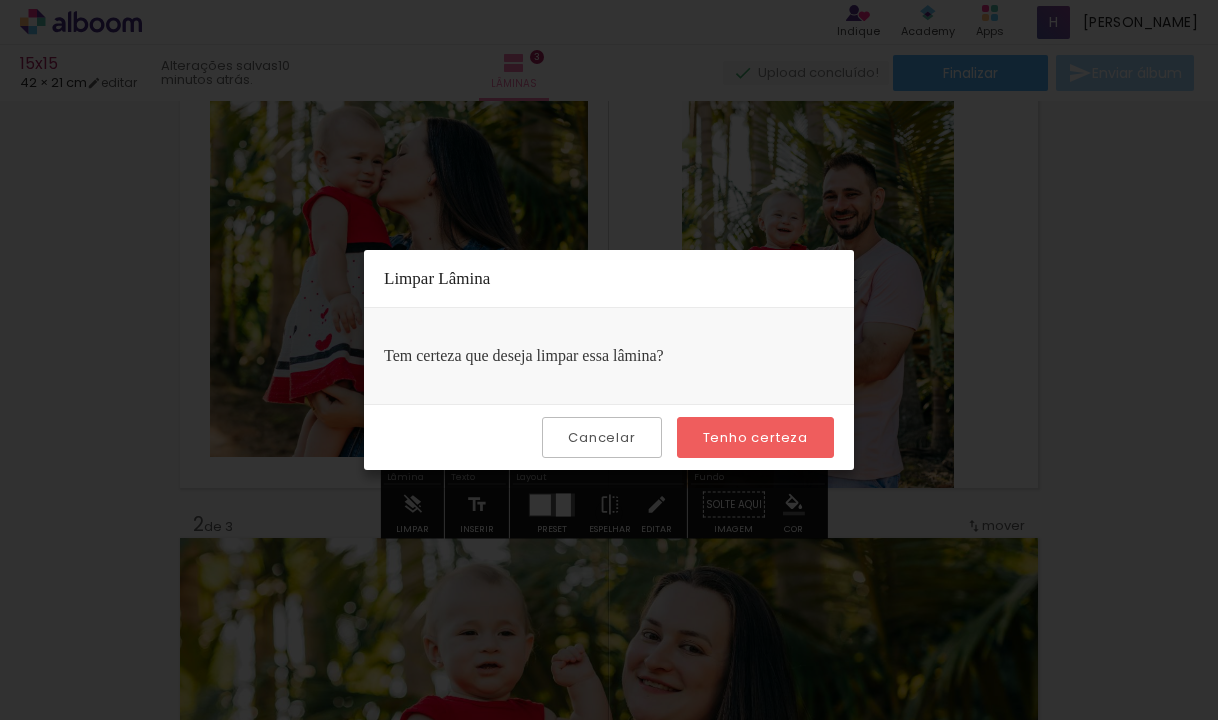 click on "Tenho certeza" at bounding box center [0, 0] 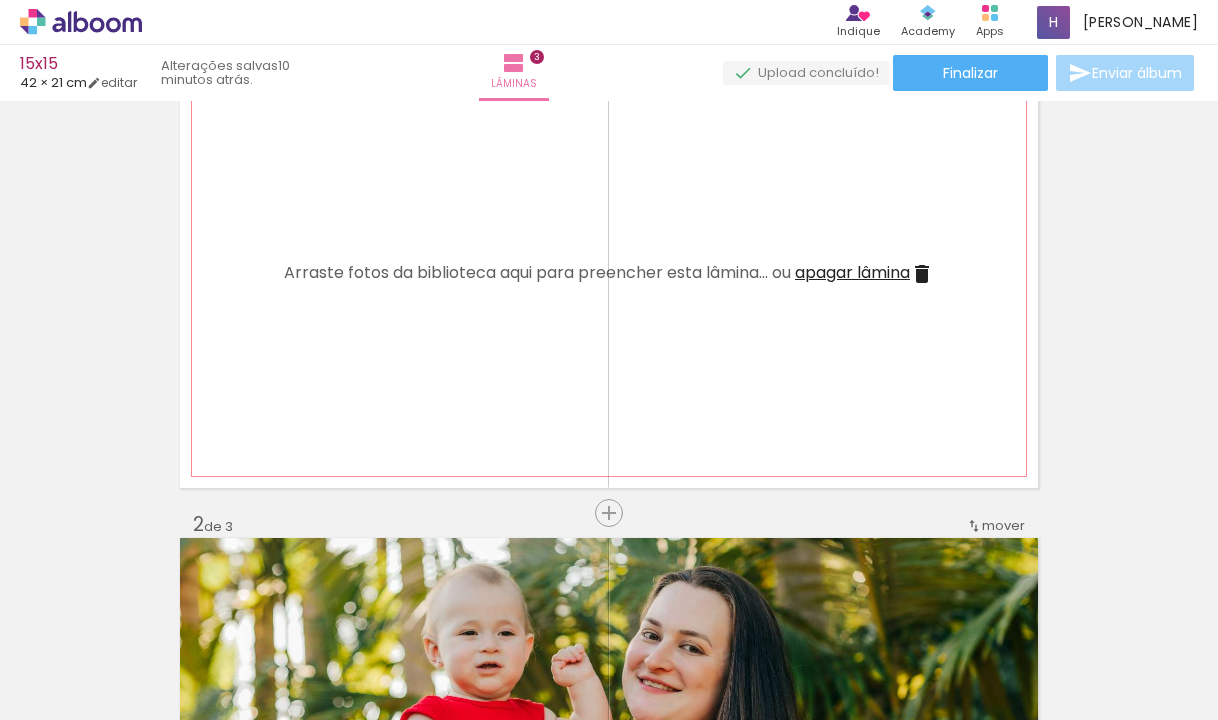 click at bounding box center (922, 274) 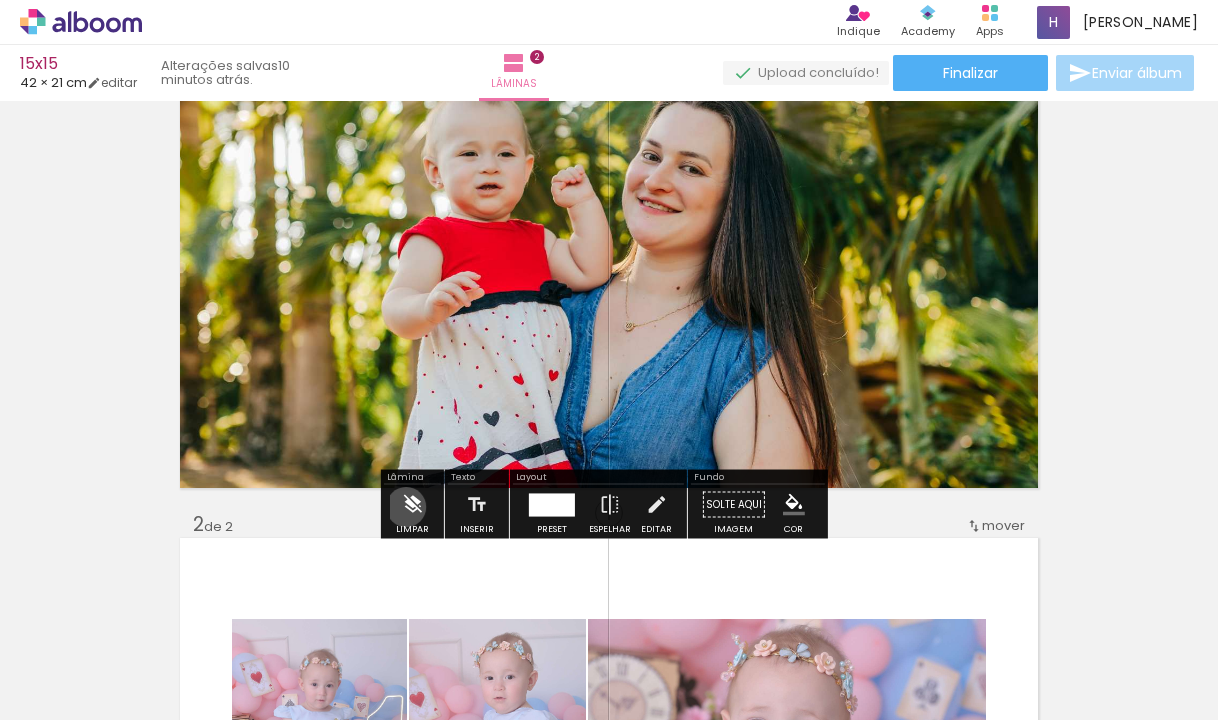 click at bounding box center (412, 505) 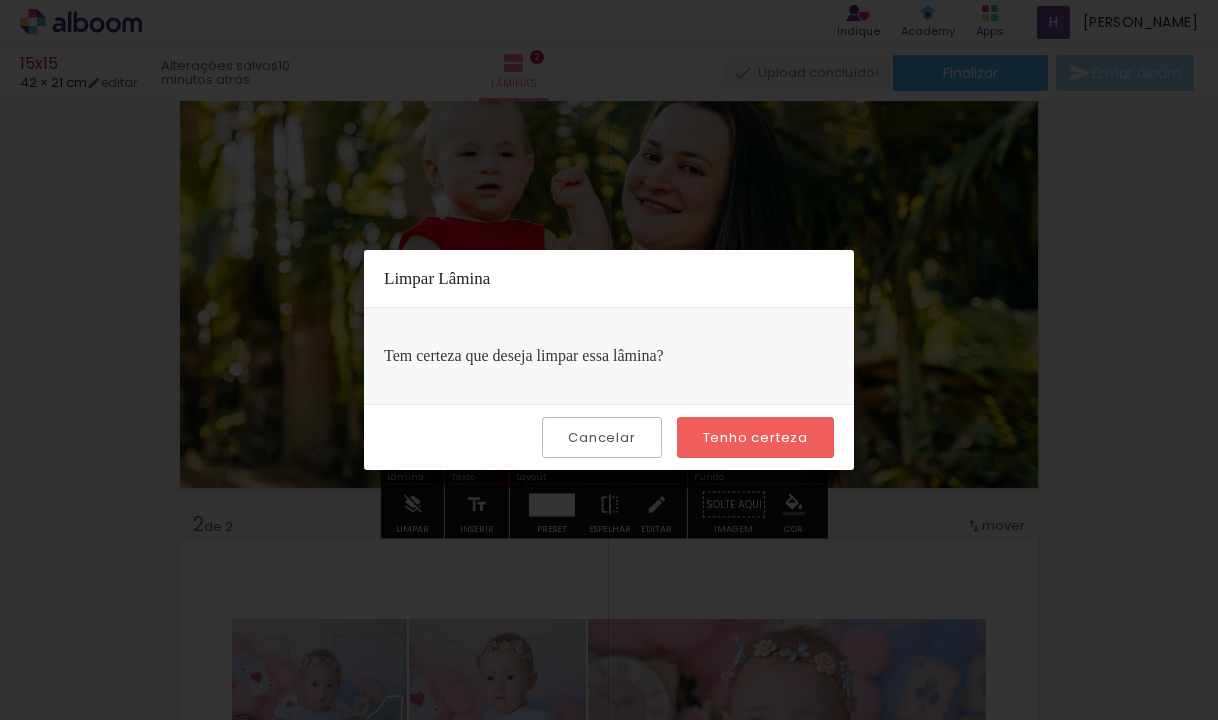 click on "Tenho certeza" at bounding box center (0, 0) 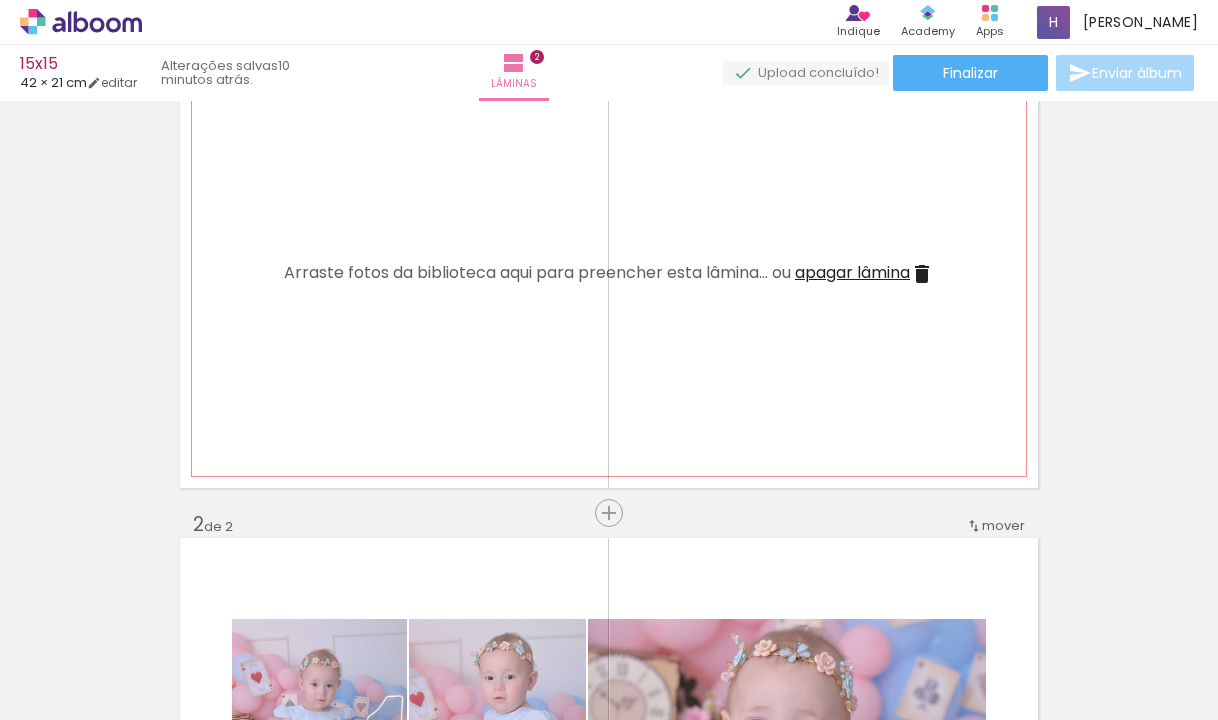 click at bounding box center (922, 274) 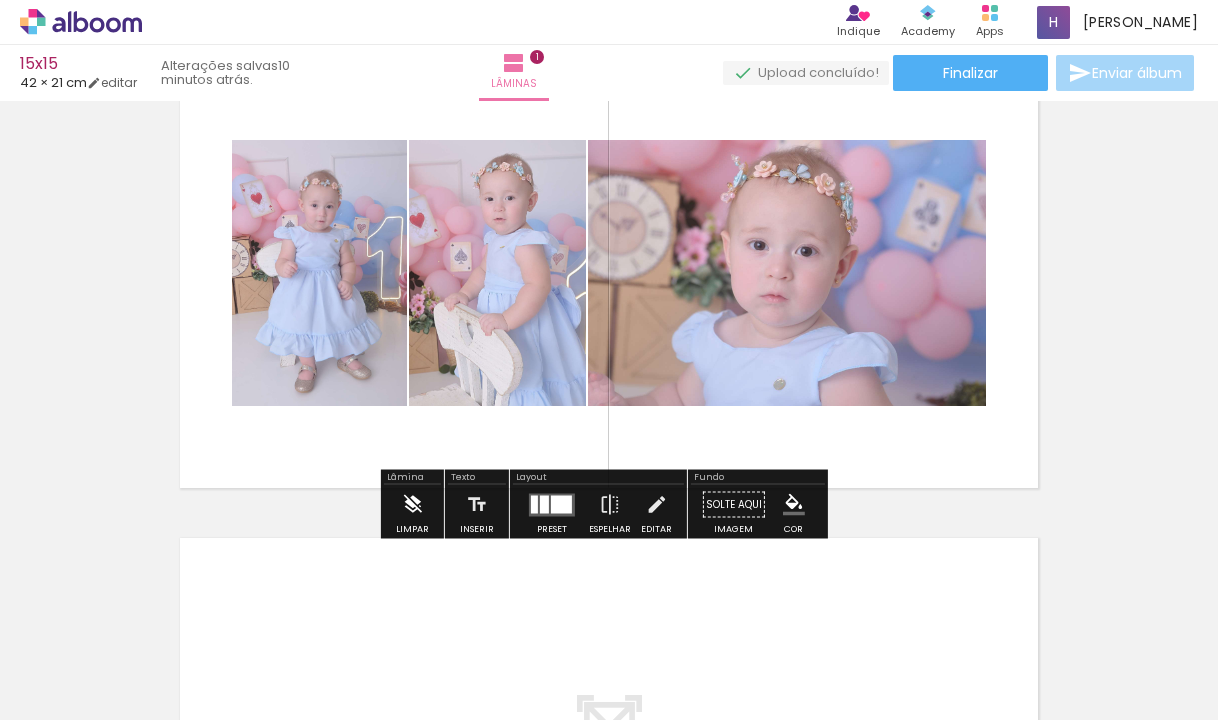 click at bounding box center [412, 505] 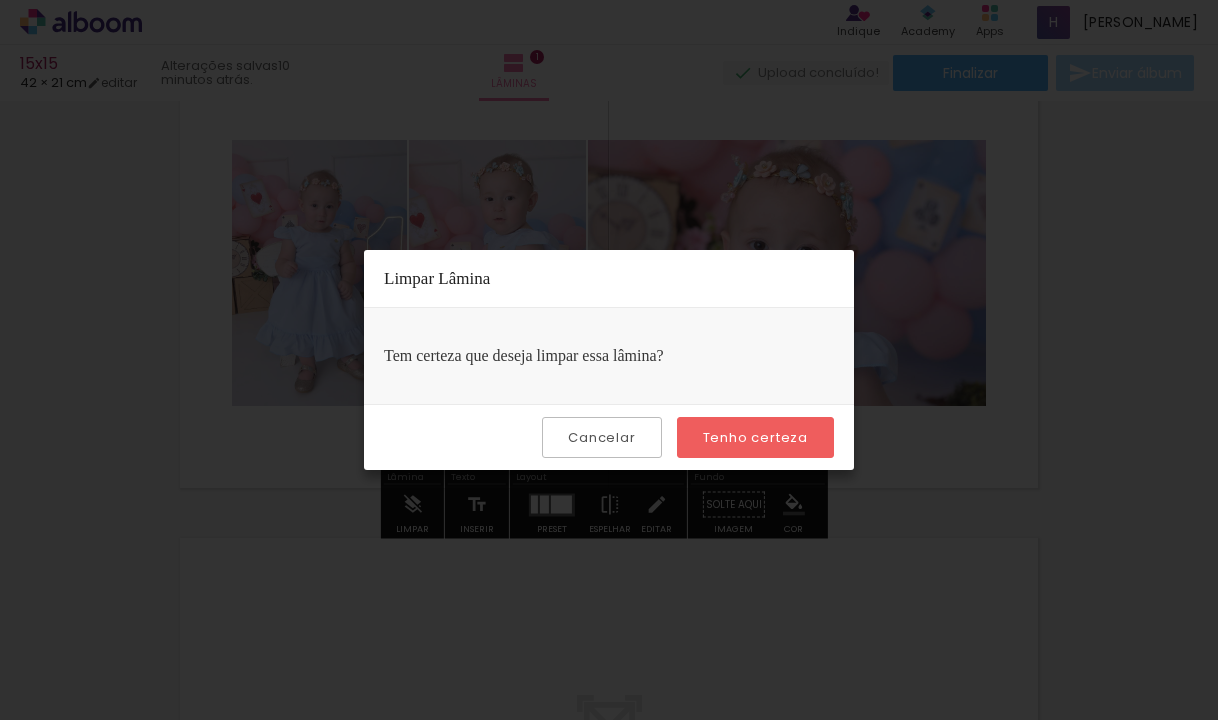 click on "Tenho certeza" at bounding box center [0, 0] 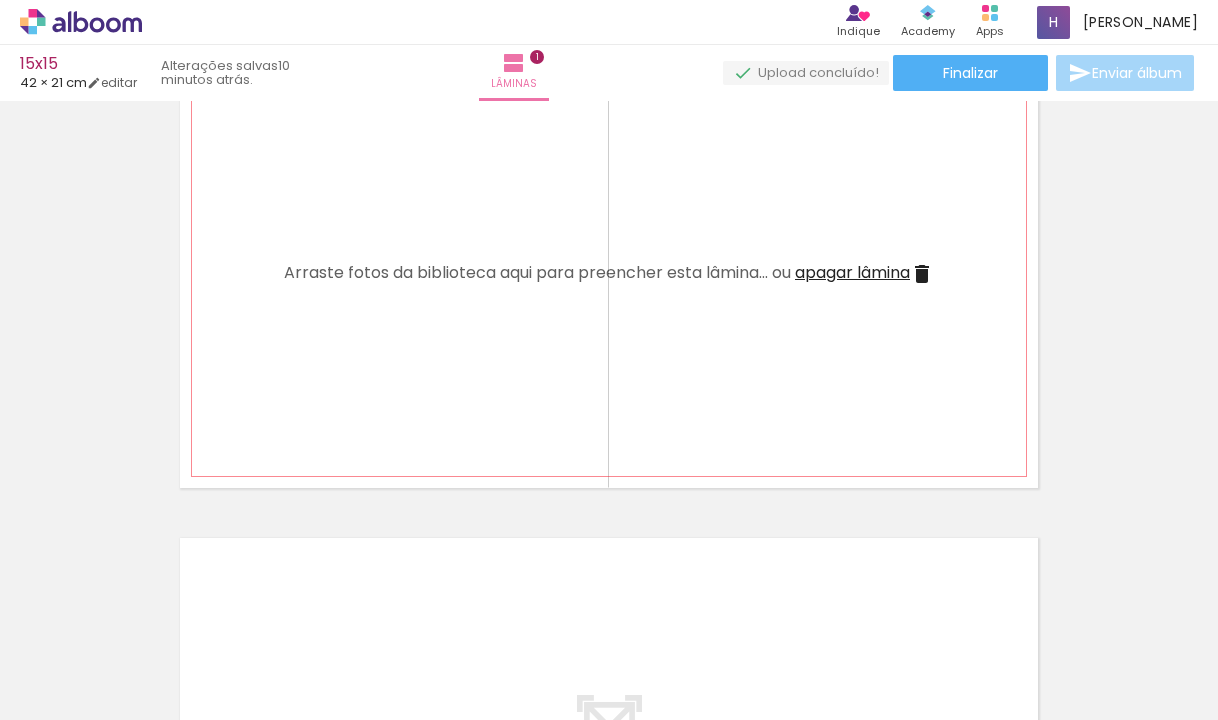 click at bounding box center (922, 274) 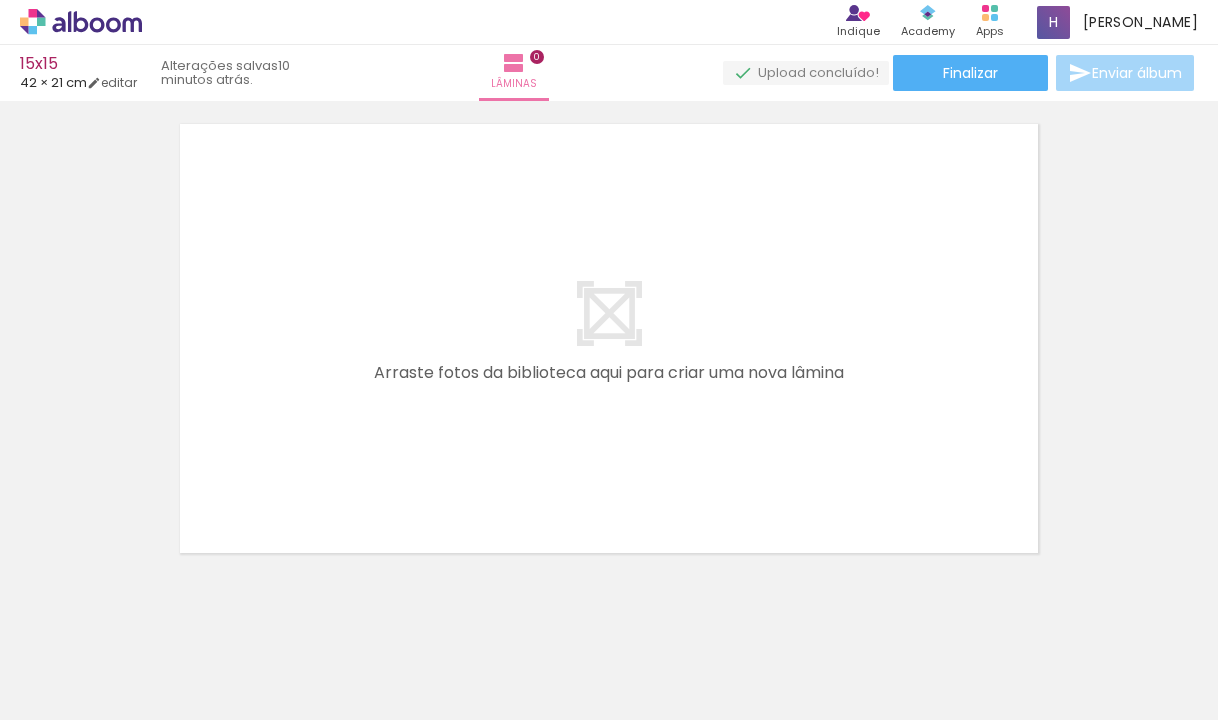 scroll, scrollTop: 63, scrollLeft: 0, axis: vertical 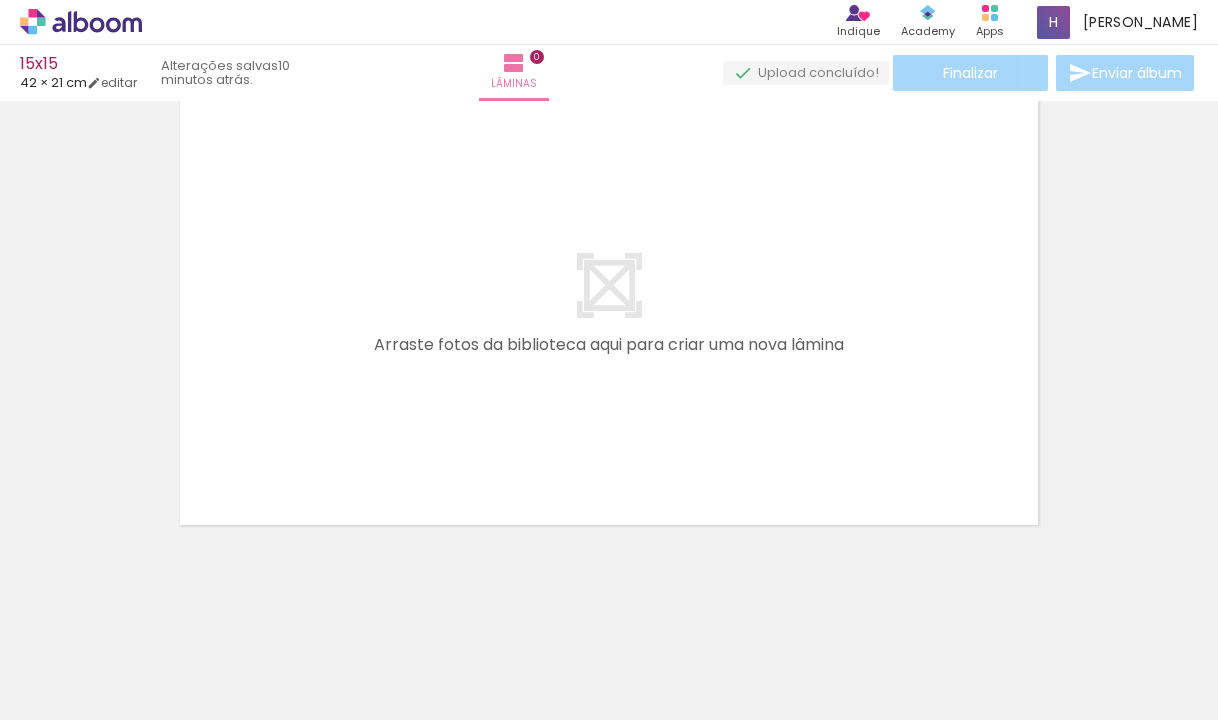 click at bounding box center [156, 612] 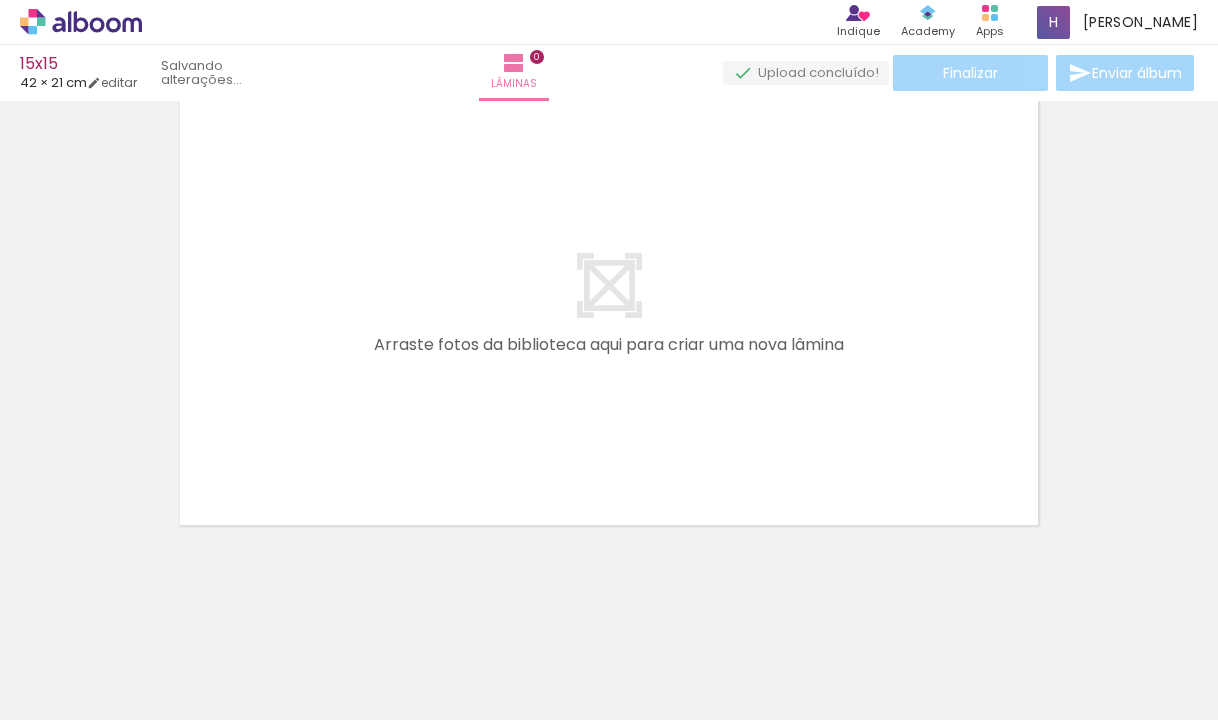 click at bounding box center (156, 612) 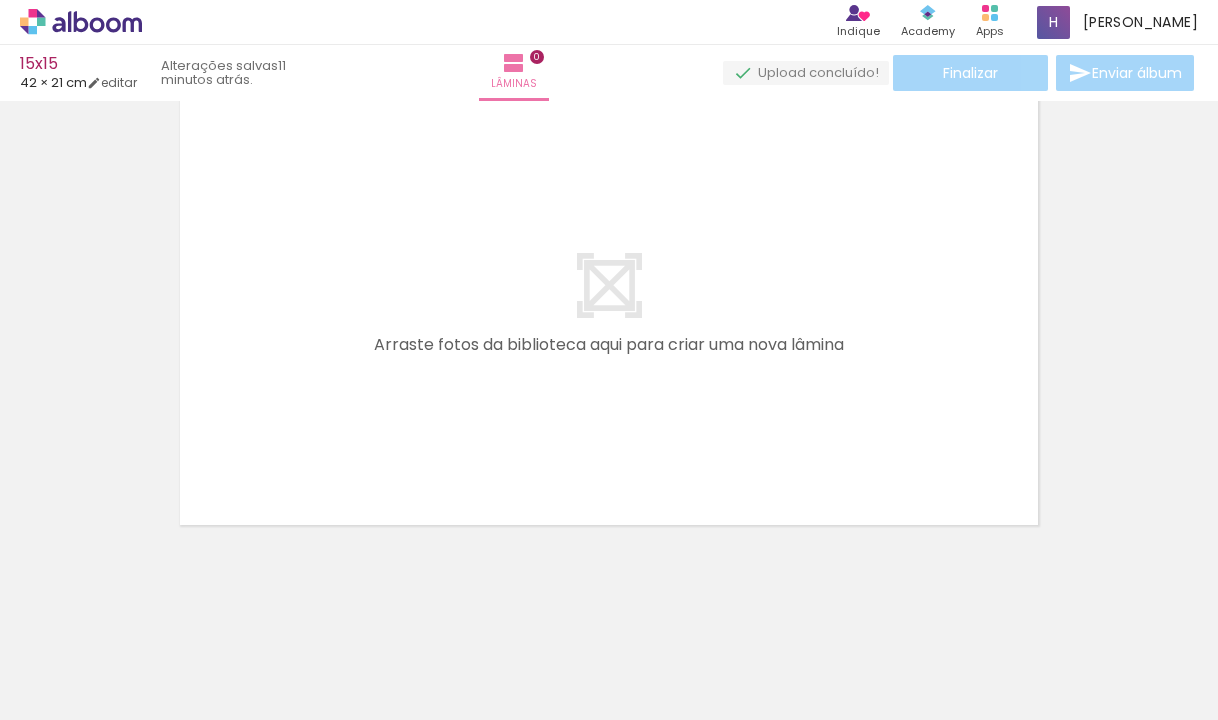 click at bounding box center (156, 612) 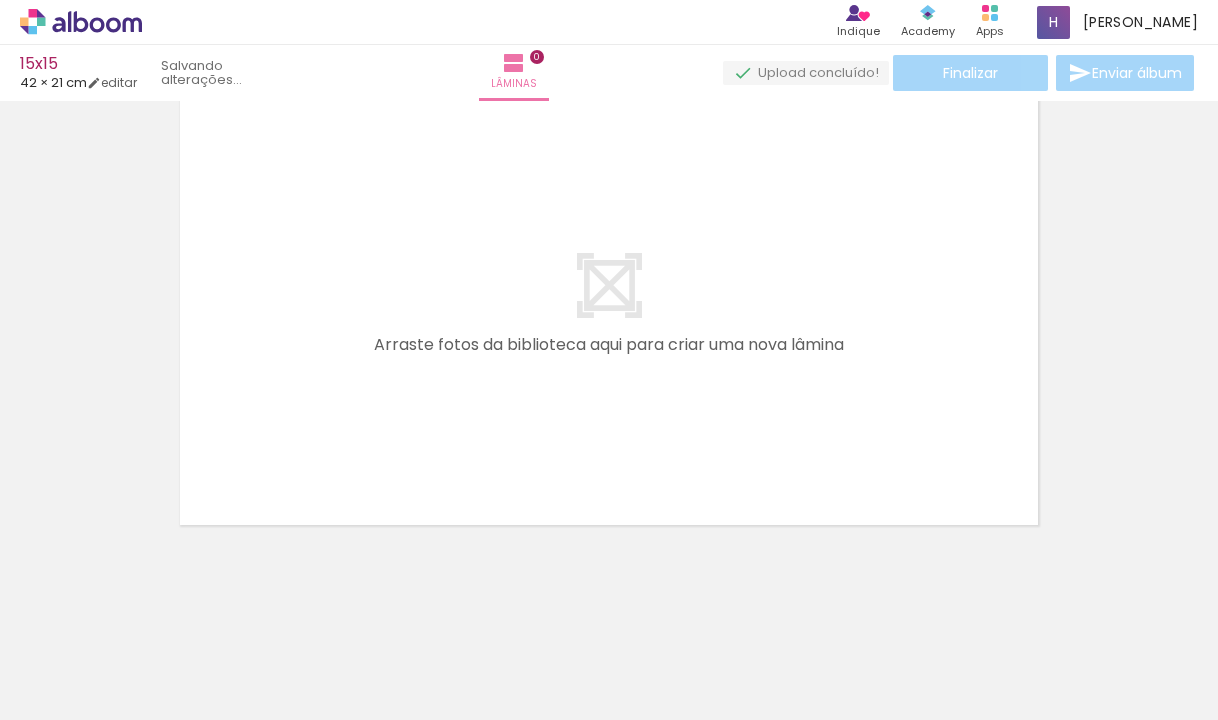 click at bounding box center [156, 612] 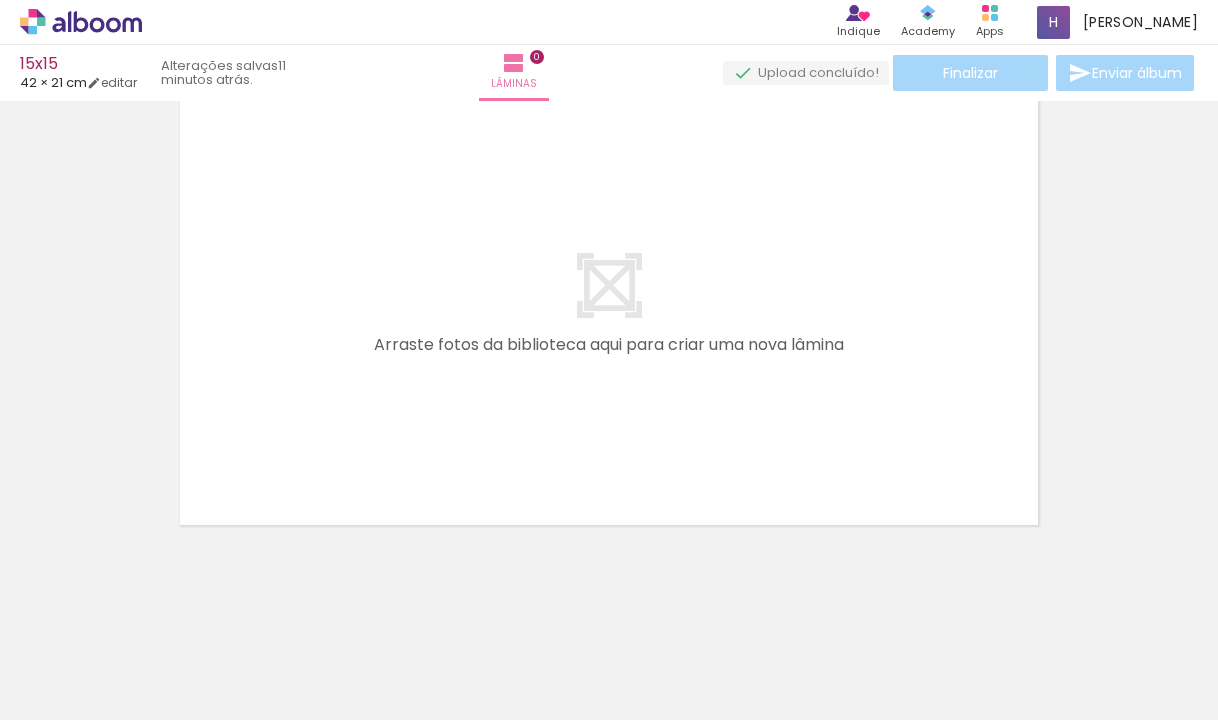 click at bounding box center [156, 612] 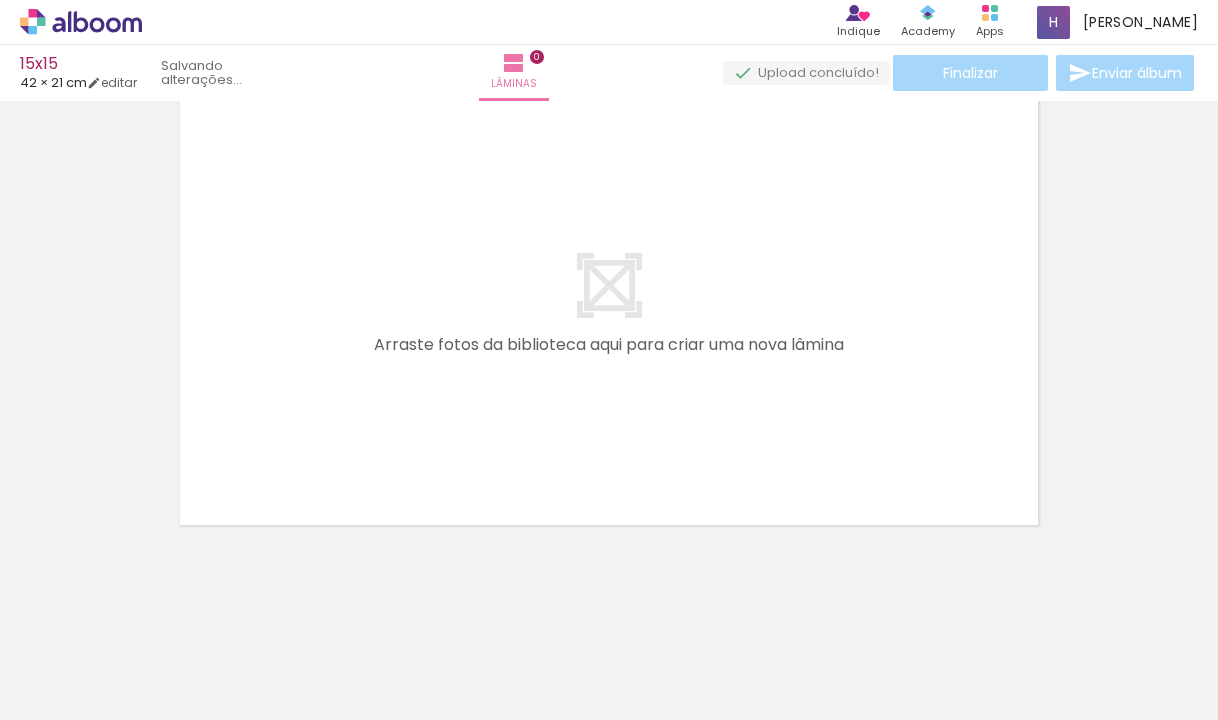 click at bounding box center (156, 612) 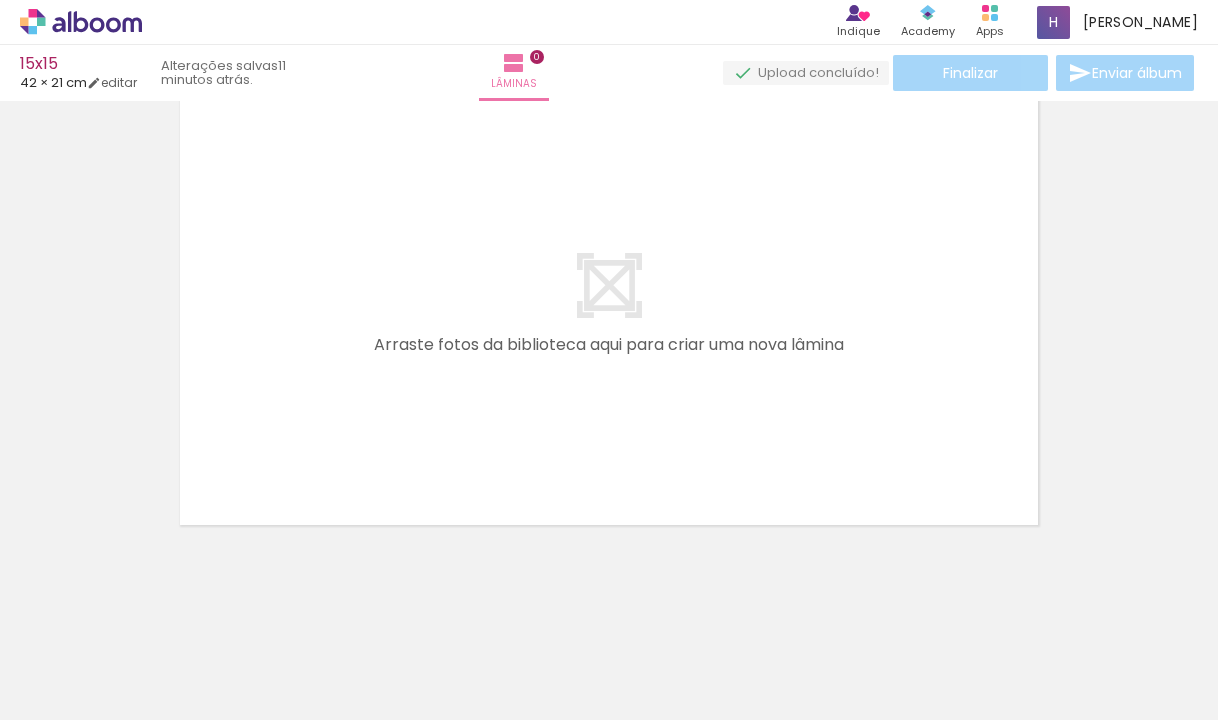 click at bounding box center (156, 612) 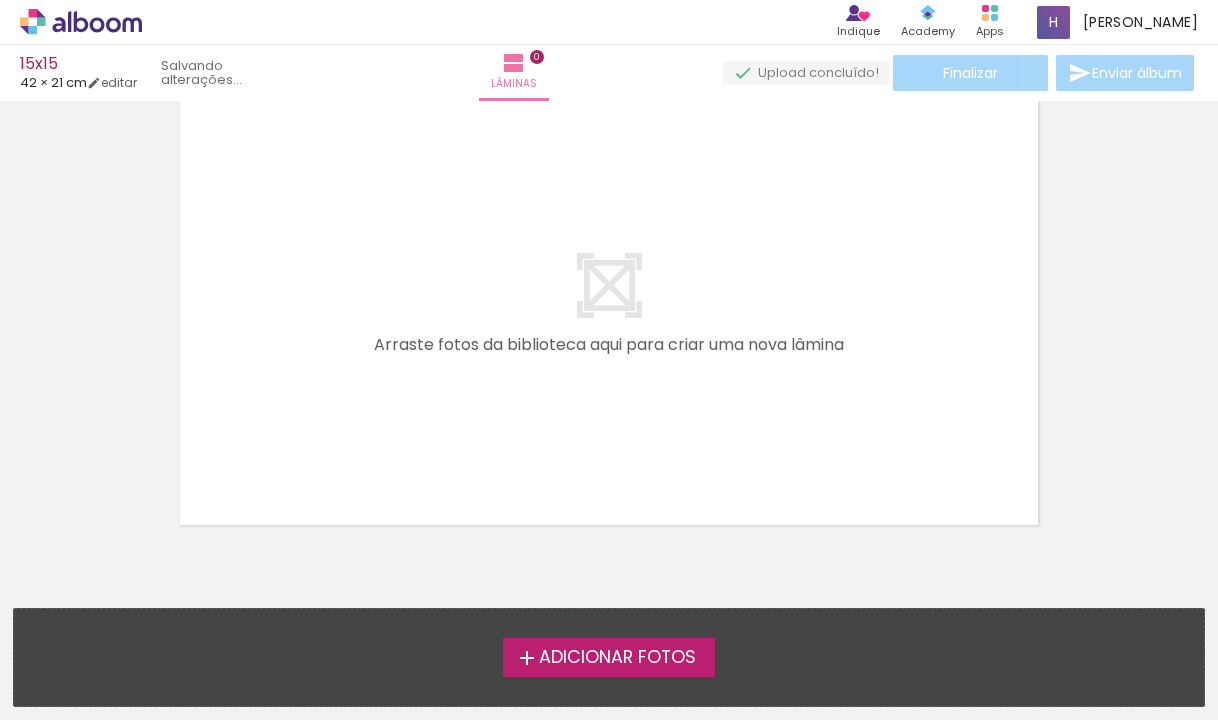 click on "Adicionar Fotos Solte suas fotos aqui..." at bounding box center (609, 657) 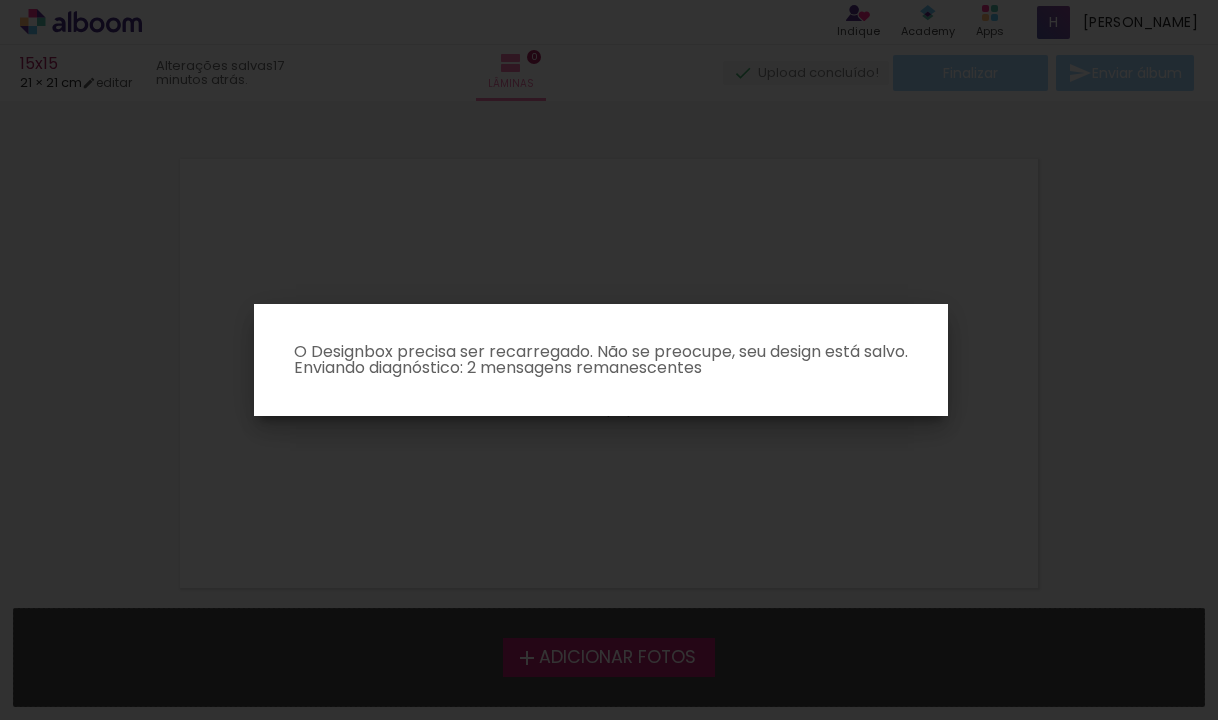 scroll, scrollTop: 0, scrollLeft: 0, axis: both 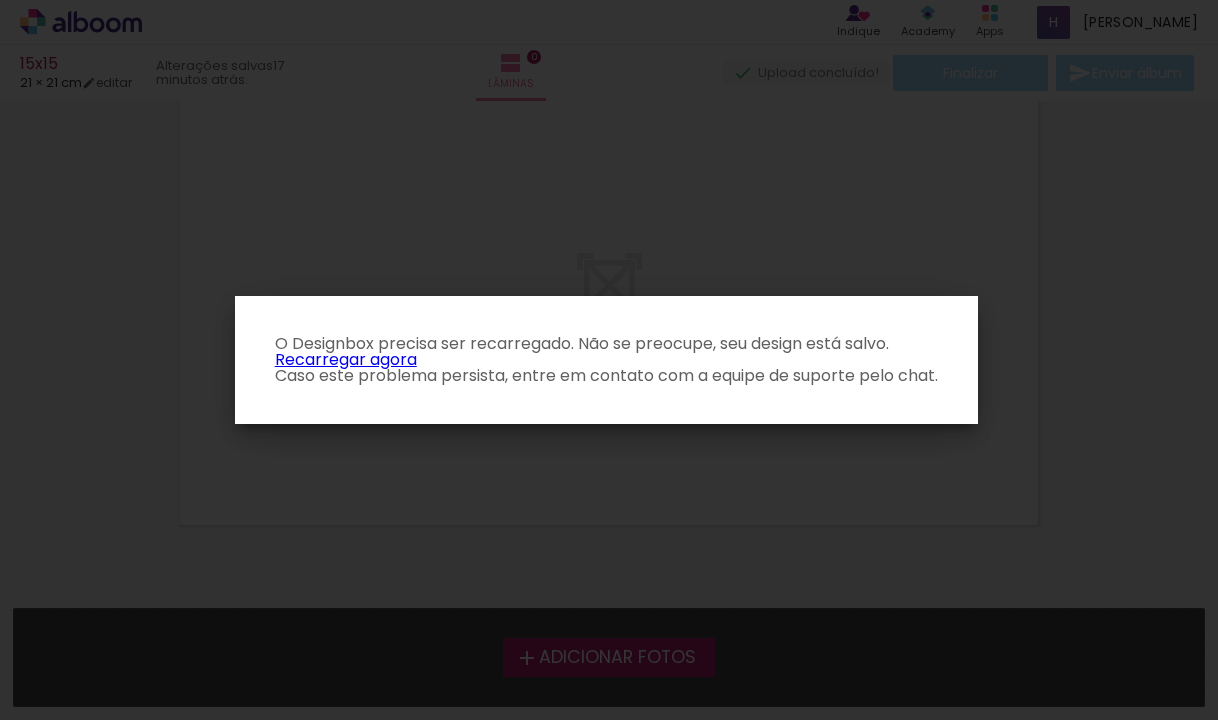 click 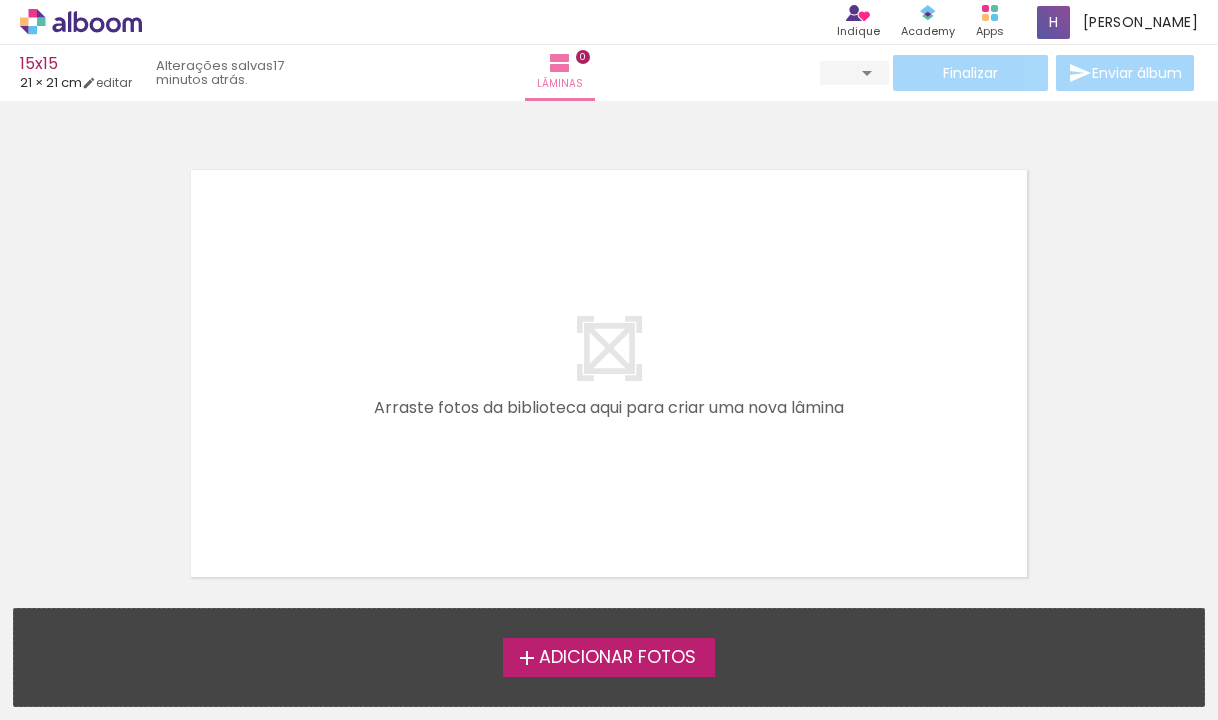 scroll, scrollTop: 0, scrollLeft: 0, axis: both 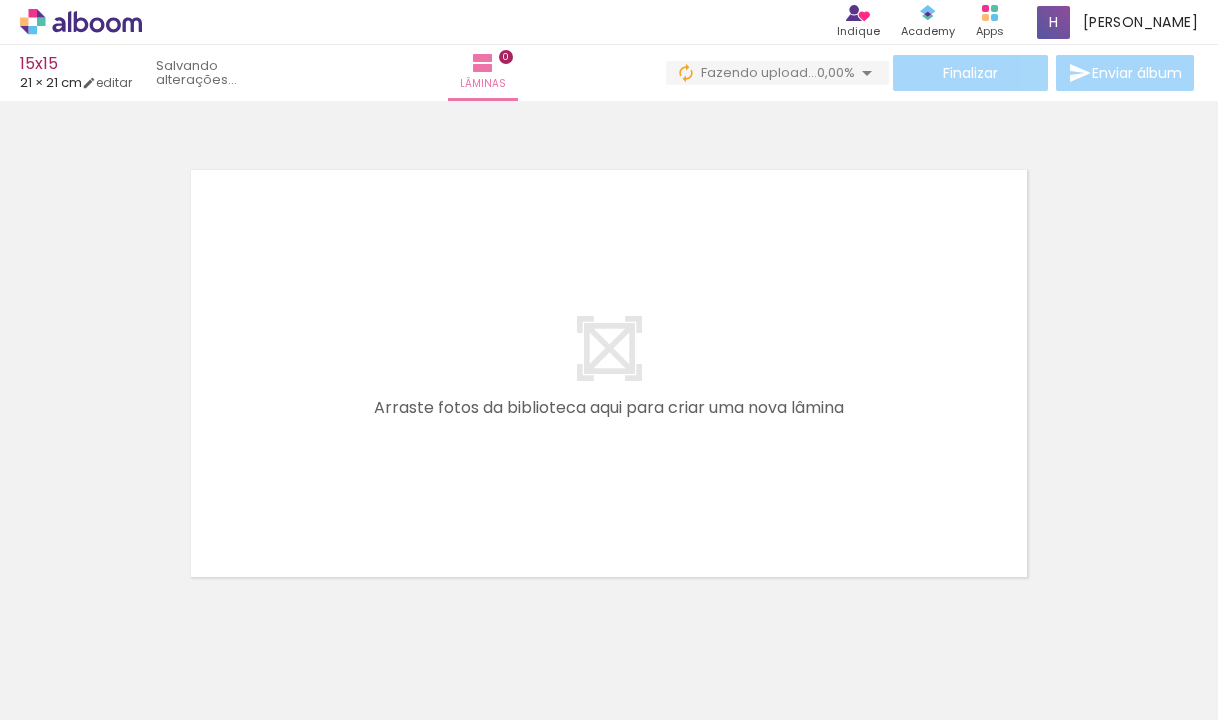 click at bounding box center [156, 612] 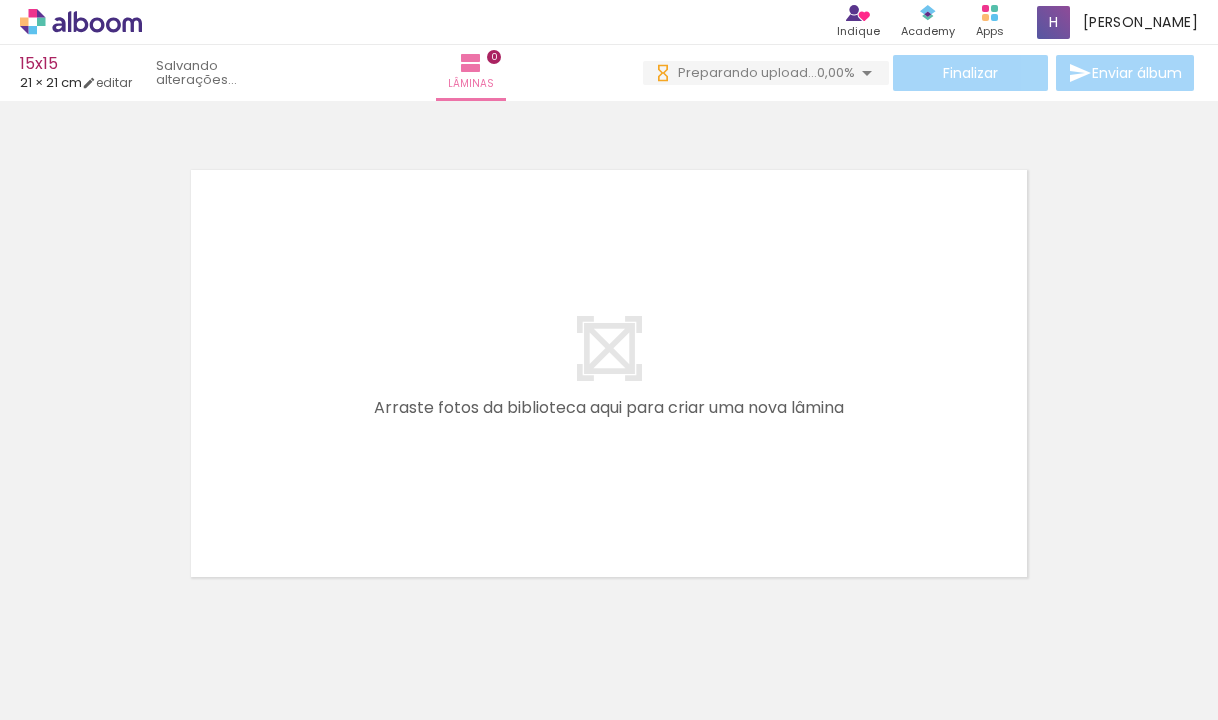 scroll, scrollTop: 0, scrollLeft: 0, axis: both 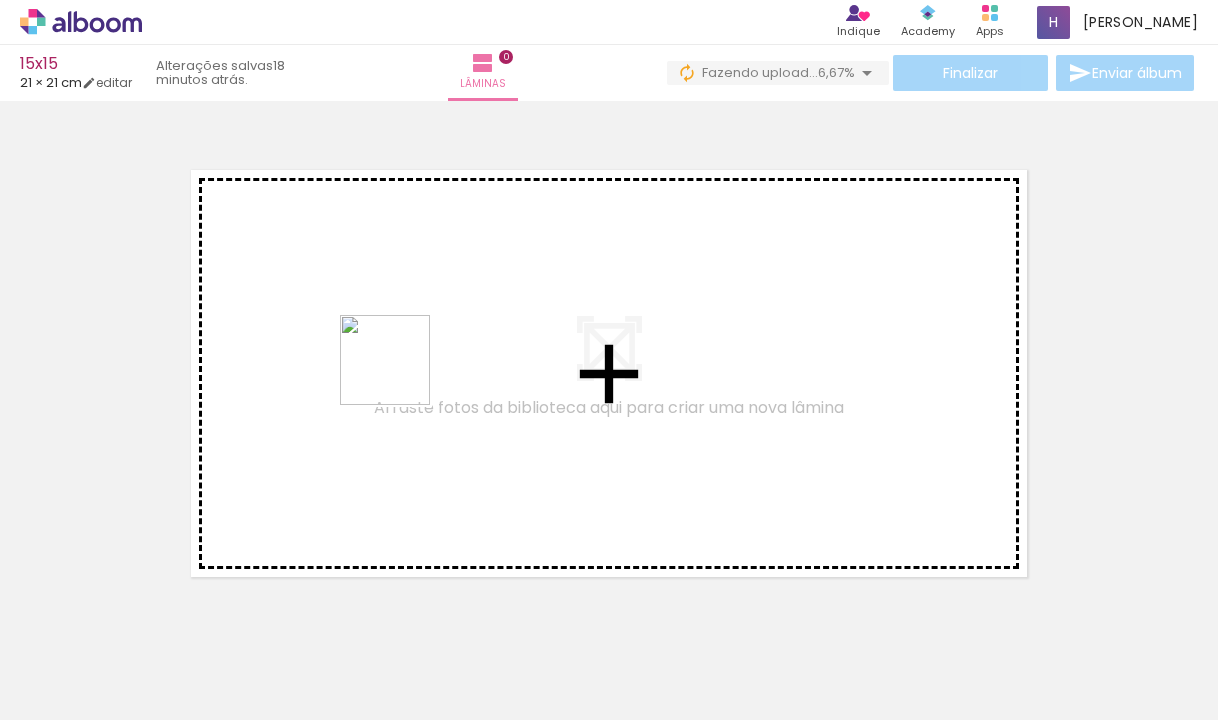 drag, startPoint x: 209, startPoint y: 672, endPoint x: 400, endPoint y: 375, distance: 353.11472 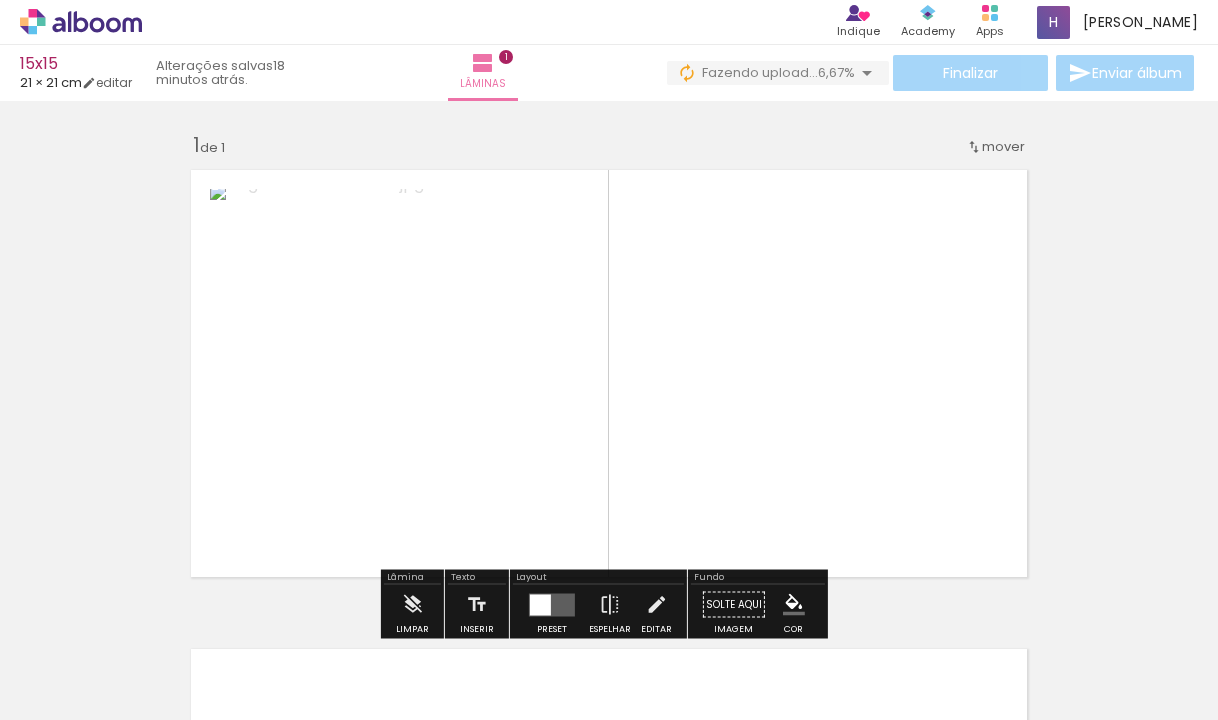scroll, scrollTop: 26, scrollLeft: 0, axis: vertical 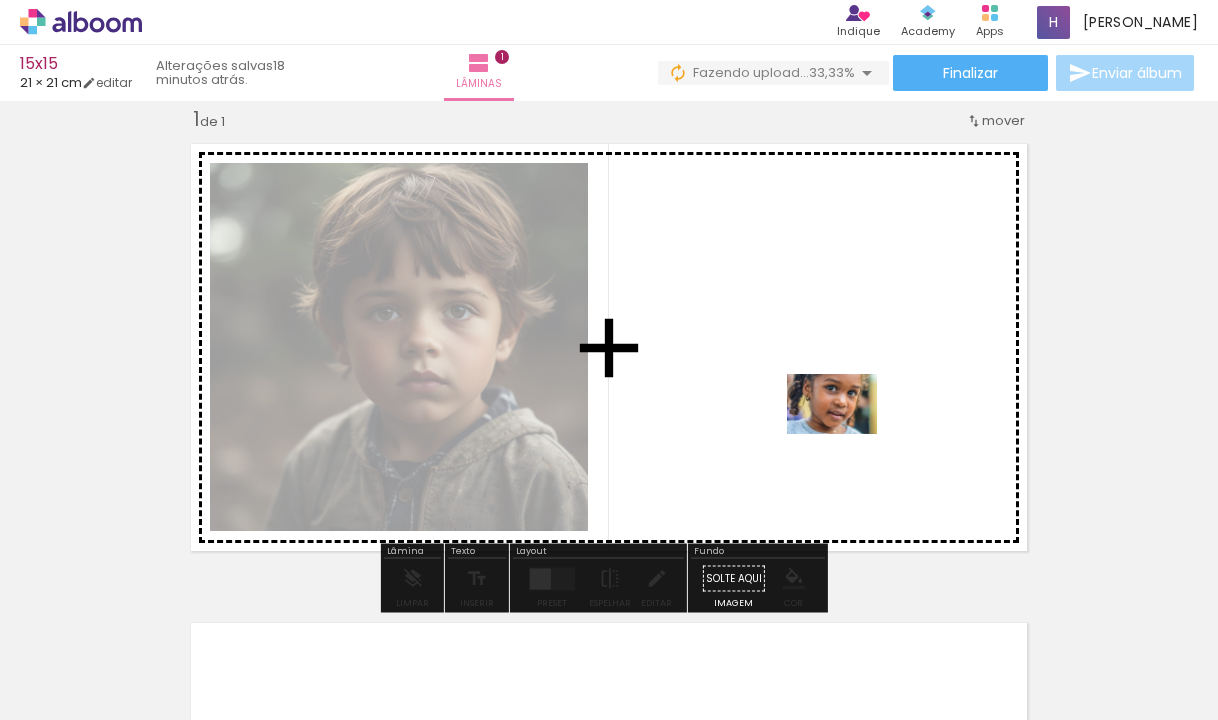 drag, startPoint x: 846, startPoint y: 669, endPoint x: 847, endPoint y: 434, distance: 235.00212 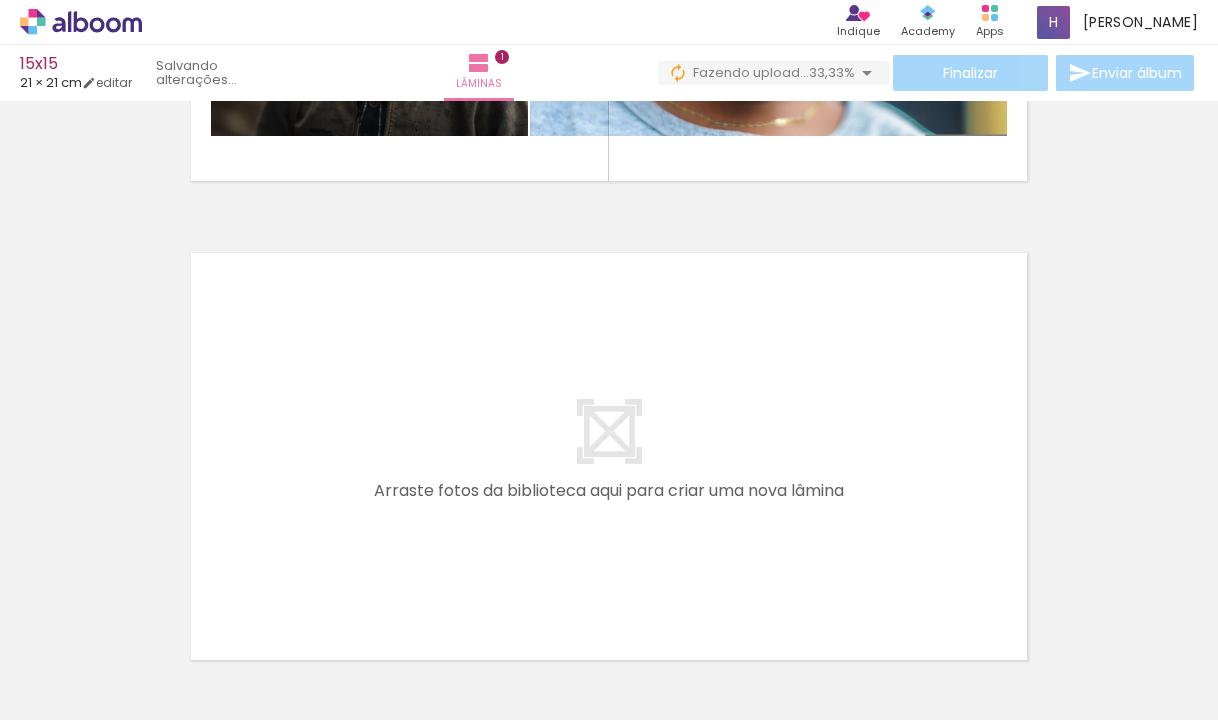 scroll, scrollTop: 526, scrollLeft: 0, axis: vertical 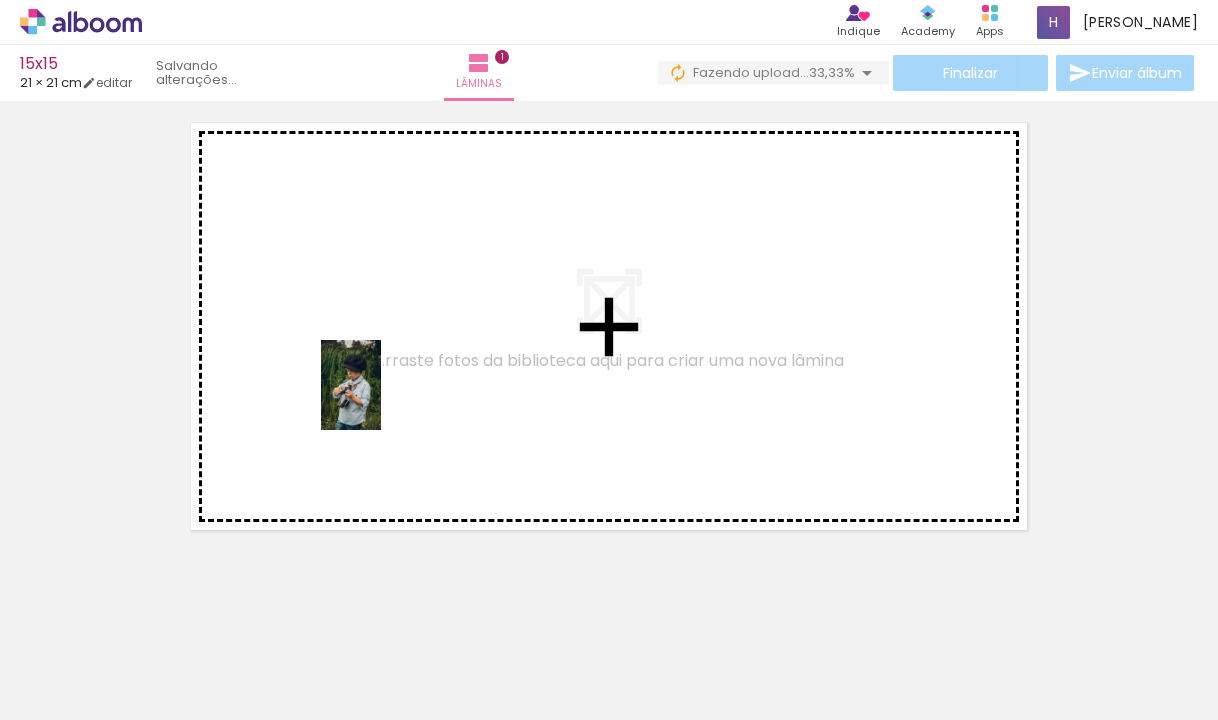drag, startPoint x: 188, startPoint y: 660, endPoint x: 384, endPoint y: 389, distance: 334.4503 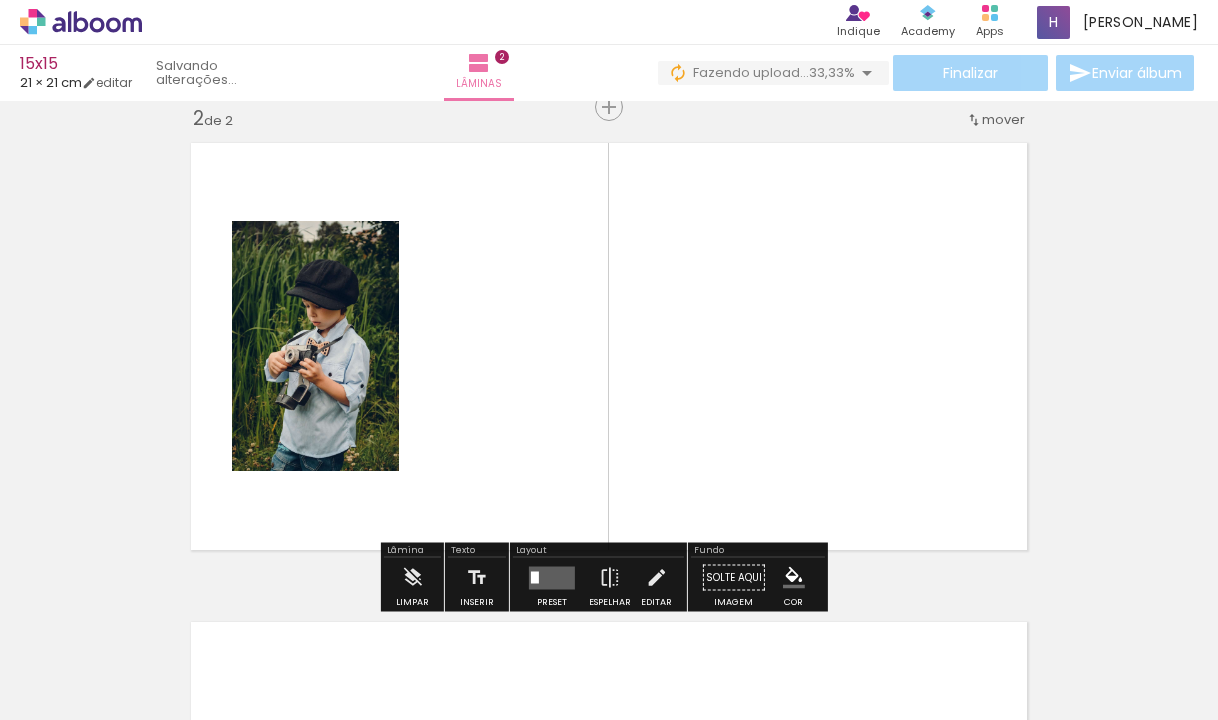 scroll, scrollTop: 505, scrollLeft: 0, axis: vertical 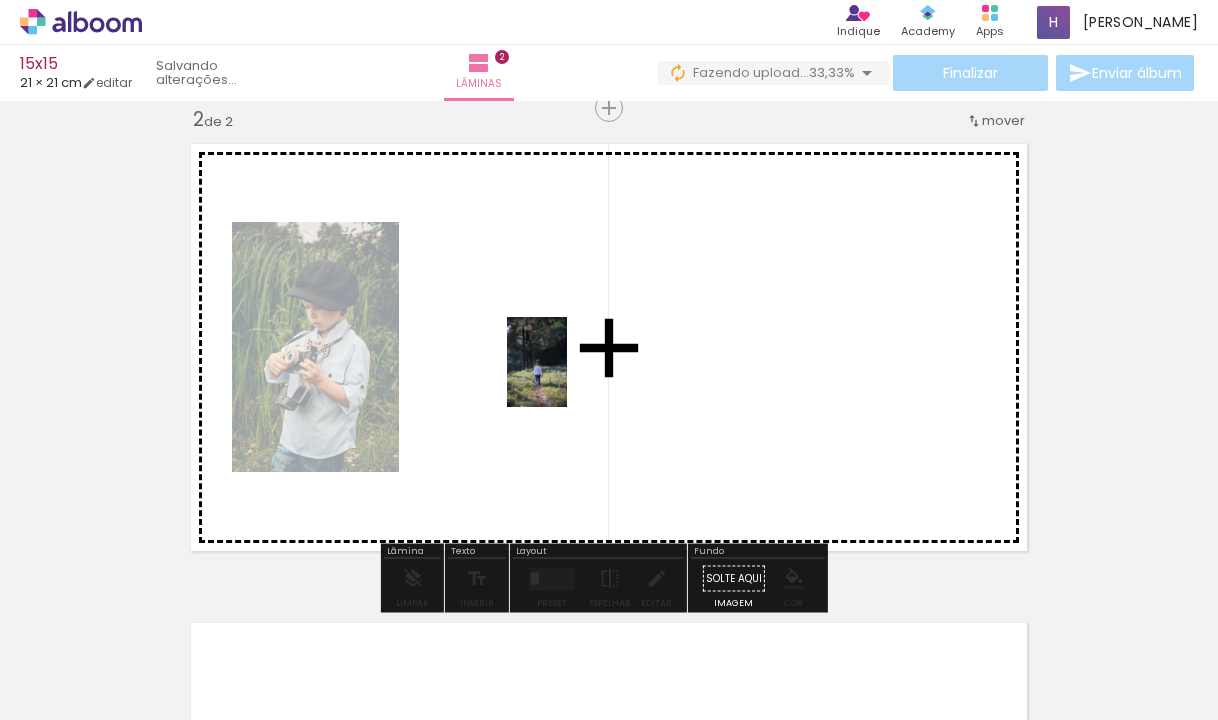 drag, startPoint x: 315, startPoint y: 653, endPoint x: 567, endPoint y: 375, distance: 375.2173 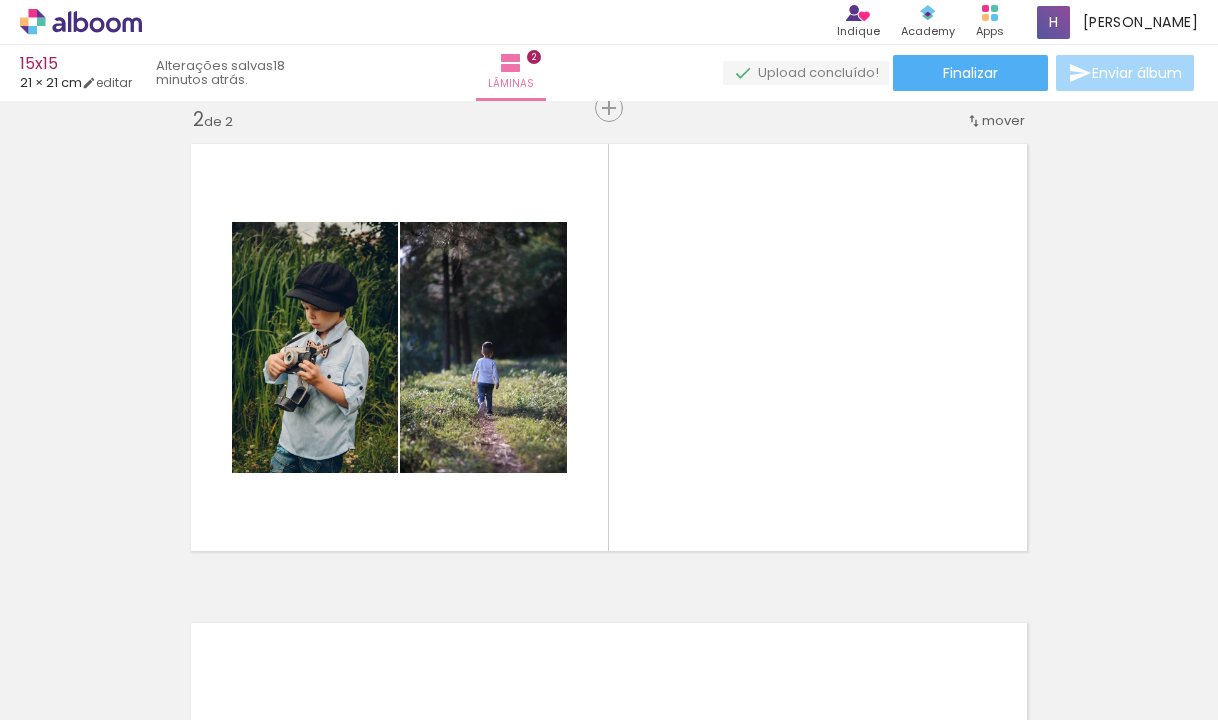 scroll, scrollTop: 0, scrollLeft: 632, axis: horizontal 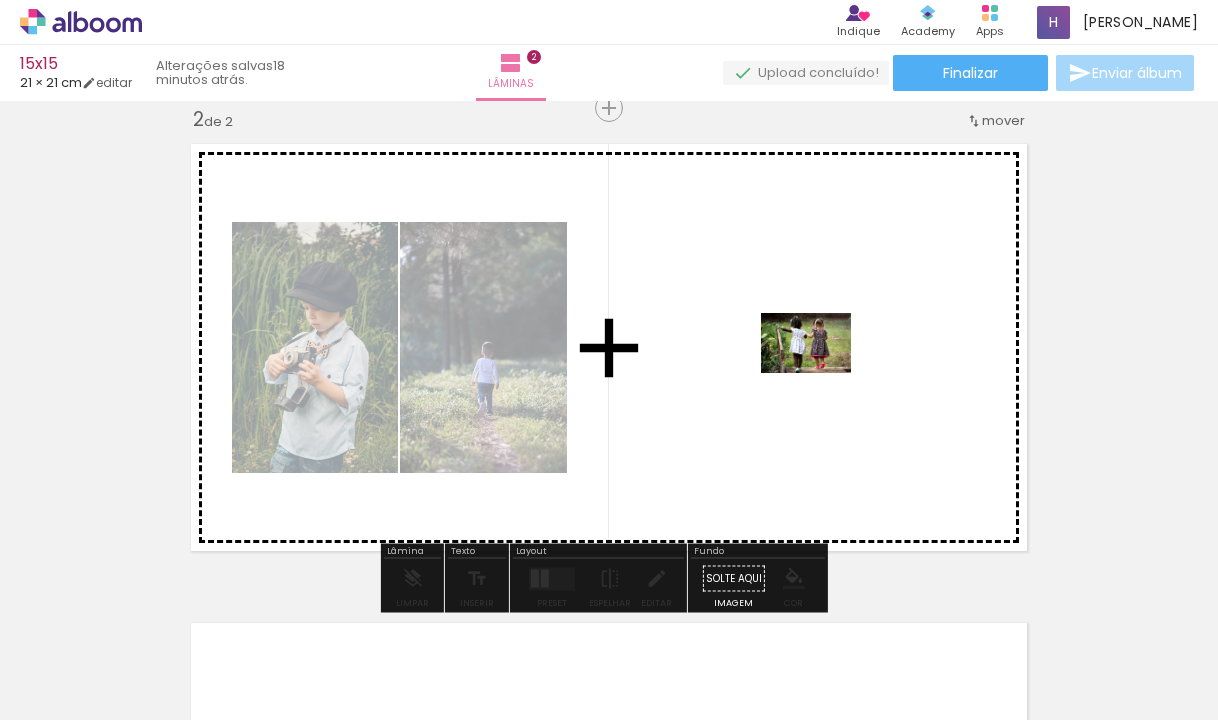 drag, startPoint x: 806, startPoint y: 660, endPoint x: 821, endPoint y: 372, distance: 288.39035 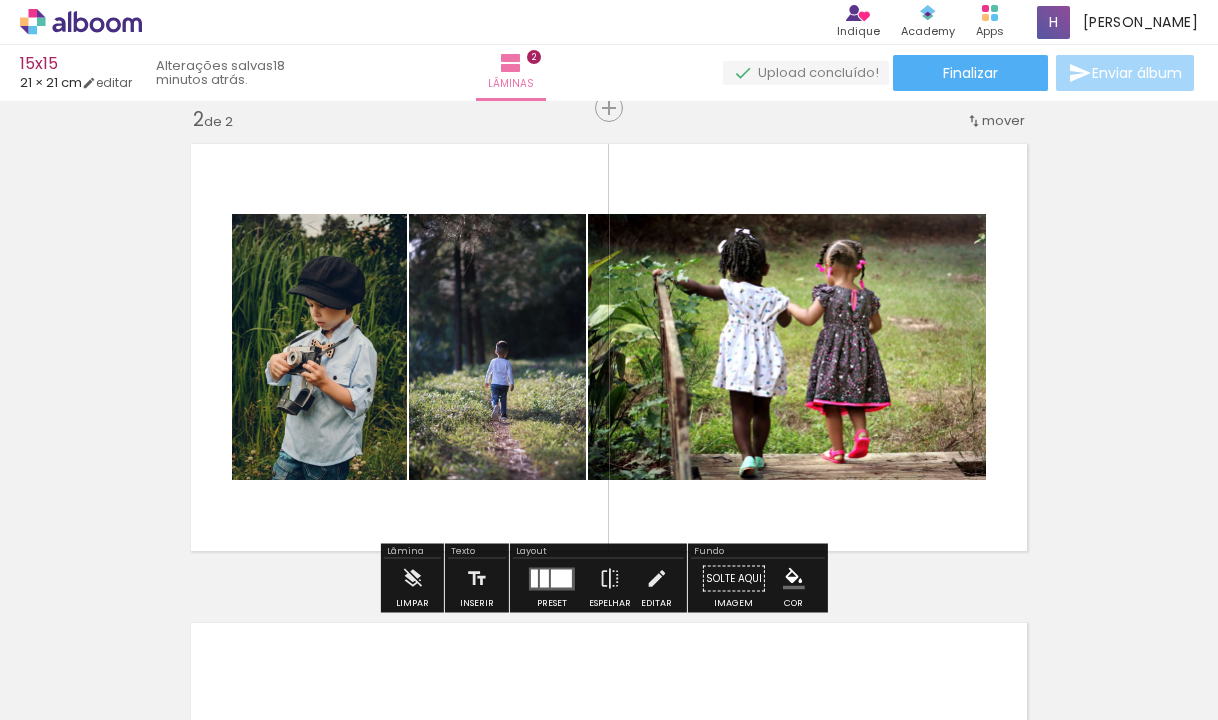click at bounding box center (561, 578) 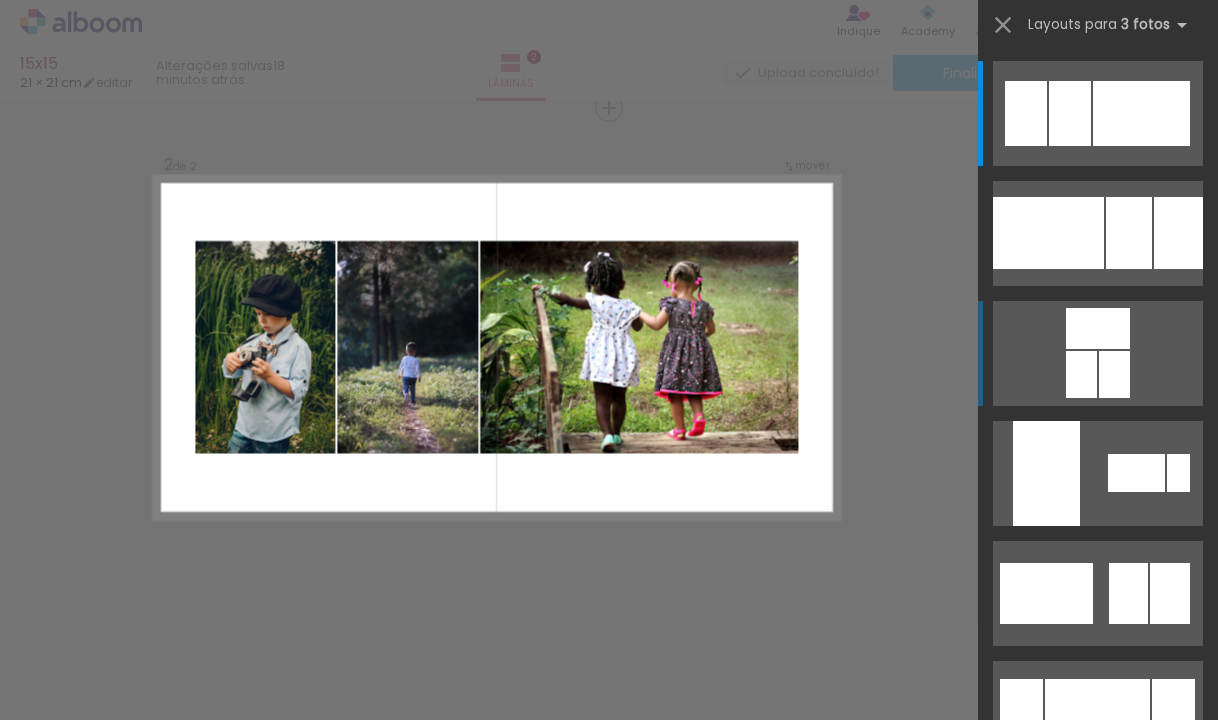 scroll, scrollTop: 504, scrollLeft: 0, axis: vertical 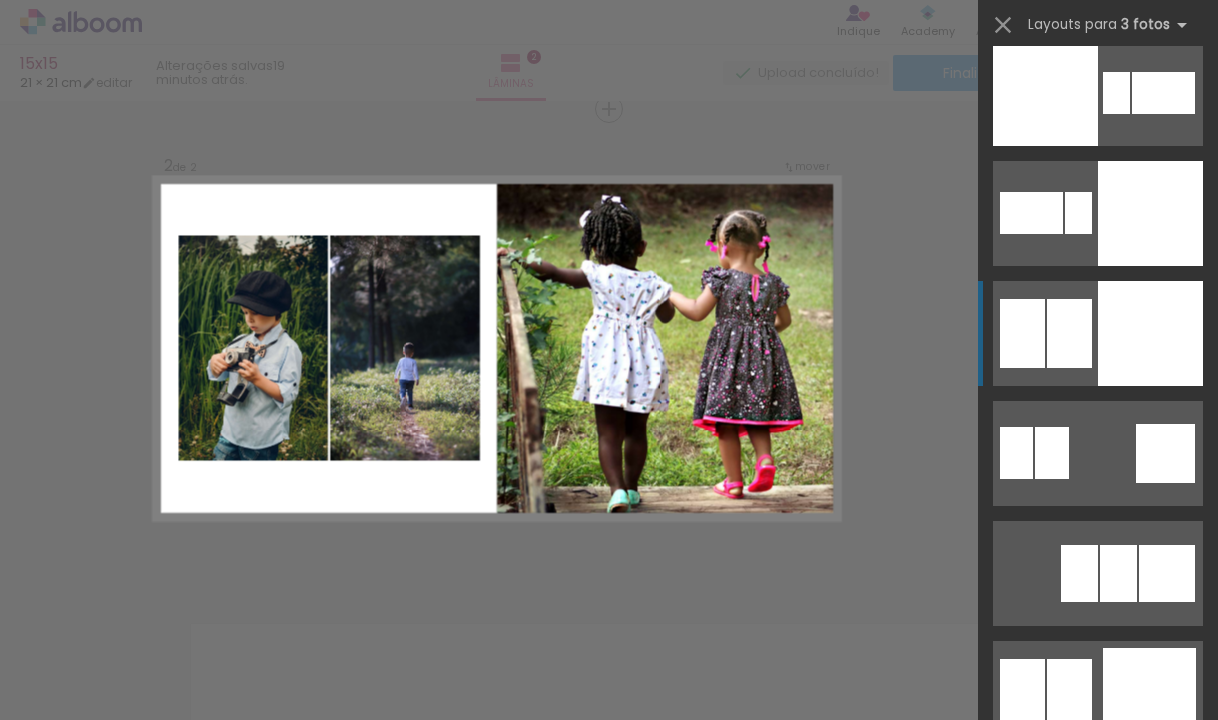 click at bounding box center [1150, -147] 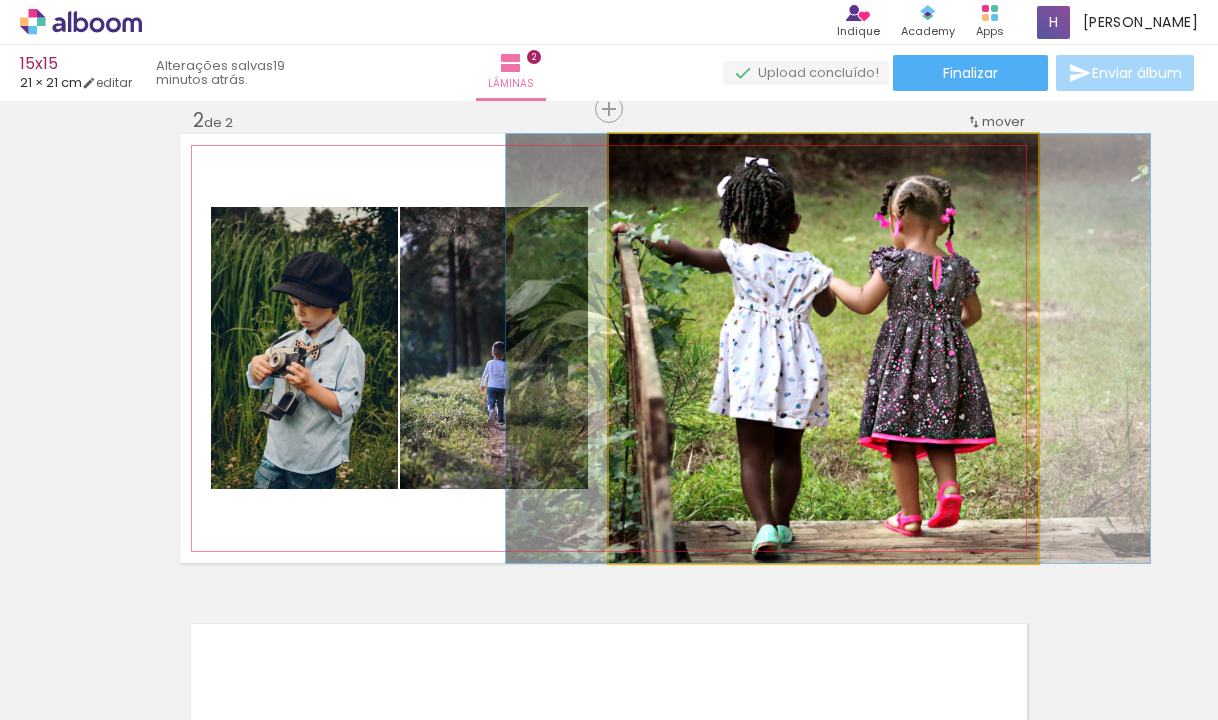 drag, startPoint x: 786, startPoint y: 286, endPoint x: 791, endPoint y: 375, distance: 89.140335 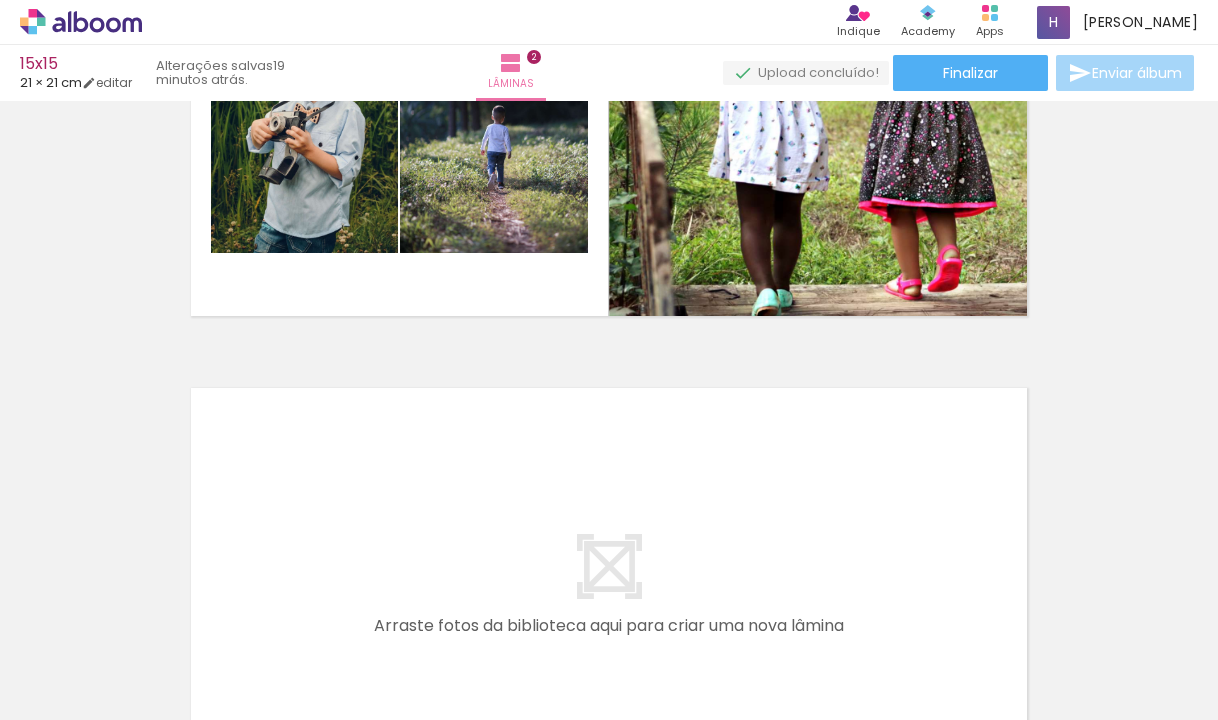 scroll, scrollTop: 1000, scrollLeft: 0, axis: vertical 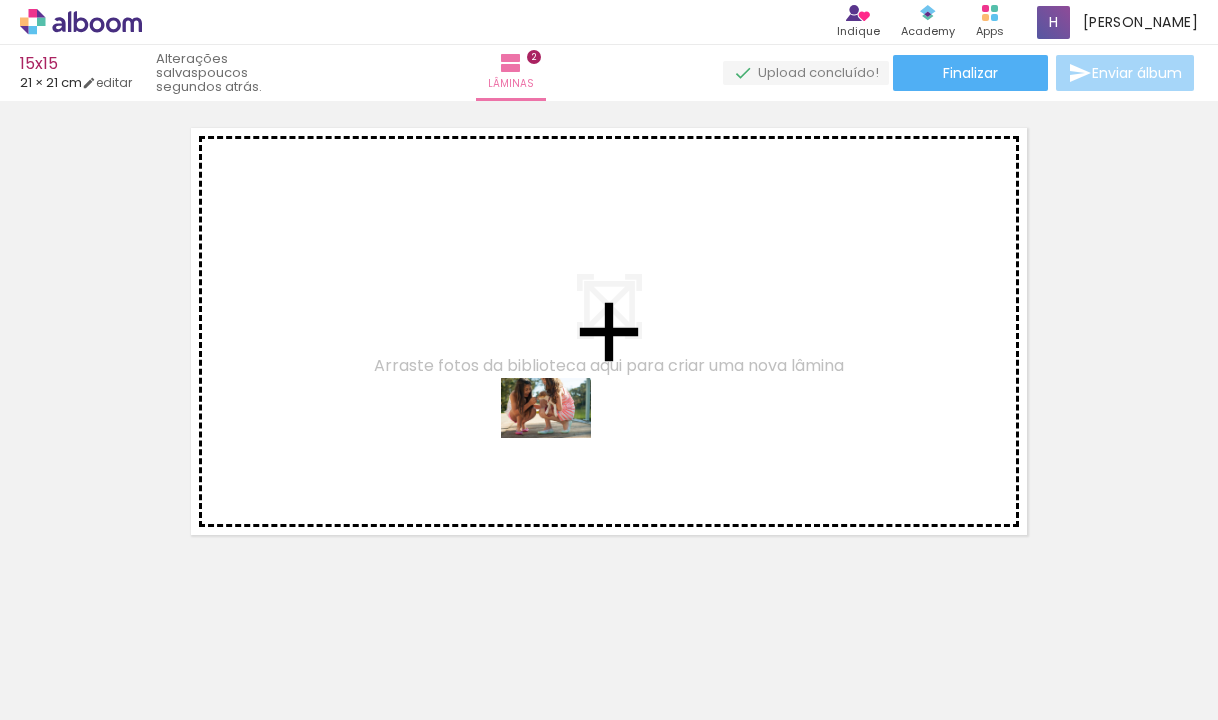 drag, startPoint x: 923, startPoint y: 663, endPoint x: 561, endPoint y: 438, distance: 426.22647 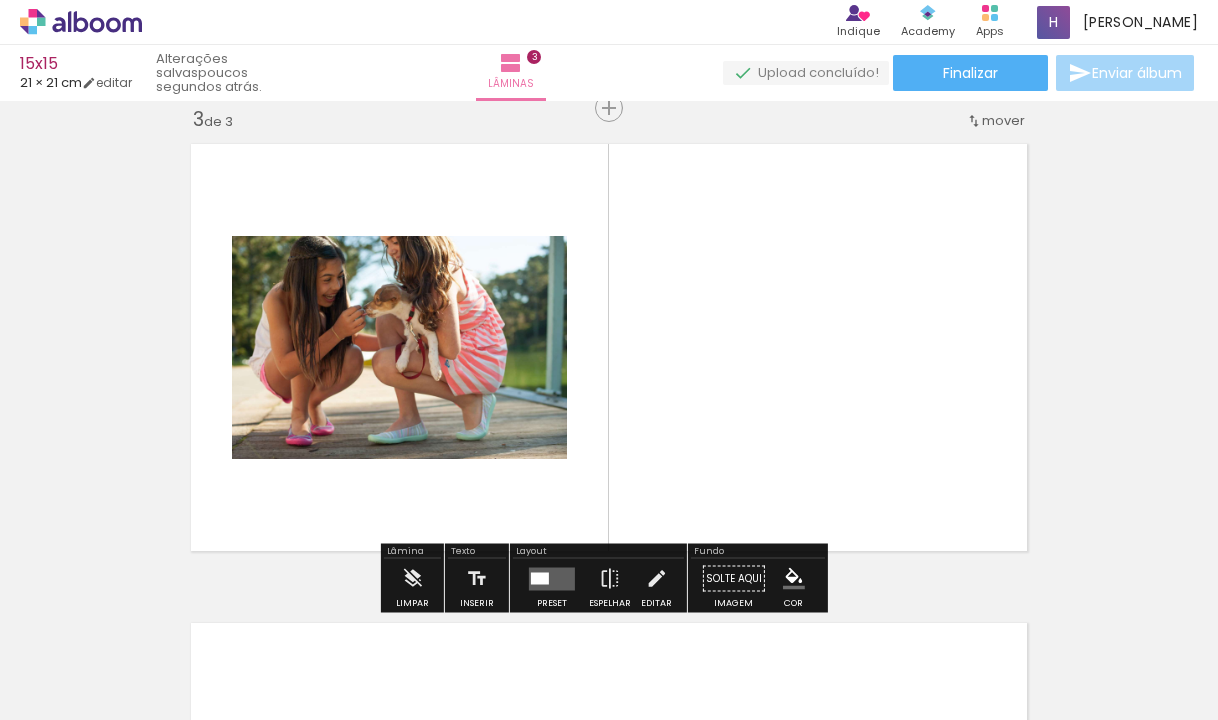 scroll, scrollTop: 984, scrollLeft: 0, axis: vertical 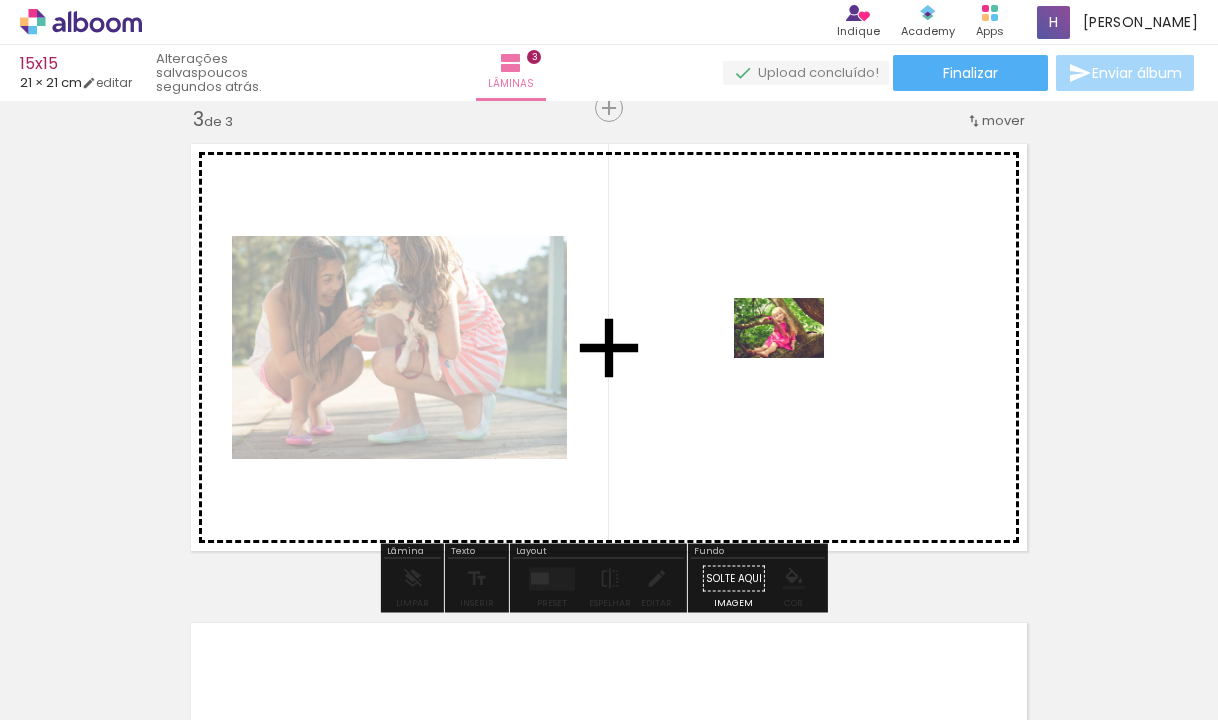 drag, startPoint x: 714, startPoint y: 666, endPoint x: 794, endPoint y: 358, distance: 318.22006 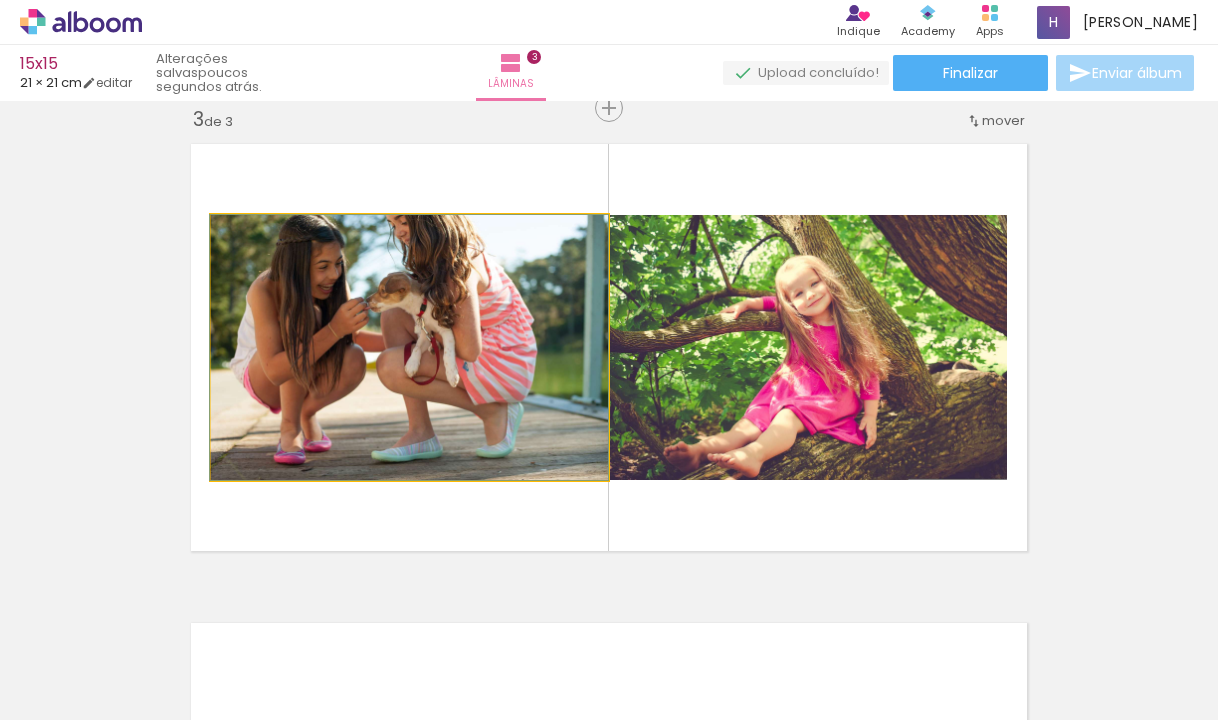 drag, startPoint x: 478, startPoint y: 322, endPoint x: 477, endPoint y: 354, distance: 32.01562 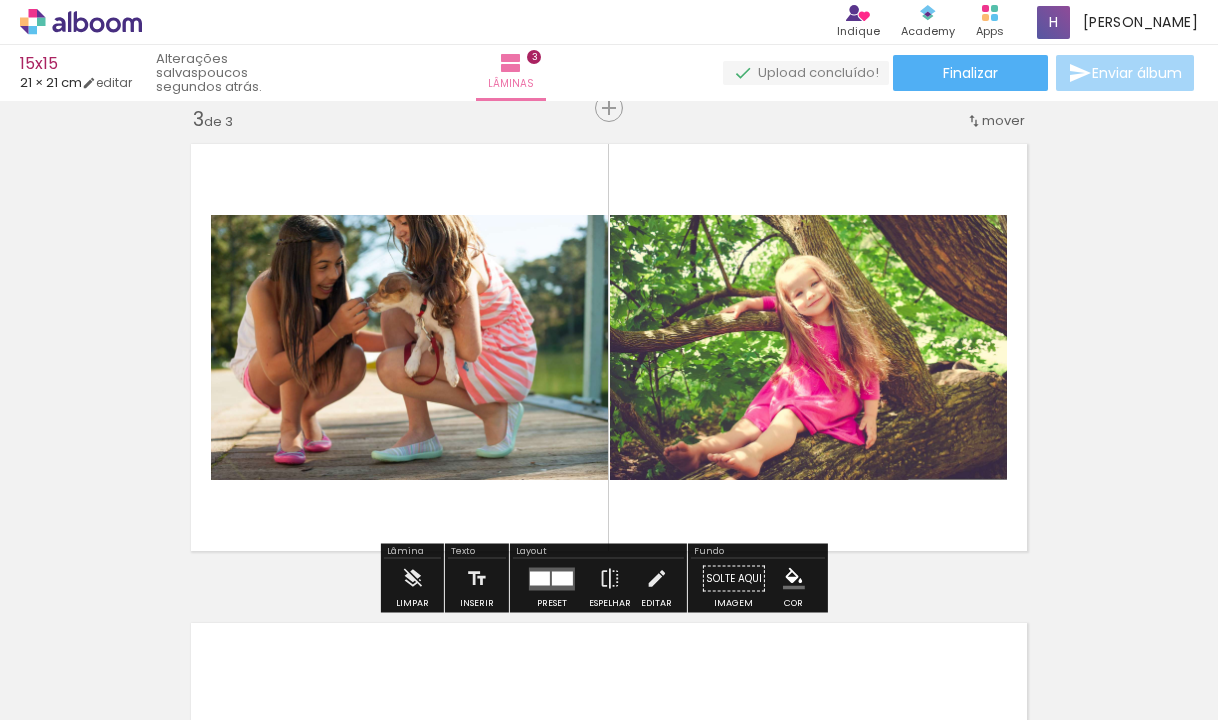 click at bounding box center [562, 578] 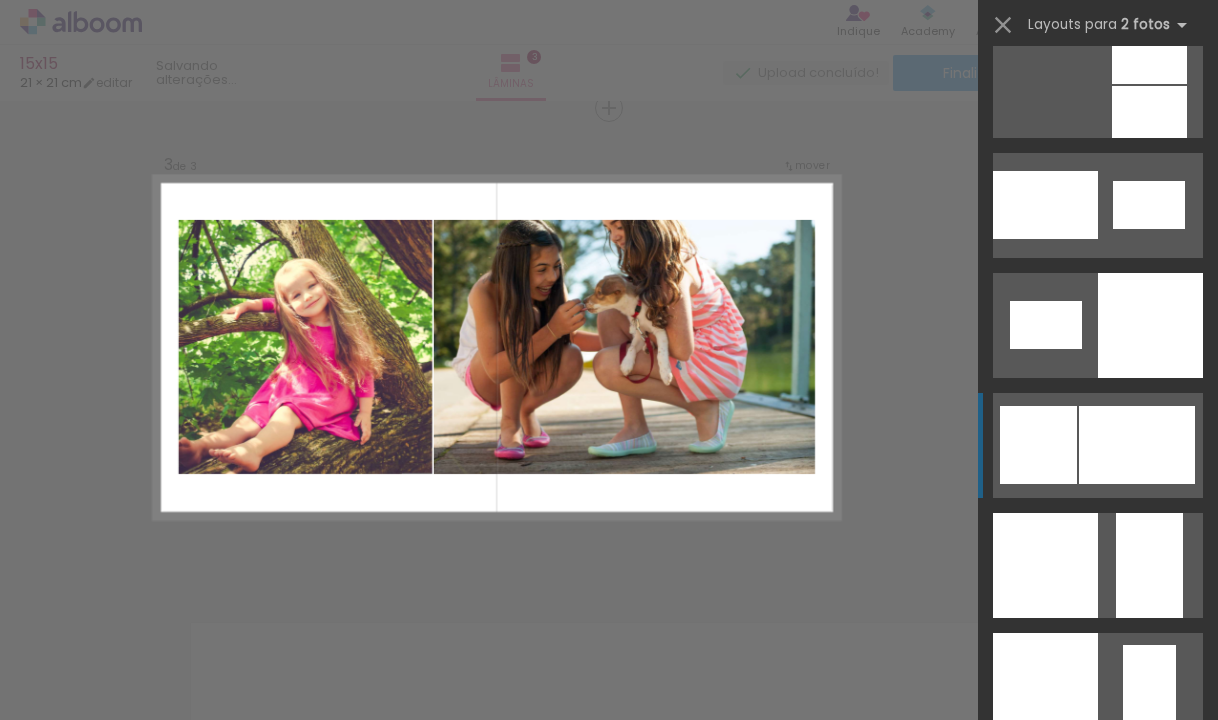 scroll, scrollTop: 2500, scrollLeft: 0, axis: vertical 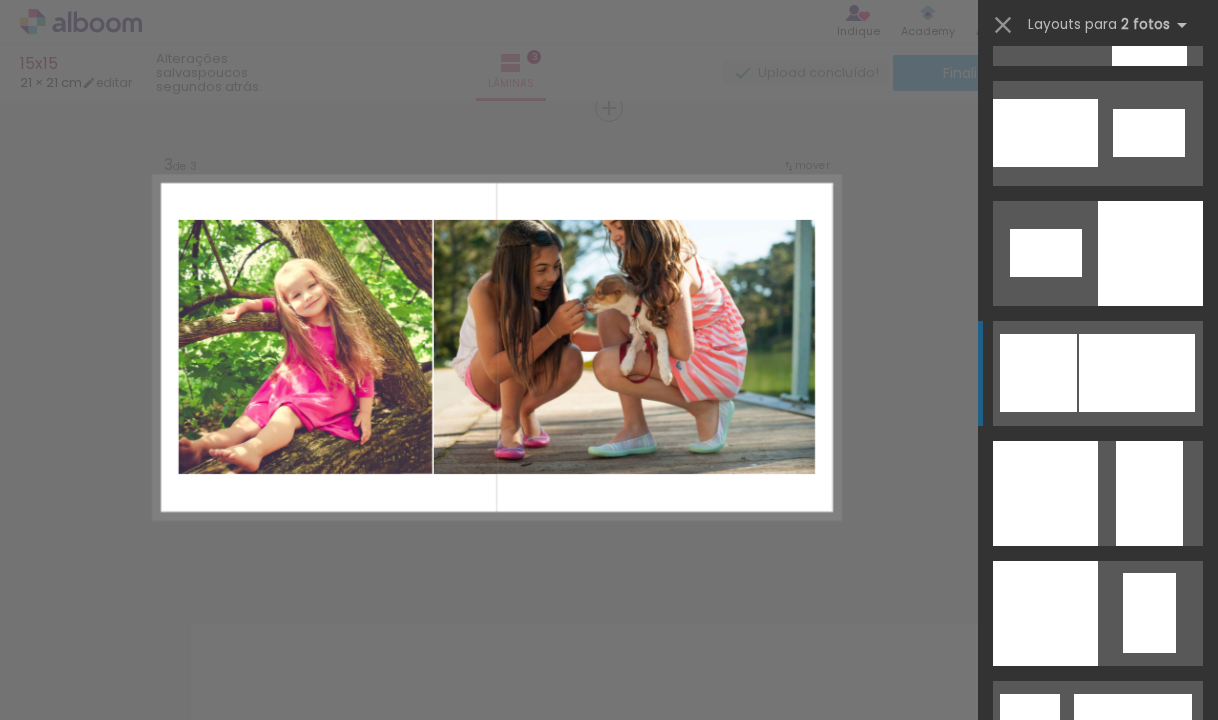 click at bounding box center [1133, 733] 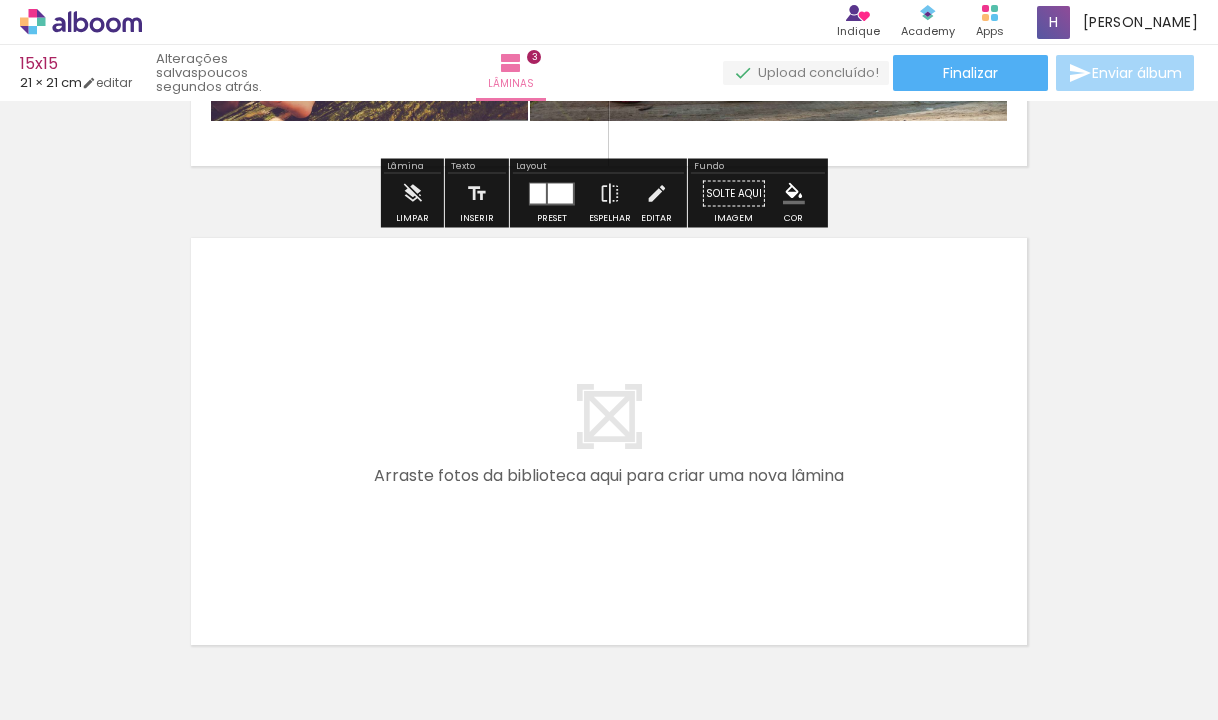 scroll, scrollTop: 1484, scrollLeft: 0, axis: vertical 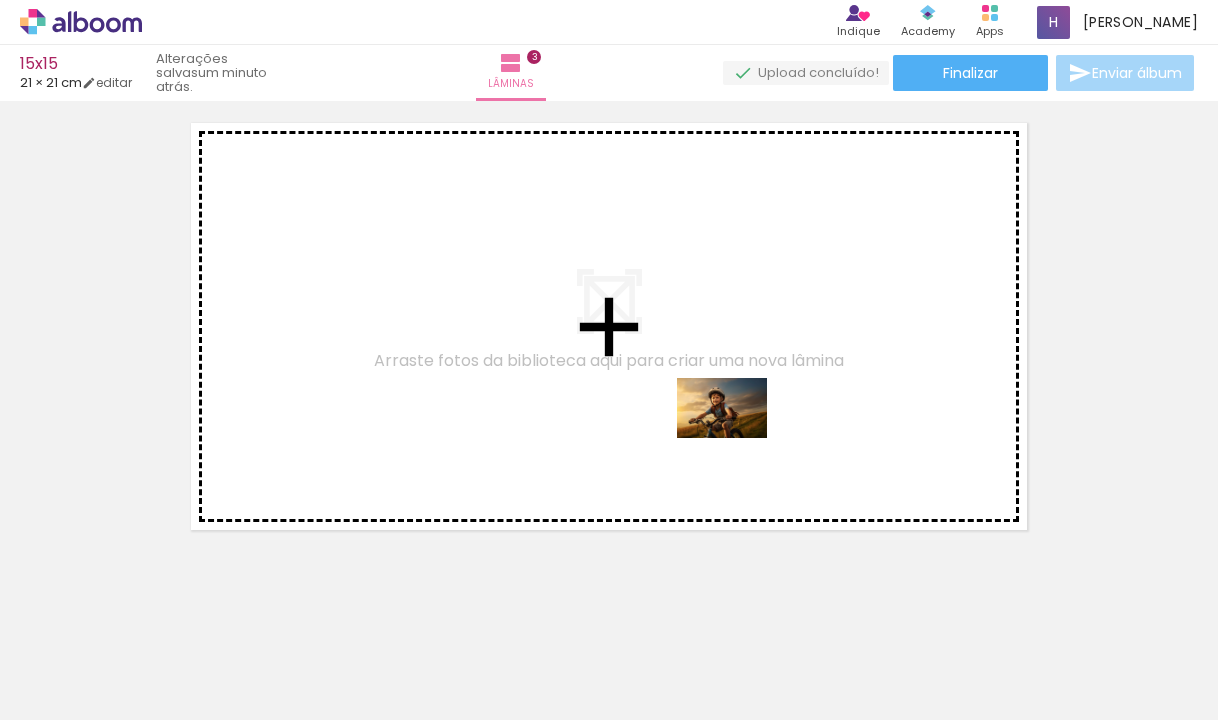 drag, startPoint x: 1148, startPoint y: 663, endPoint x: 687, endPoint y: 570, distance: 470.28714 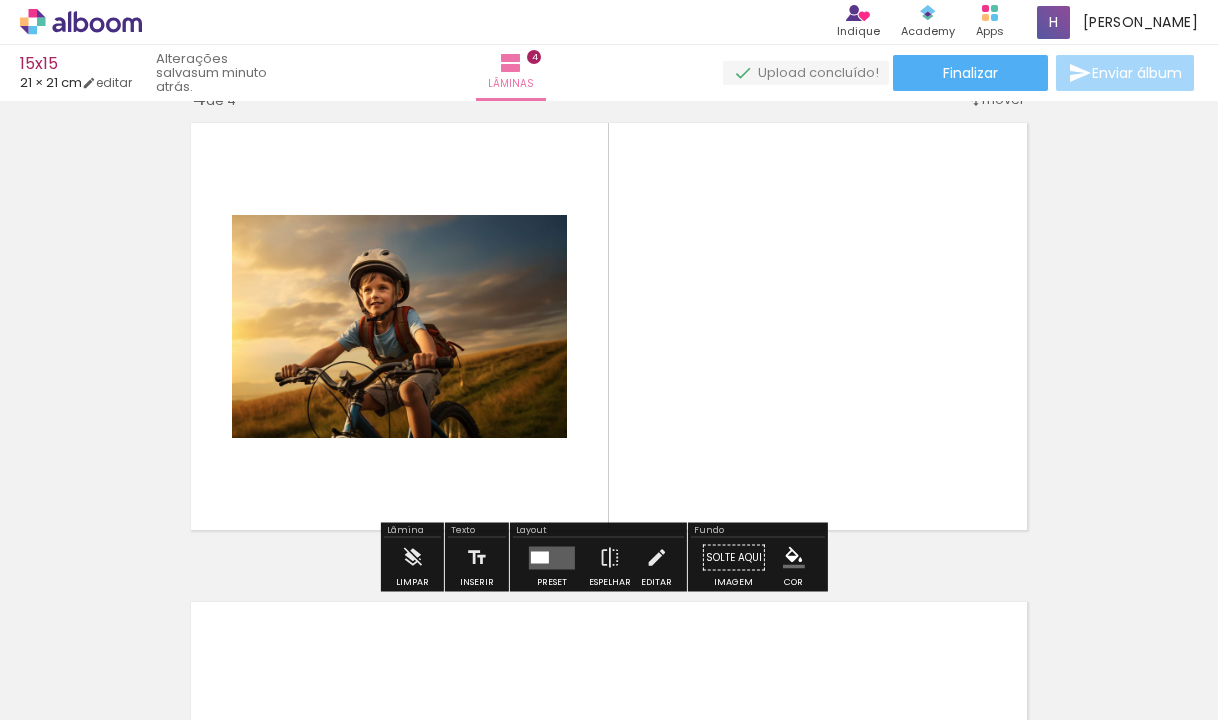 scroll, scrollTop: 1463, scrollLeft: 0, axis: vertical 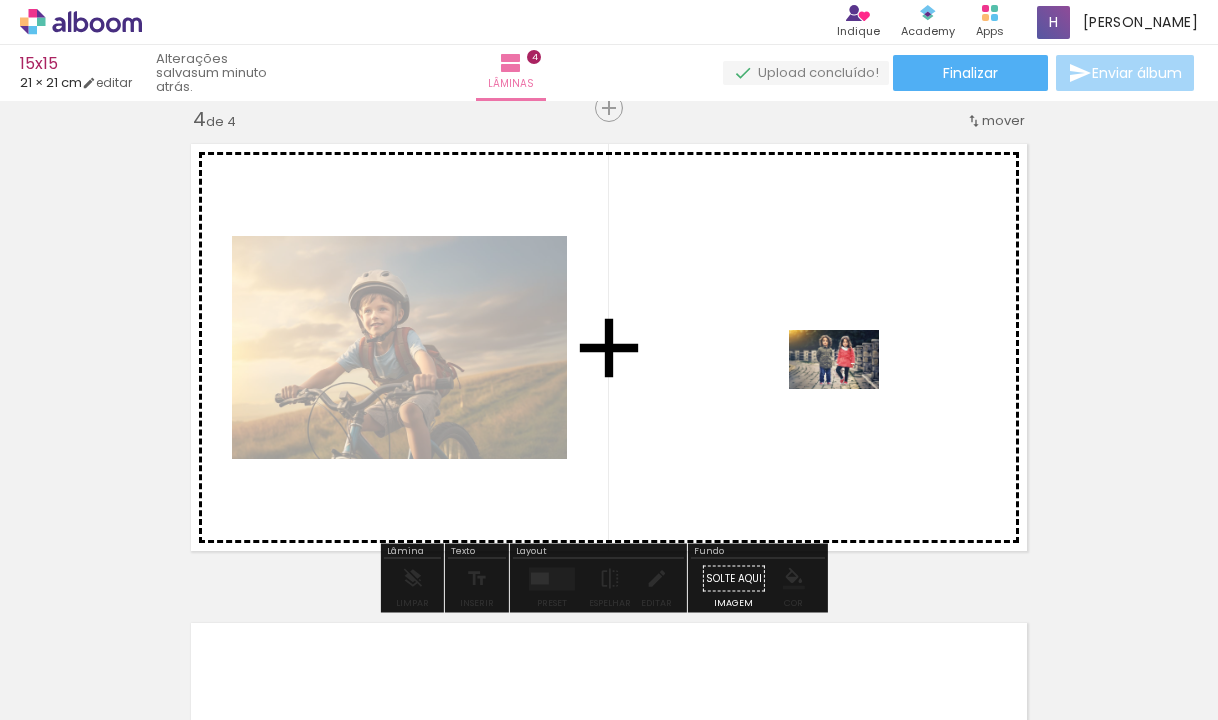 drag, startPoint x: 399, startPoint y: 659, endPoint x: 849, endPoint y: 390, distance: 524.27185 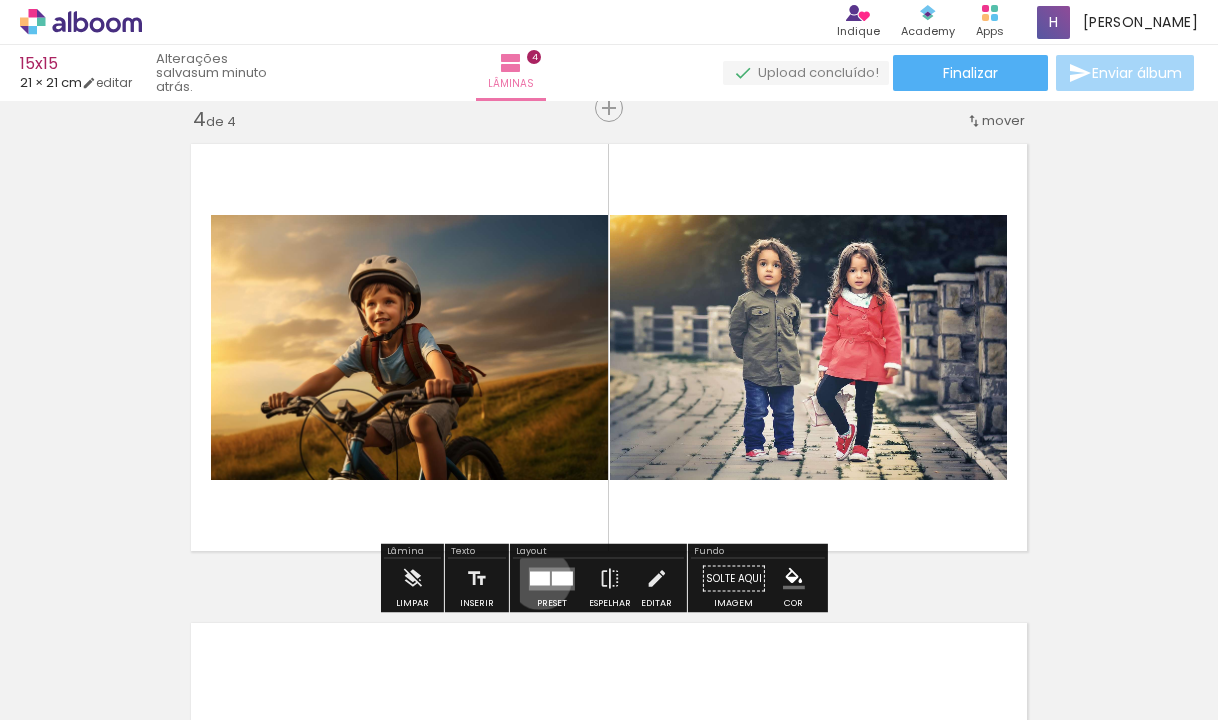 click at bounding box center (540, 578) 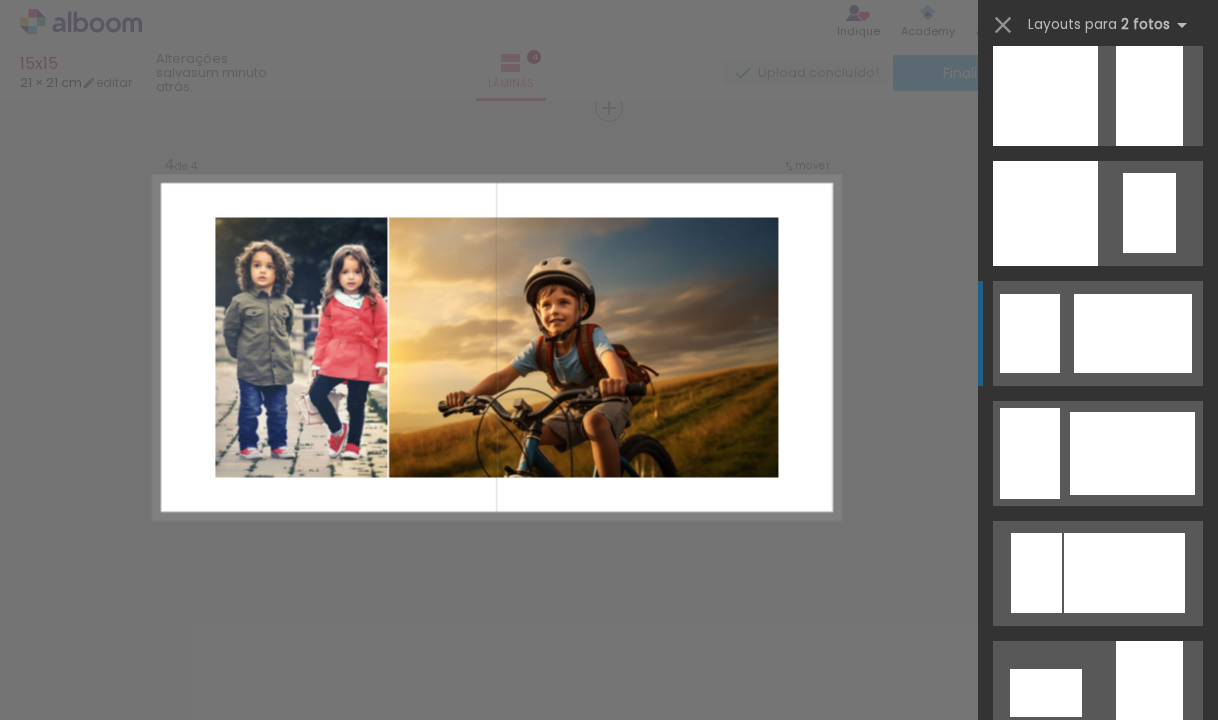 scroll, scrollTop: 2800, scrollLeft: 0, axis: vertical 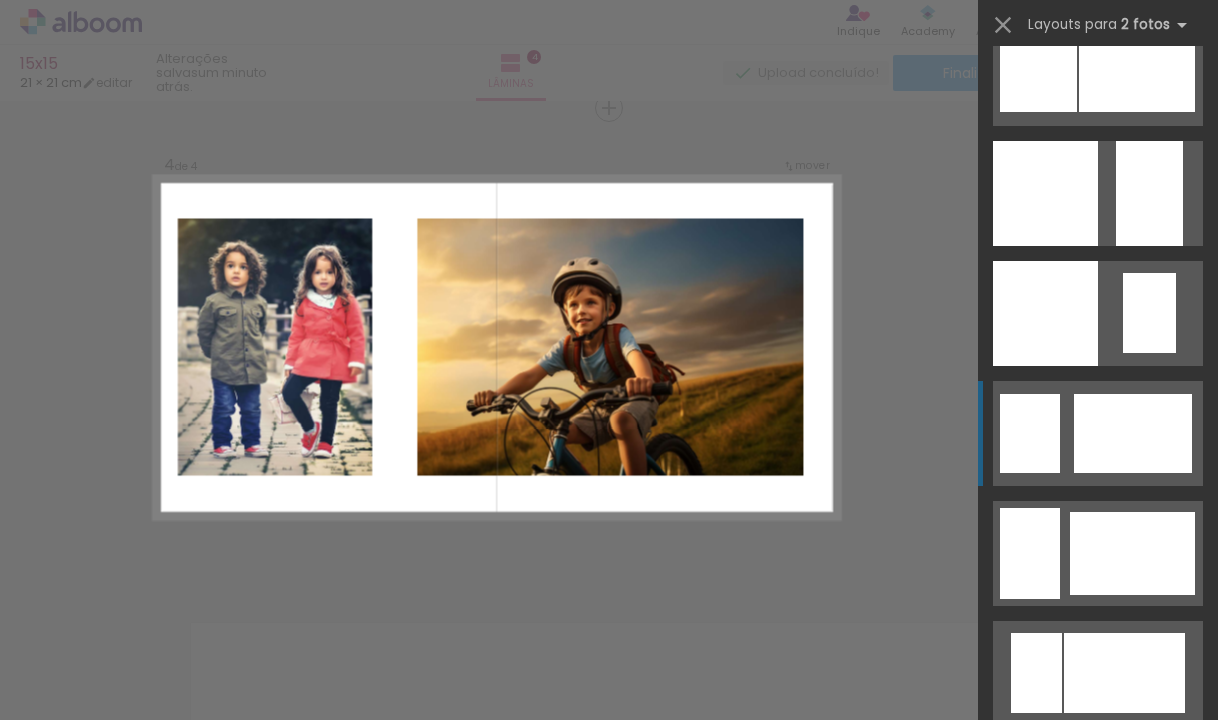click at bounding box center [1133, 433] 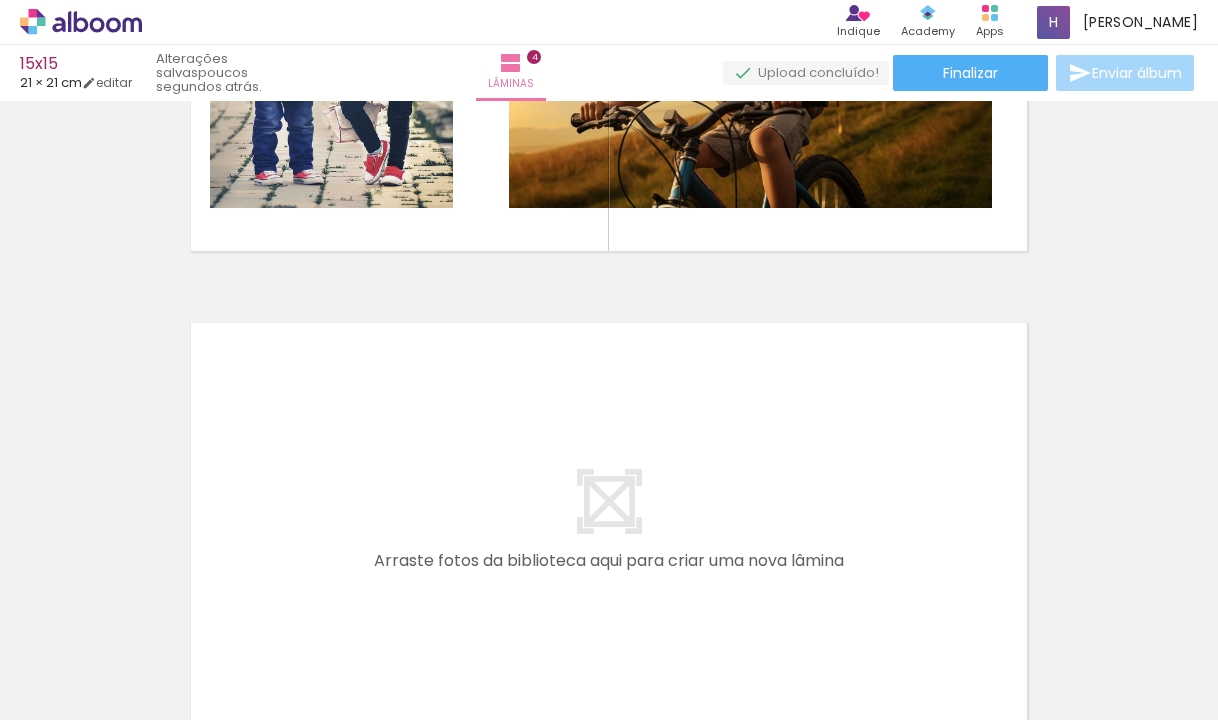 scroll, scrollTop: 1863, scrollLeft: 0, axis: vertical 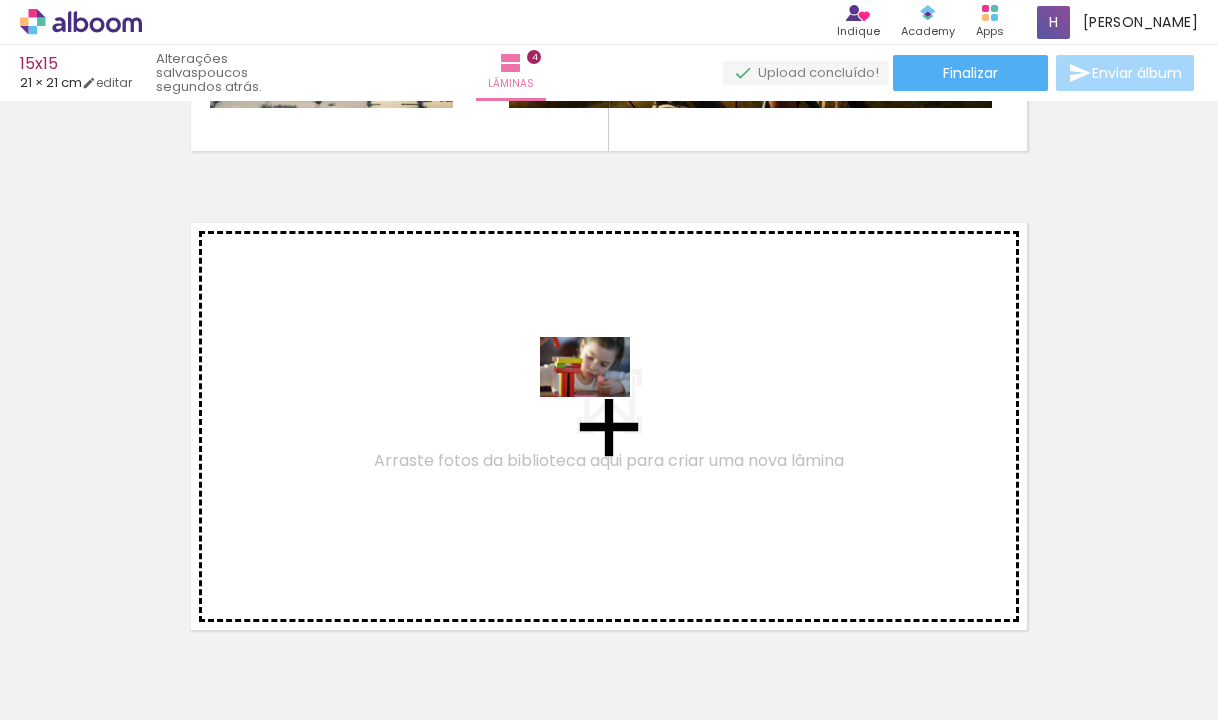 drag, startPoint x: 600, startPoint y: 658, endPoint x: 600, endPoint y: 397, distance: 261 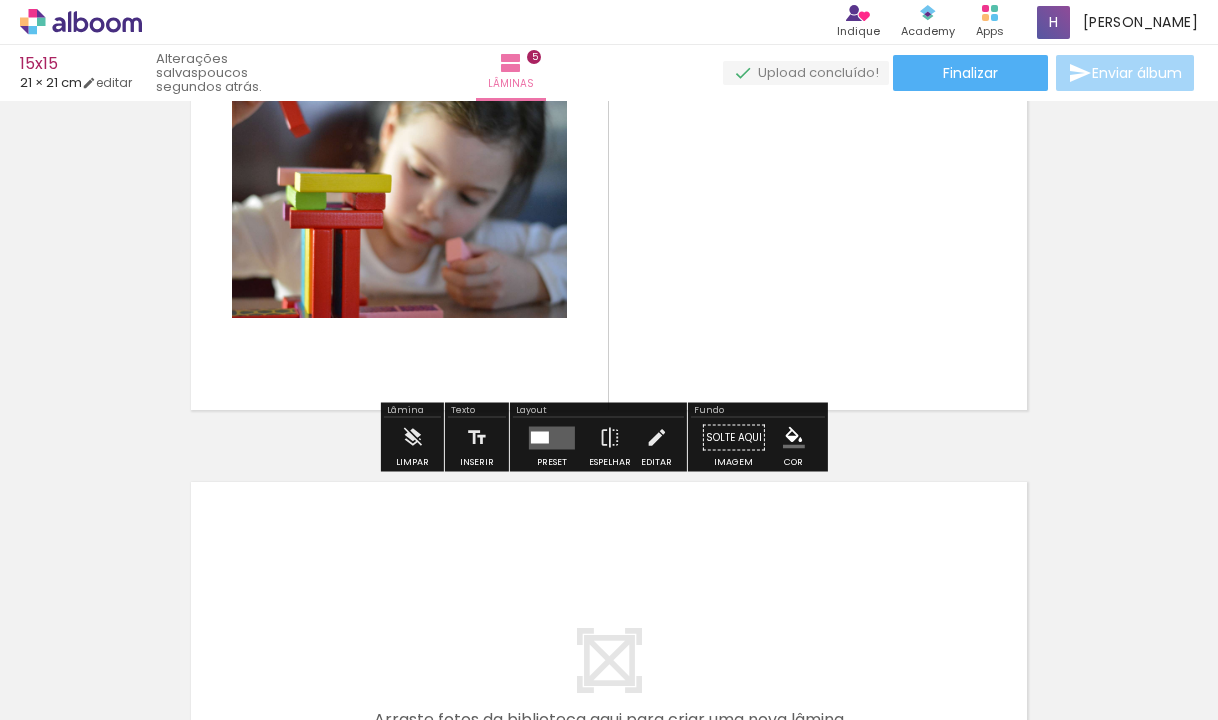 scroll, scrollTop: 2142, scrollLeft: 0, axis: vertical 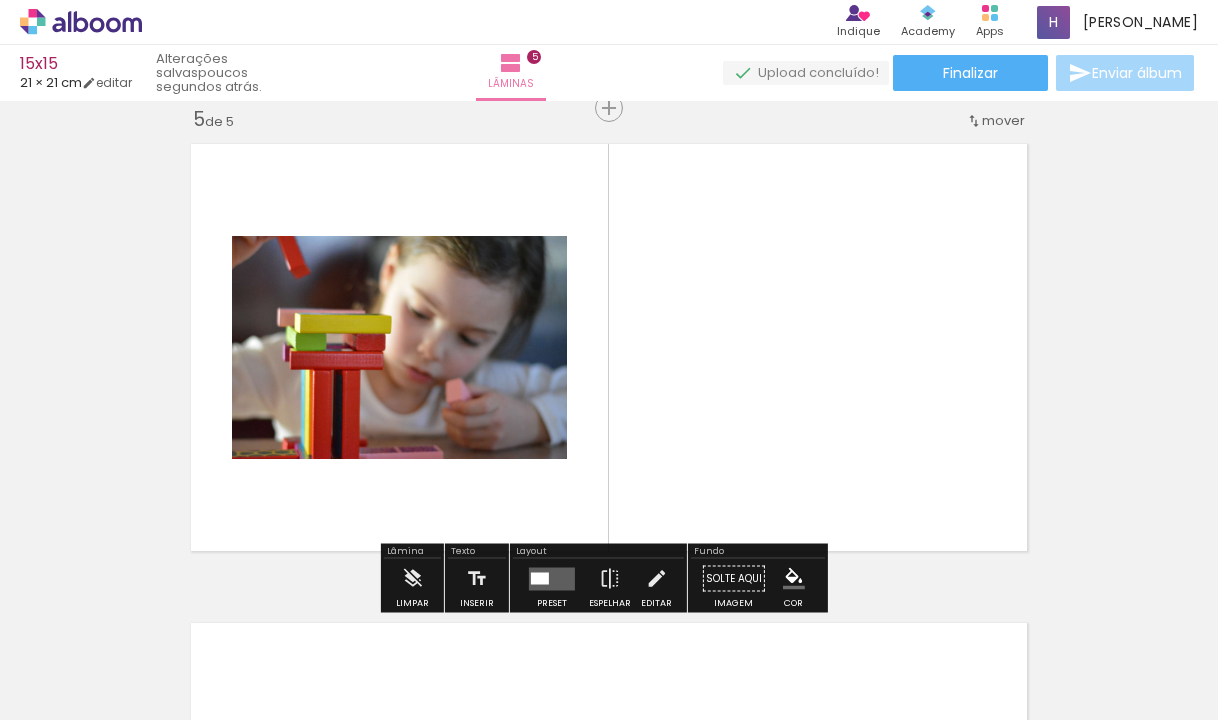 click at bounding box center (552, 578) 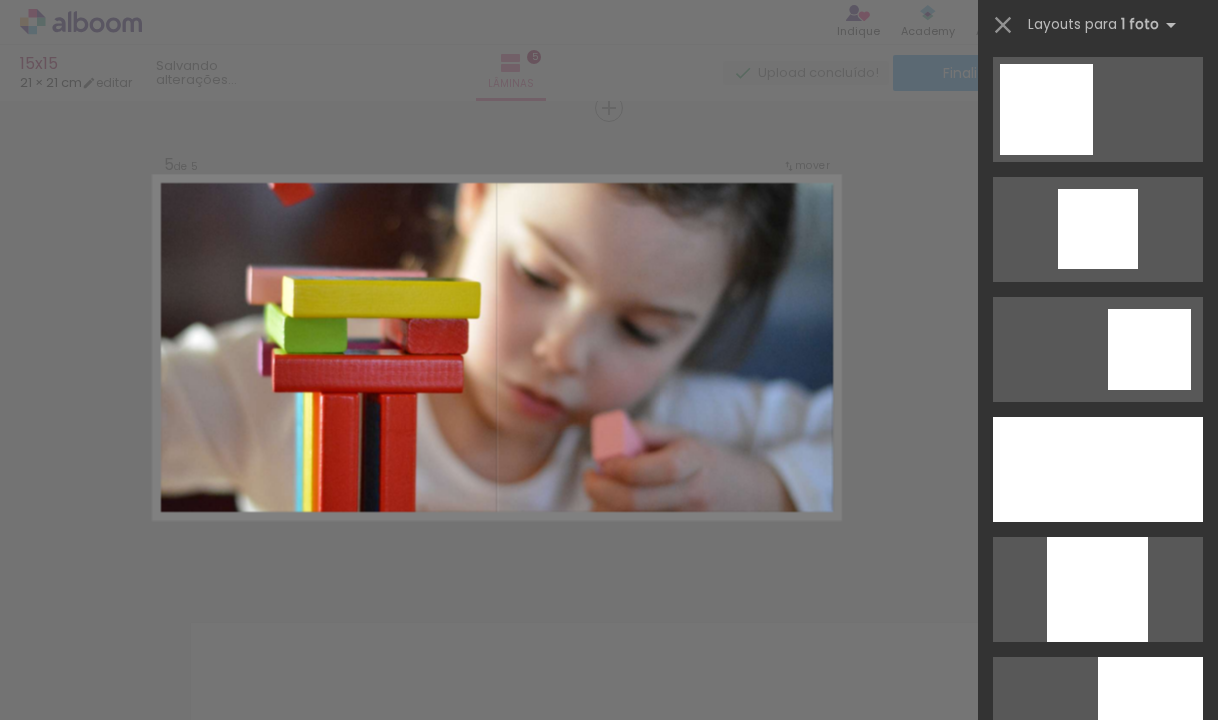 scroll, scrollTop: 1500, scrollLeft: 0, axis: vertical 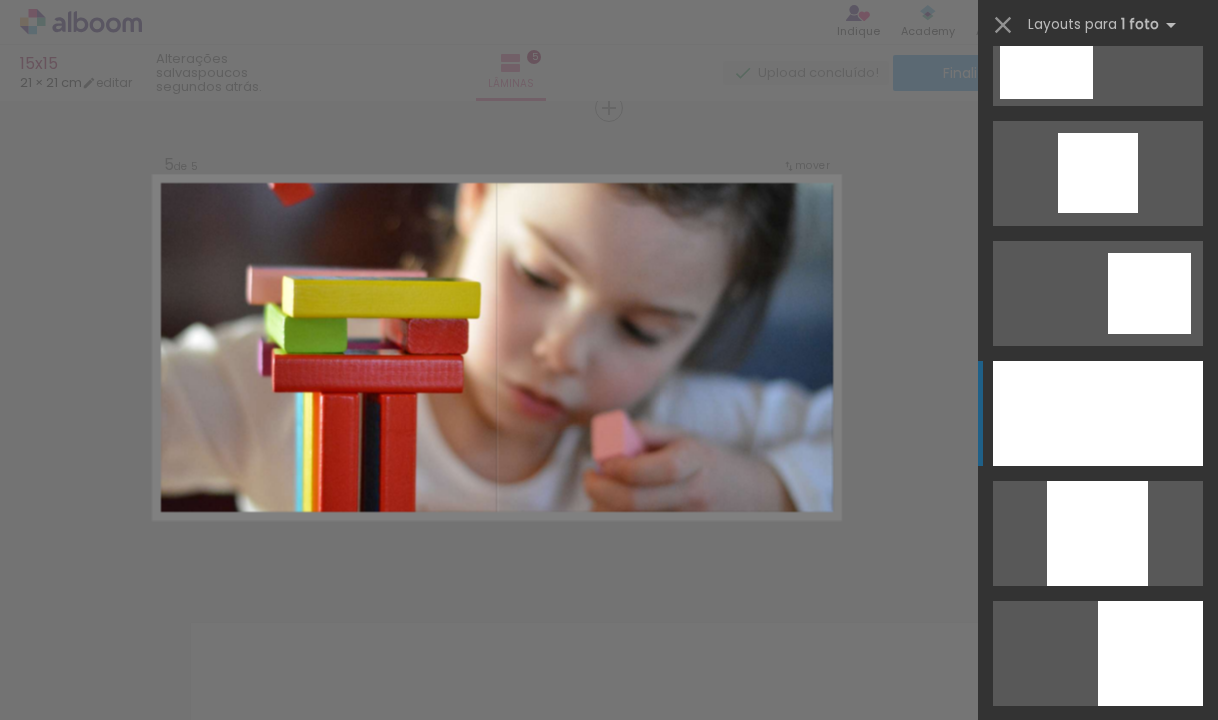 click at bounding box center [1098, 413] 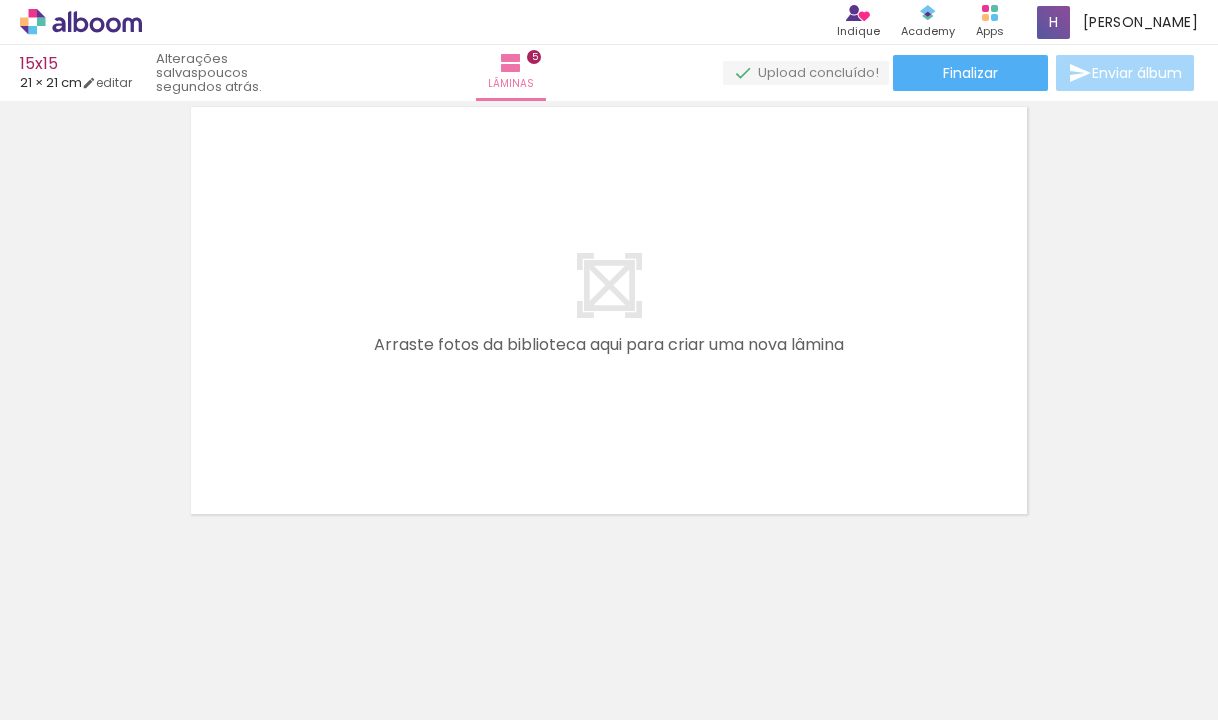 scroll, scrollTop: 2473, scrollLeft: 0, axis: vertical 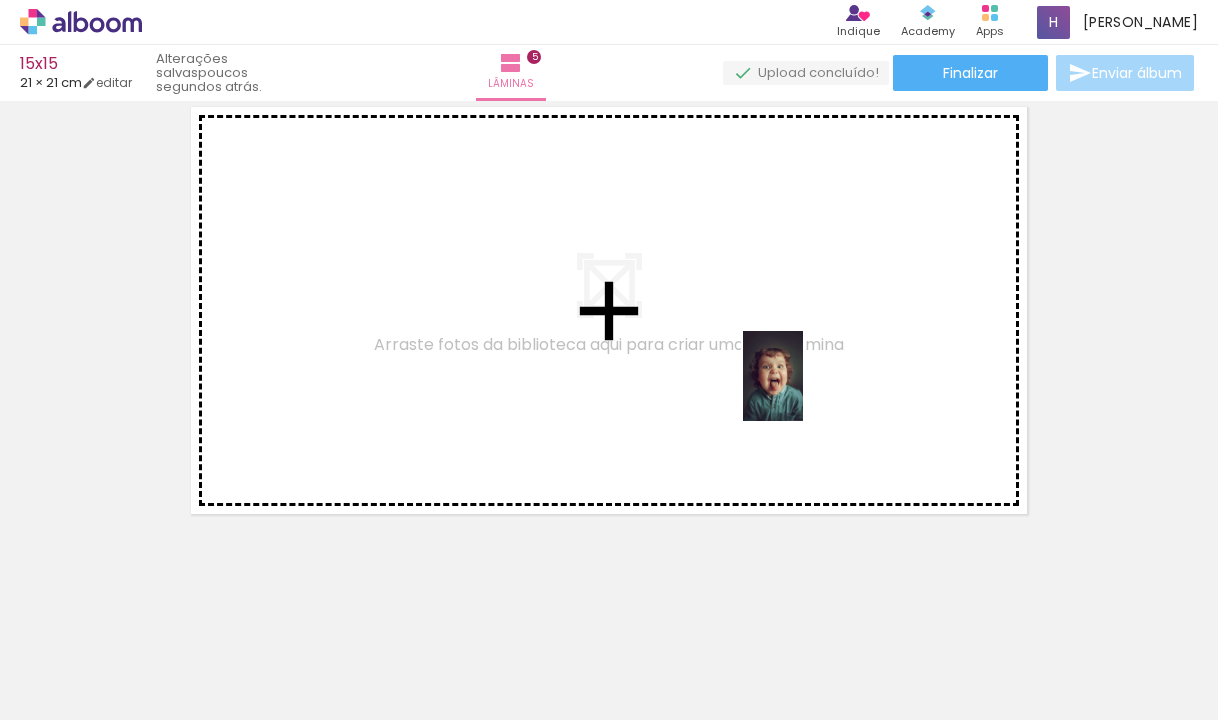 drag, startPoint x: 1051, startPoint y: 668, endPoint x: 828, endPoint y: 369, distance: 373.00134 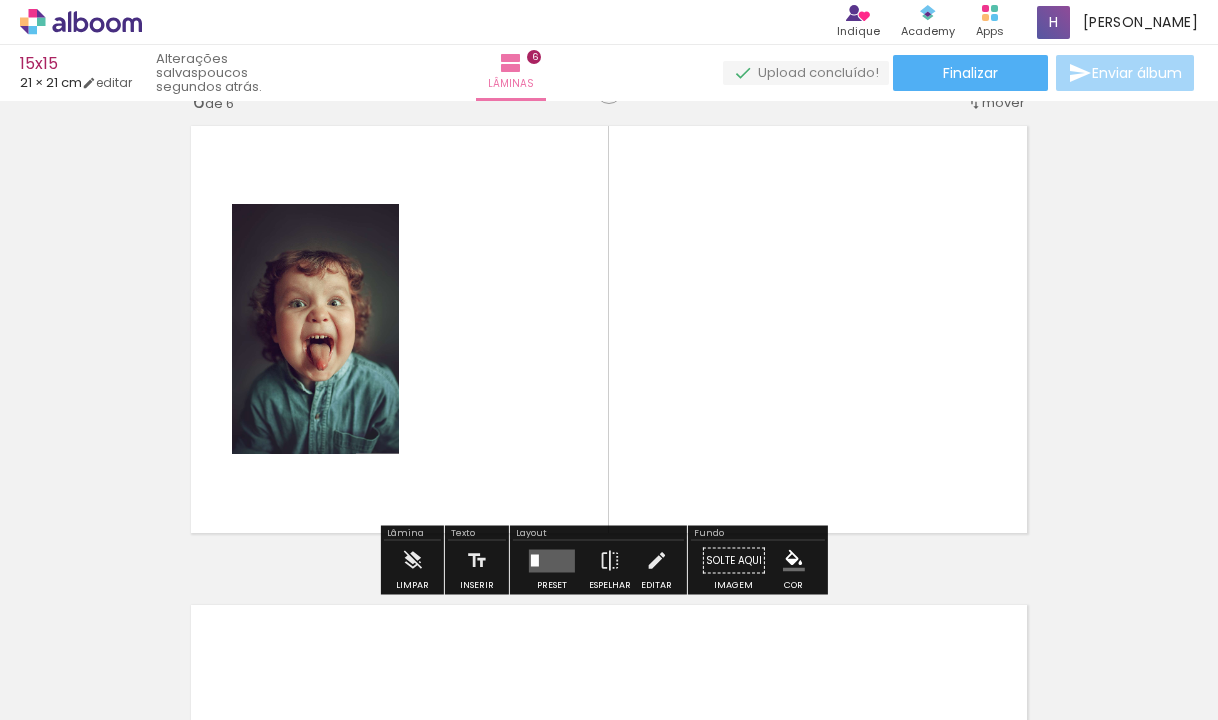 scroll, scrollTop: 2421, scrollLeft: 0, axis: vertical 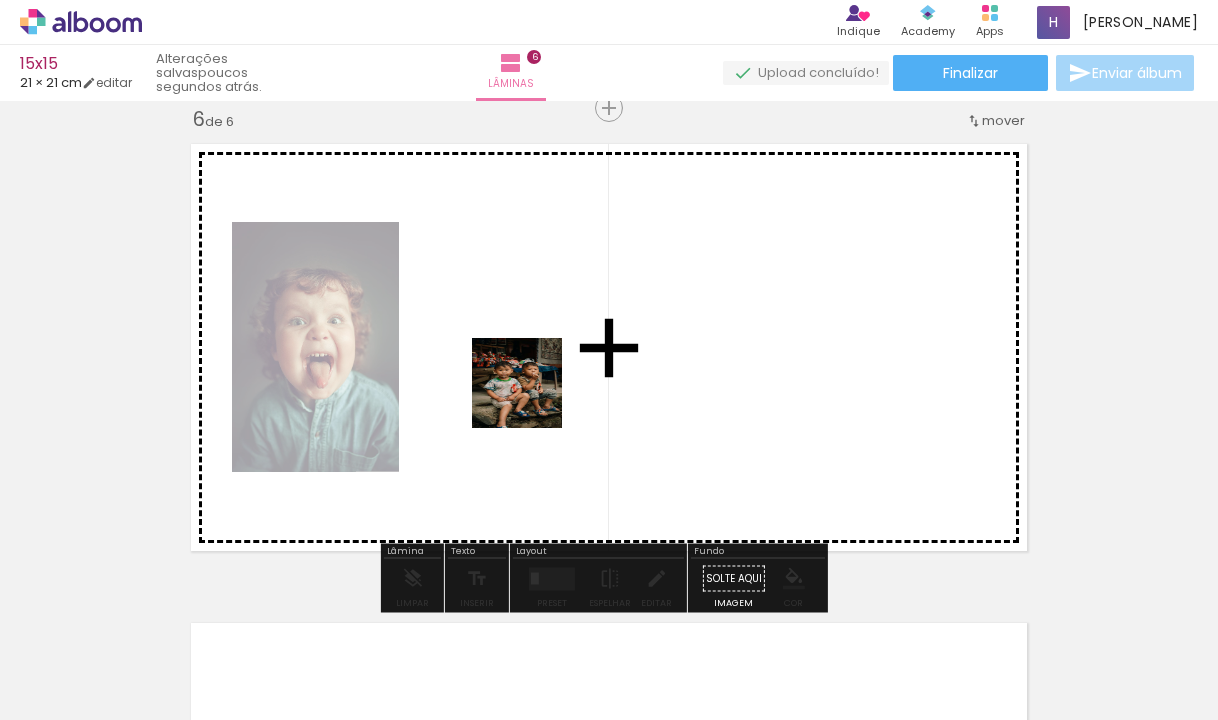 drag, startPoint x: 352, startPoint y: 667, endPoint x: 572, endPoint y: 335, distance: 398.27628 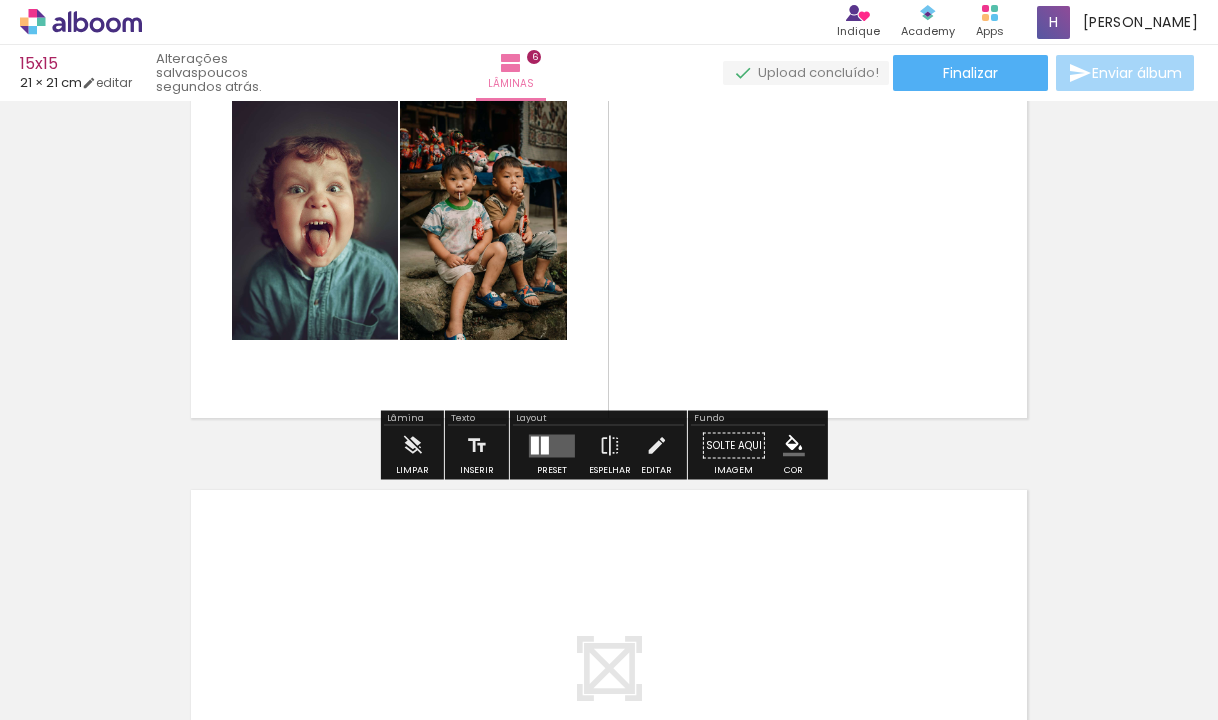 scroll, scrollTop: 2521, scrollLeft: 0, axis: vertical 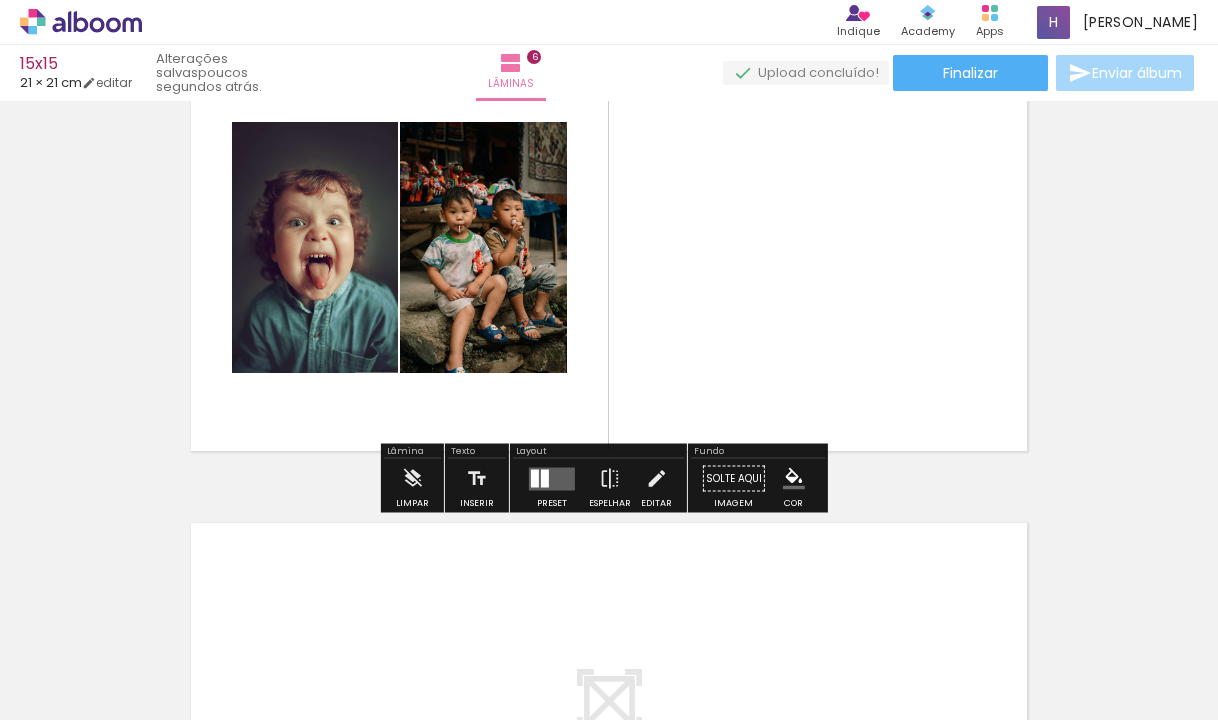 click at bounding box center (535, 478) 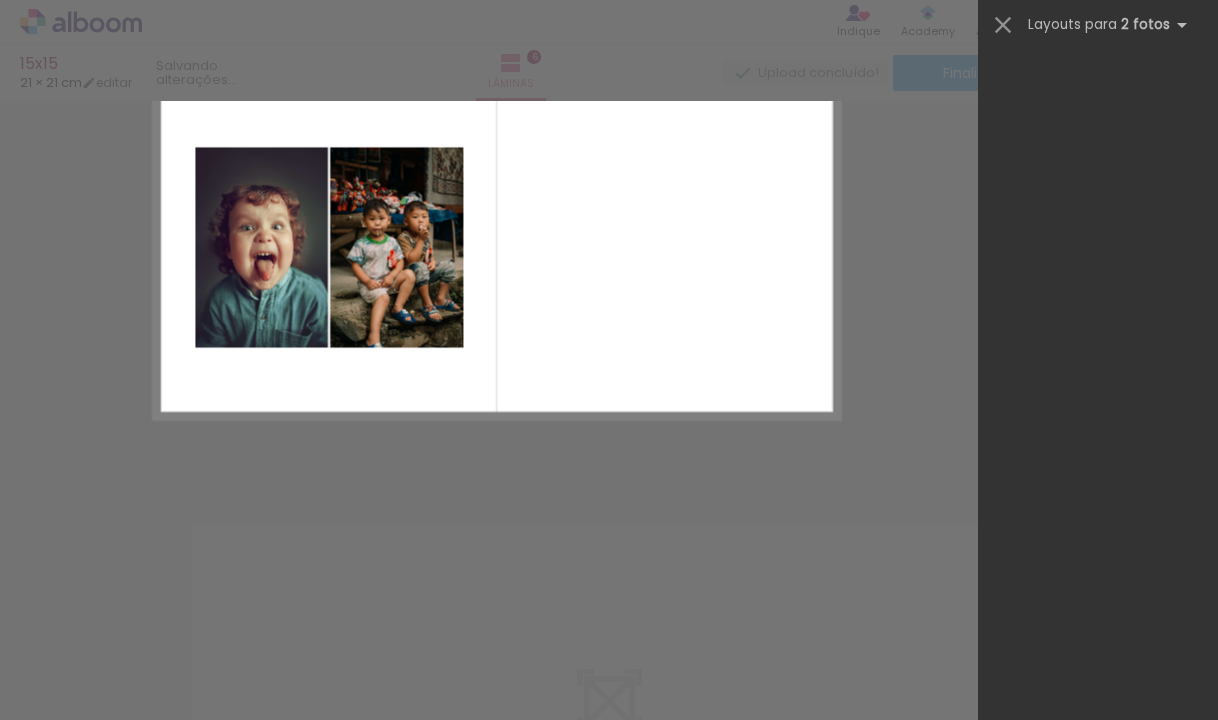 scroll, scrollTop: 0, scrollLeft: 0, axis: both 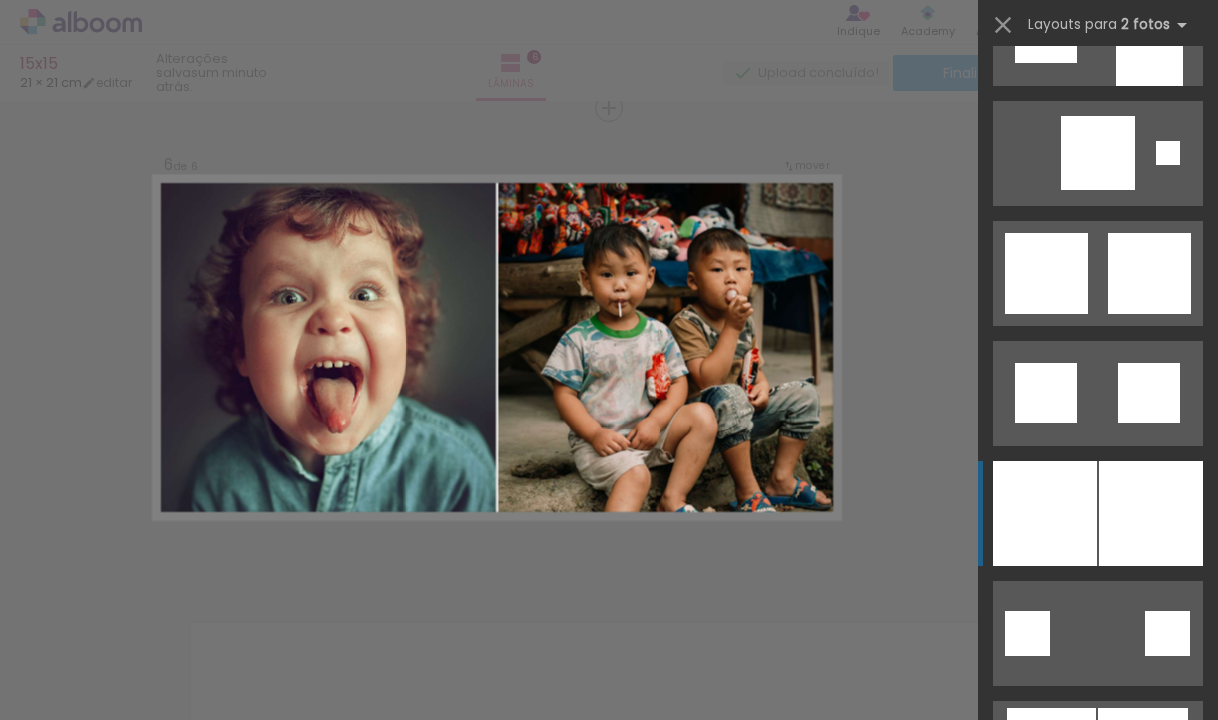 click at bounding box center (1149, -207) 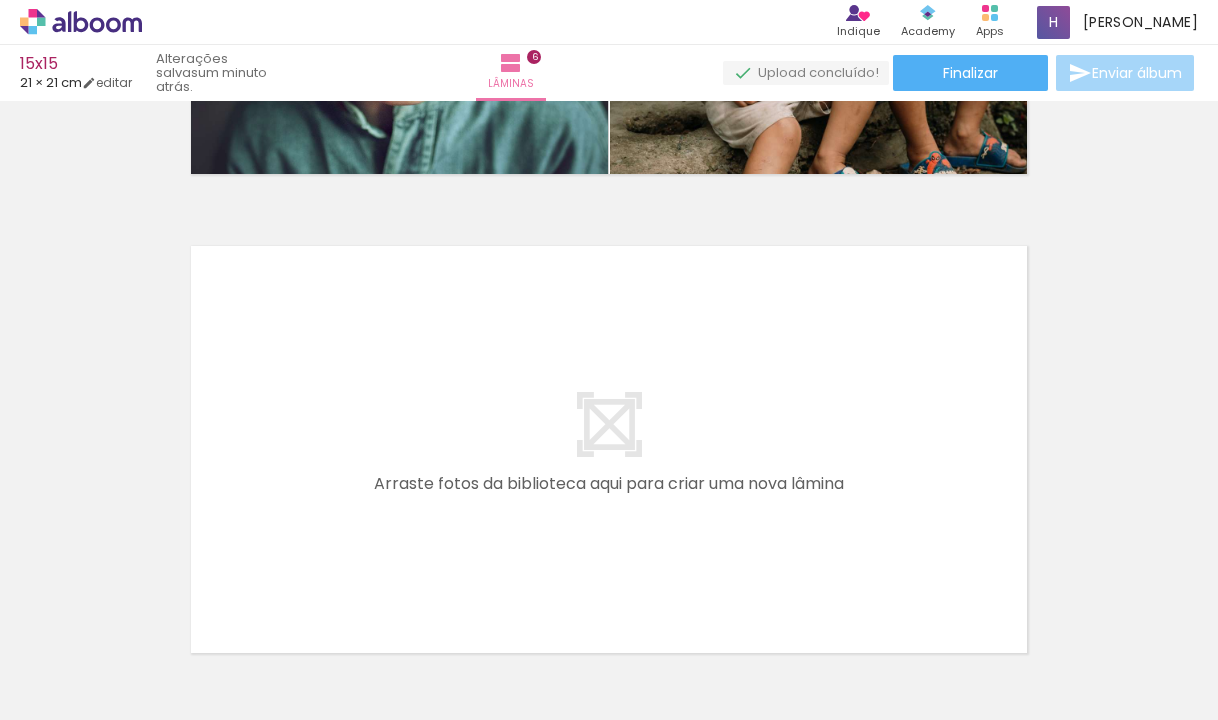 scroll, scrollTop: 2821, scrollLeft: 0, axis: vertical 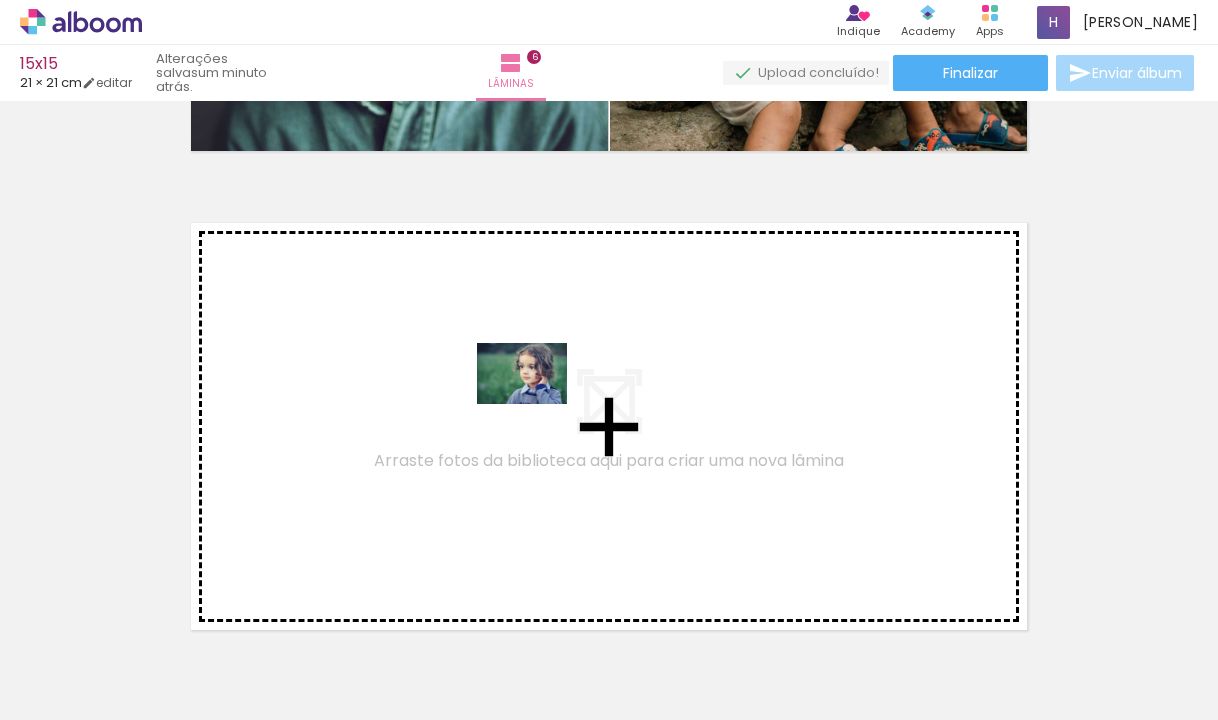 drag, startPoint x: 171, startPoint y: 663, endPoint x: 537, endPoint y: 402, distance: 449.52975 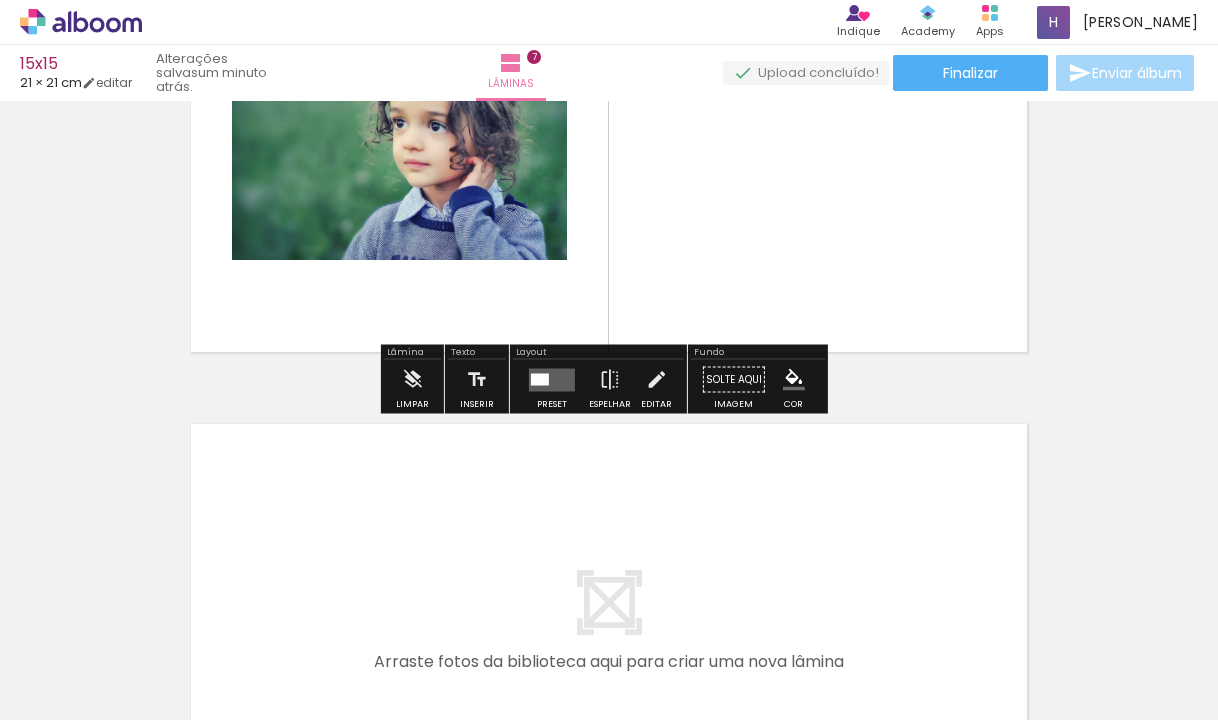 scroll, scrollTop: 3100, scrollLeft: 0, axis: vertical 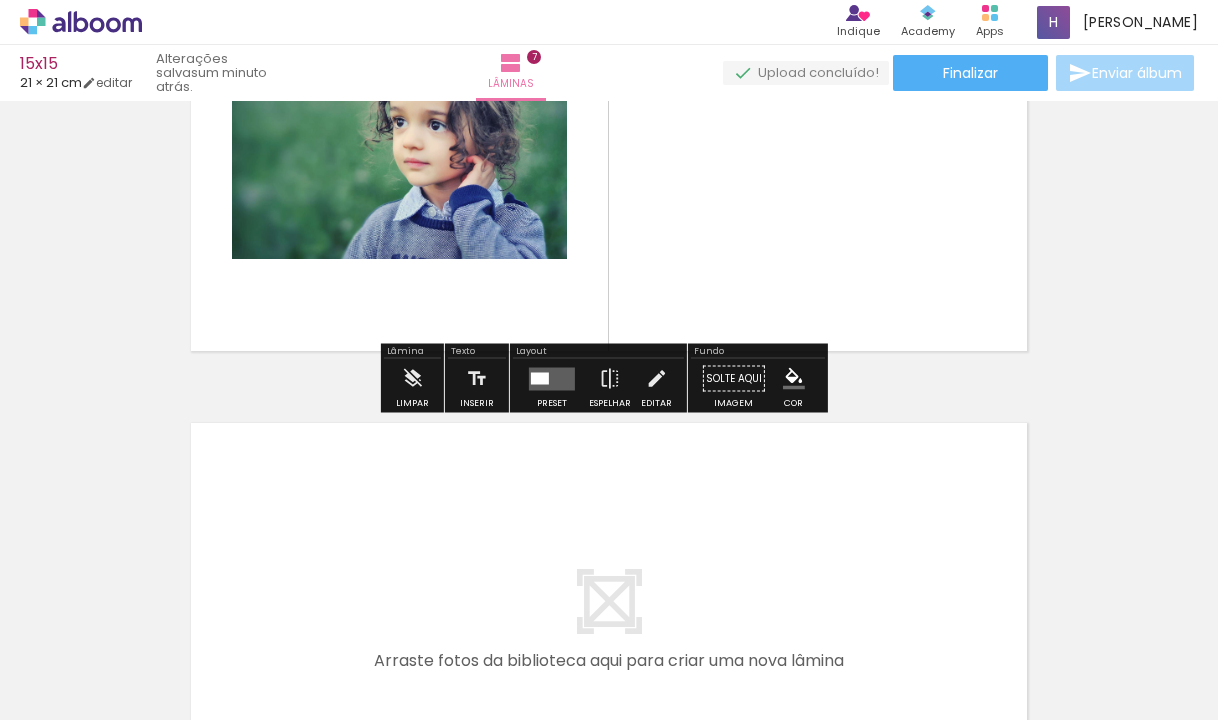 click at bounding box center [540, 378] 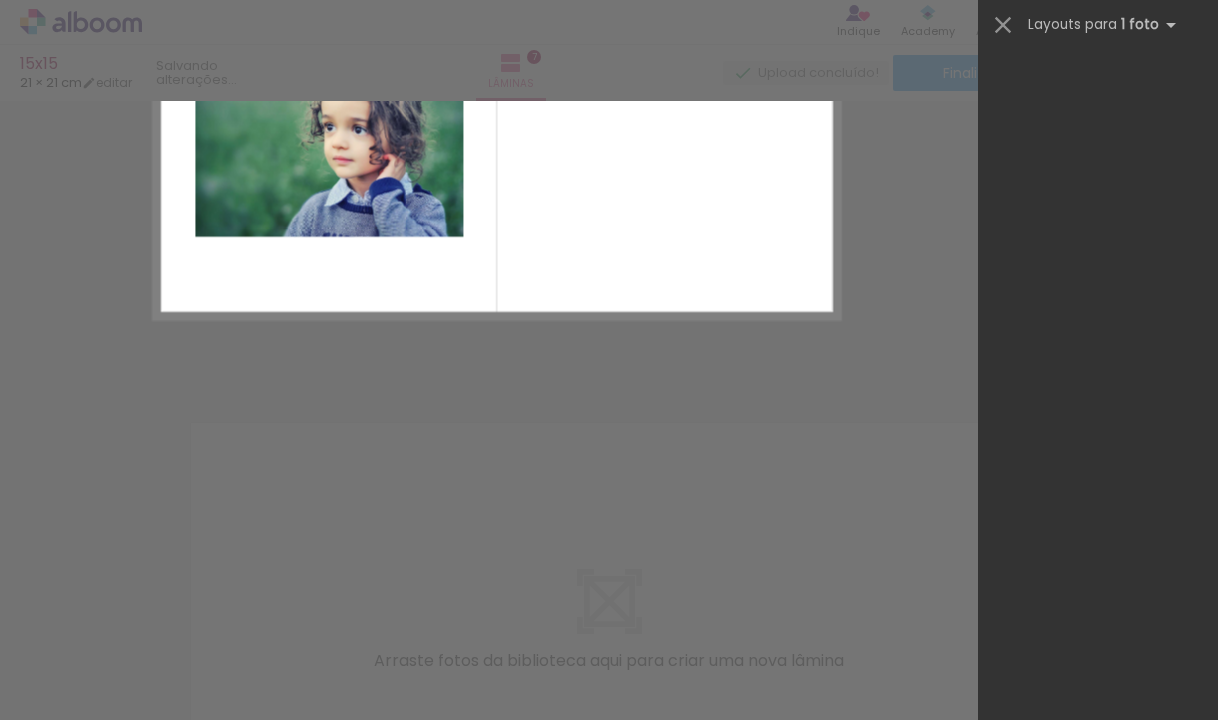 scroll, scrollTop: 0, scrollLeft: 0, axis: both 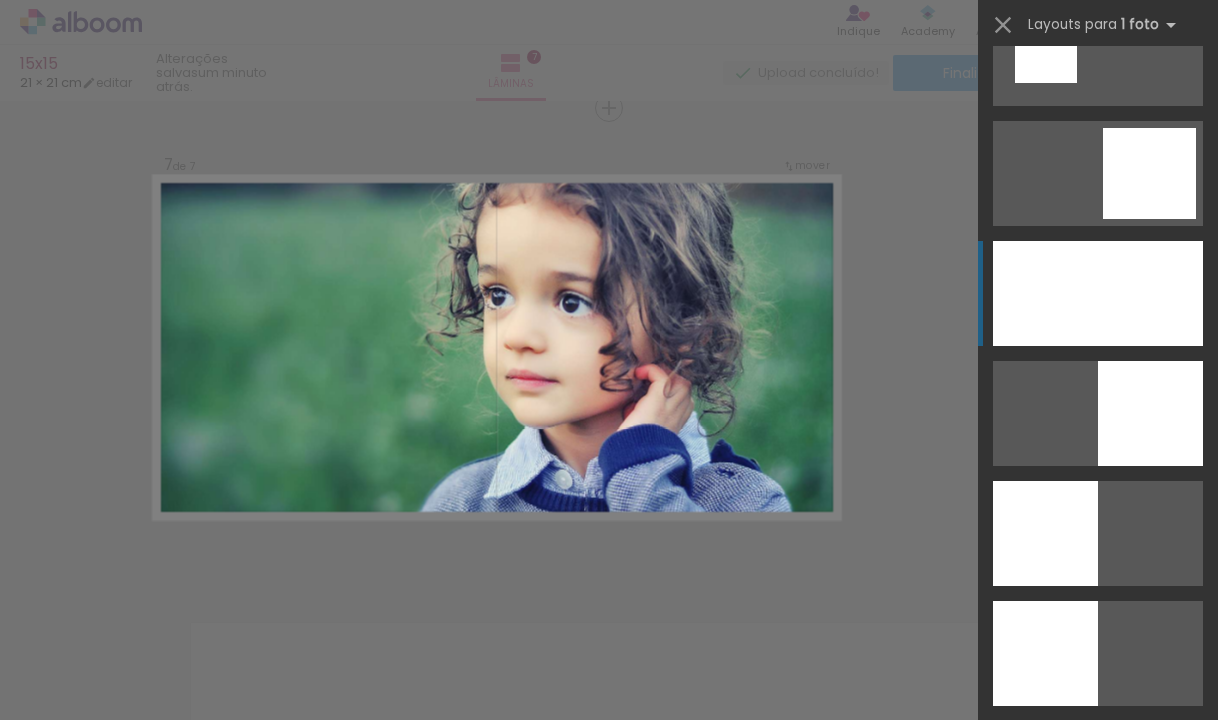 click at bounding box center (1058, 893) 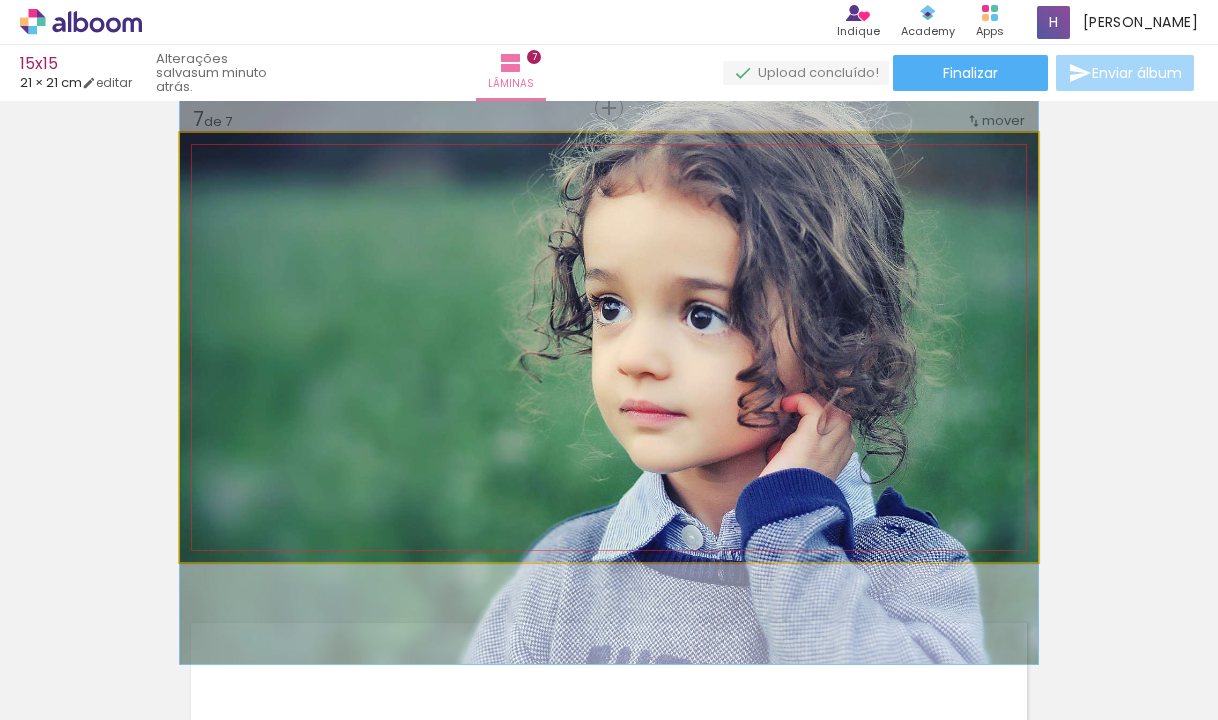 drag, startPoint x: 798, startPoint y: 356, endPoint x: 797, endPoint y: 383, distance: 27.018513 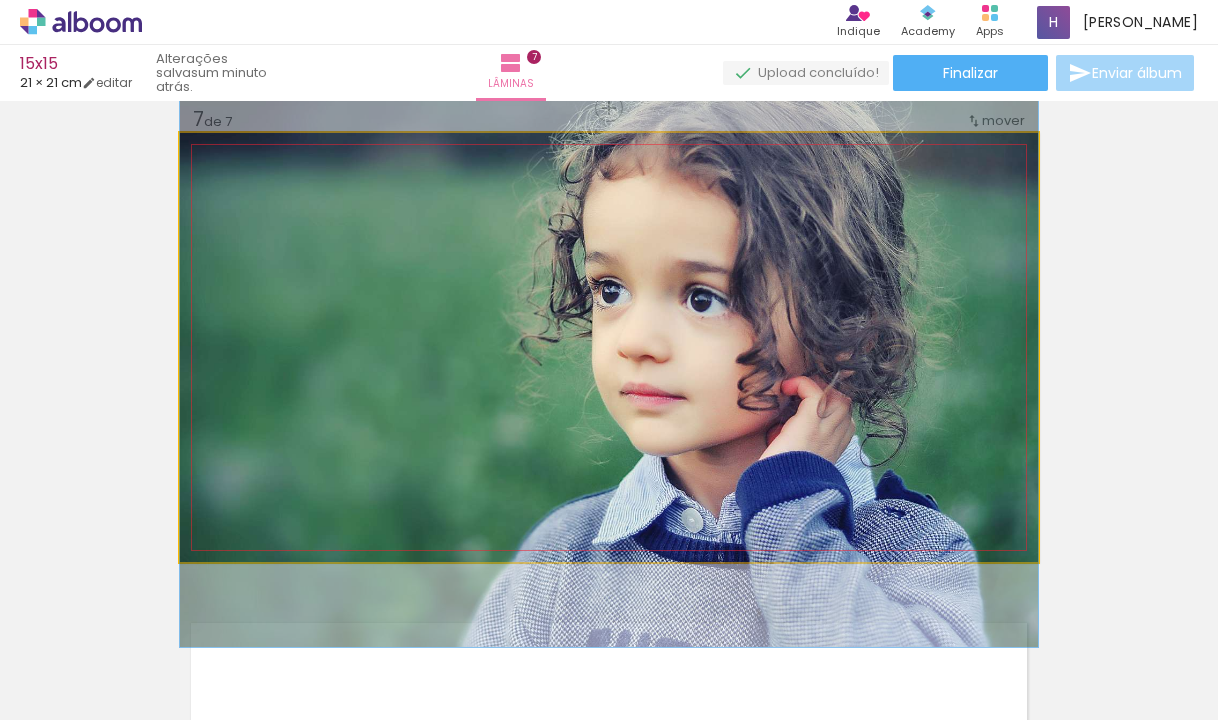 drag, startPoint x: 828, startPoint y: 414, endPoint x: 829, endPoint y: 395, distance: 19.026299 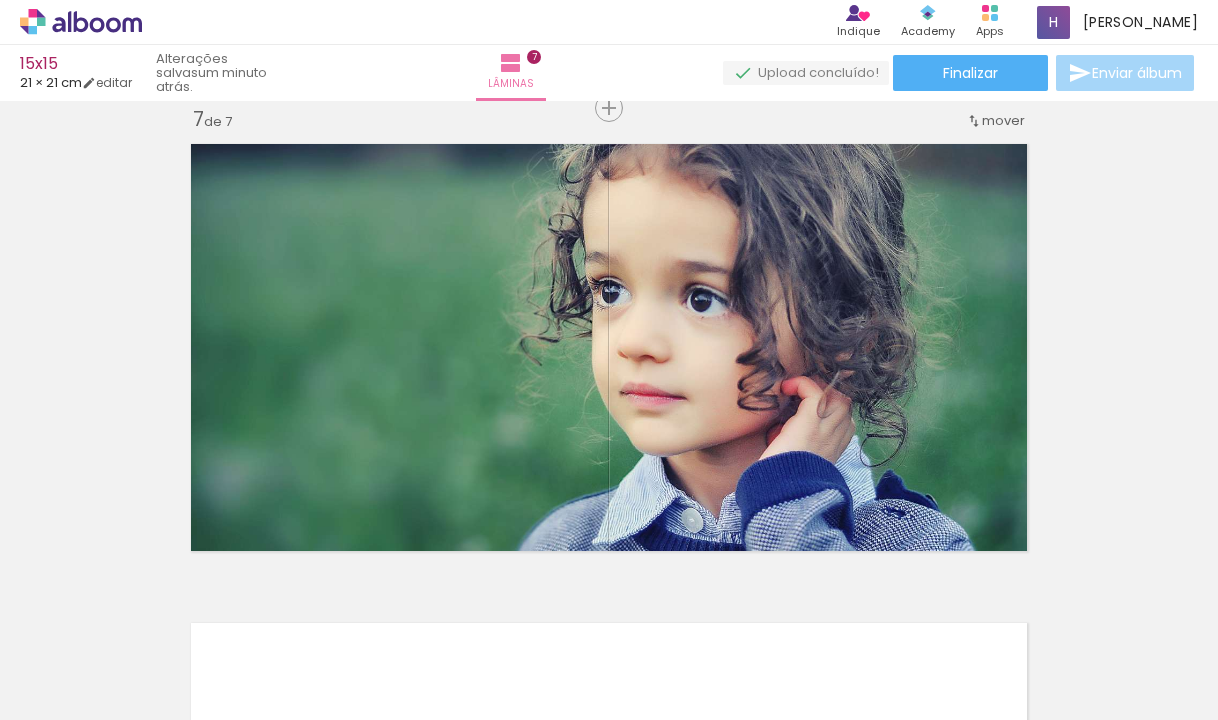 scroll, scrollTop: 0, scrollLeft: 24, axis: horizontal 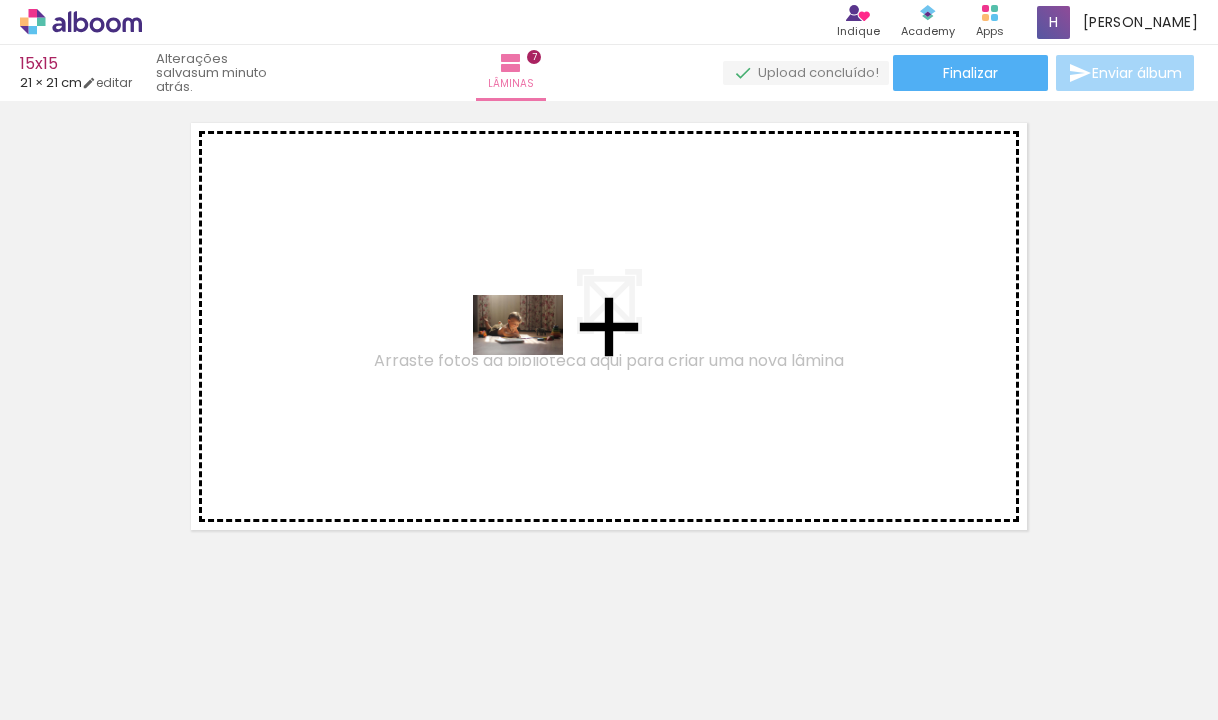 drag, startPoint x: 389, startPoint y: 645, endPoint x: 533, endPoint y: 355, distance: 323.78387 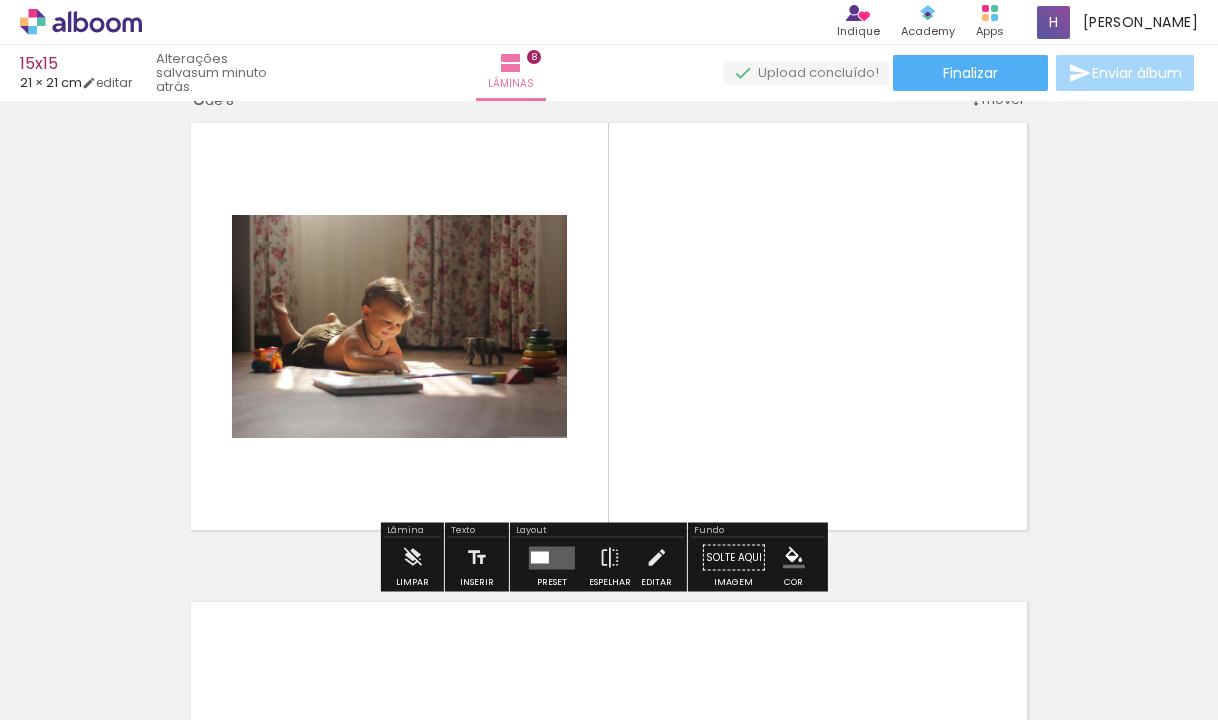 scroll, scrollTop: 3379, scrollLeft: 0, axis: vertical 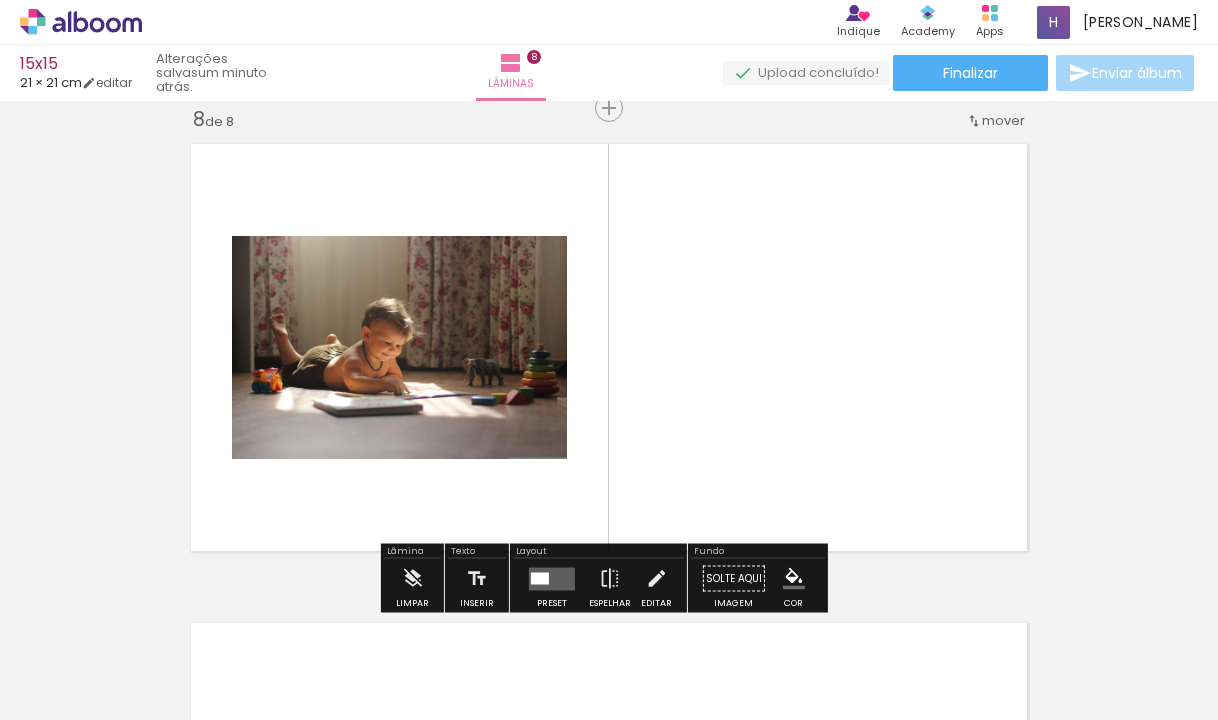 click on "Preset" at bounding box center (552, 584) 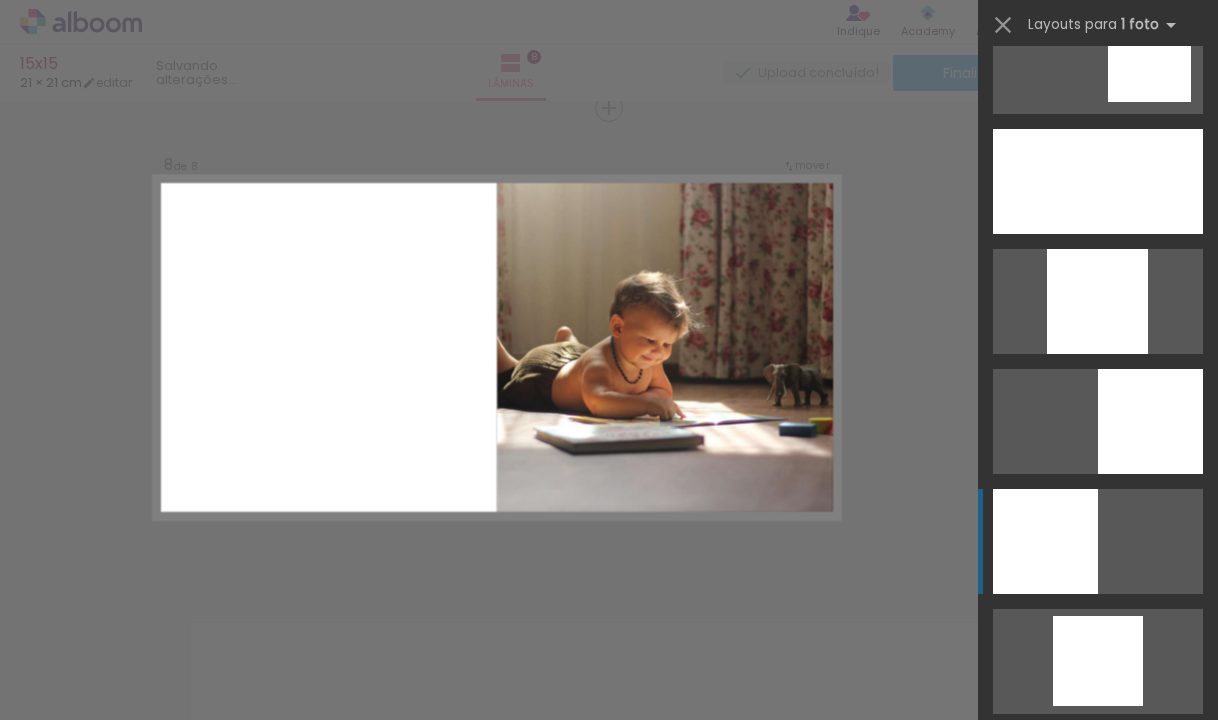 scroll, scrollTop: 1600, scrollLeft: 0, axis: vertical 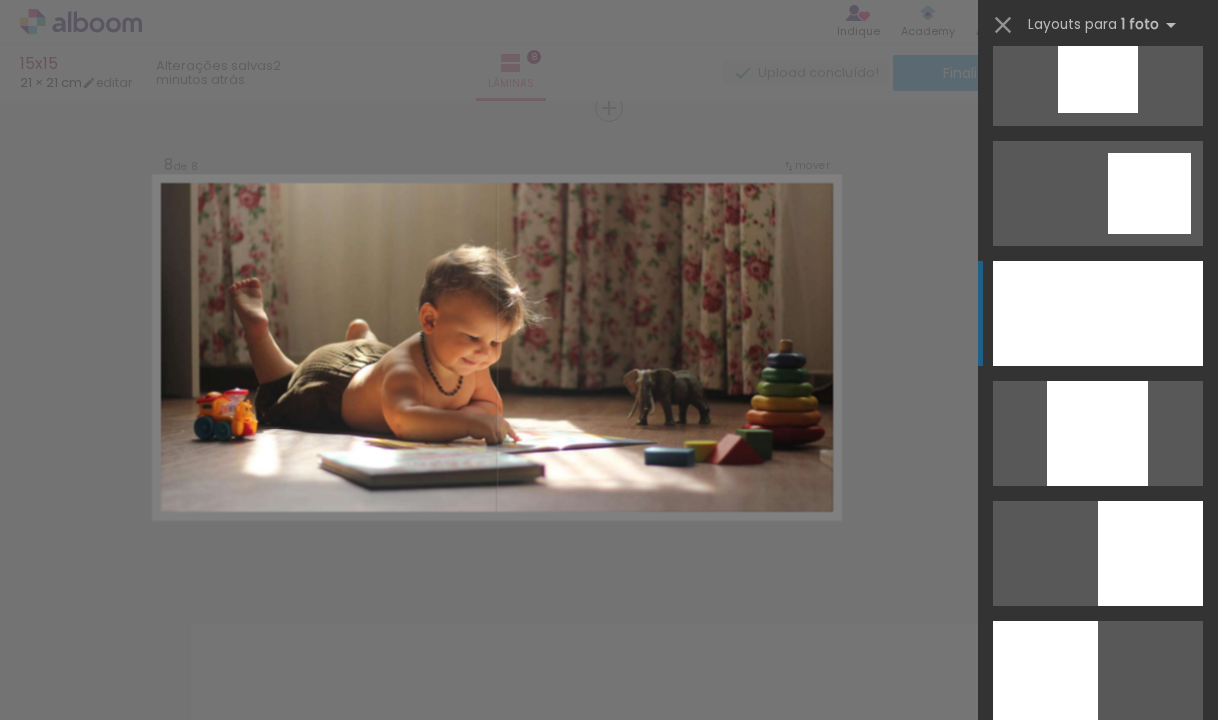 click at bounding box center [1098, 313] 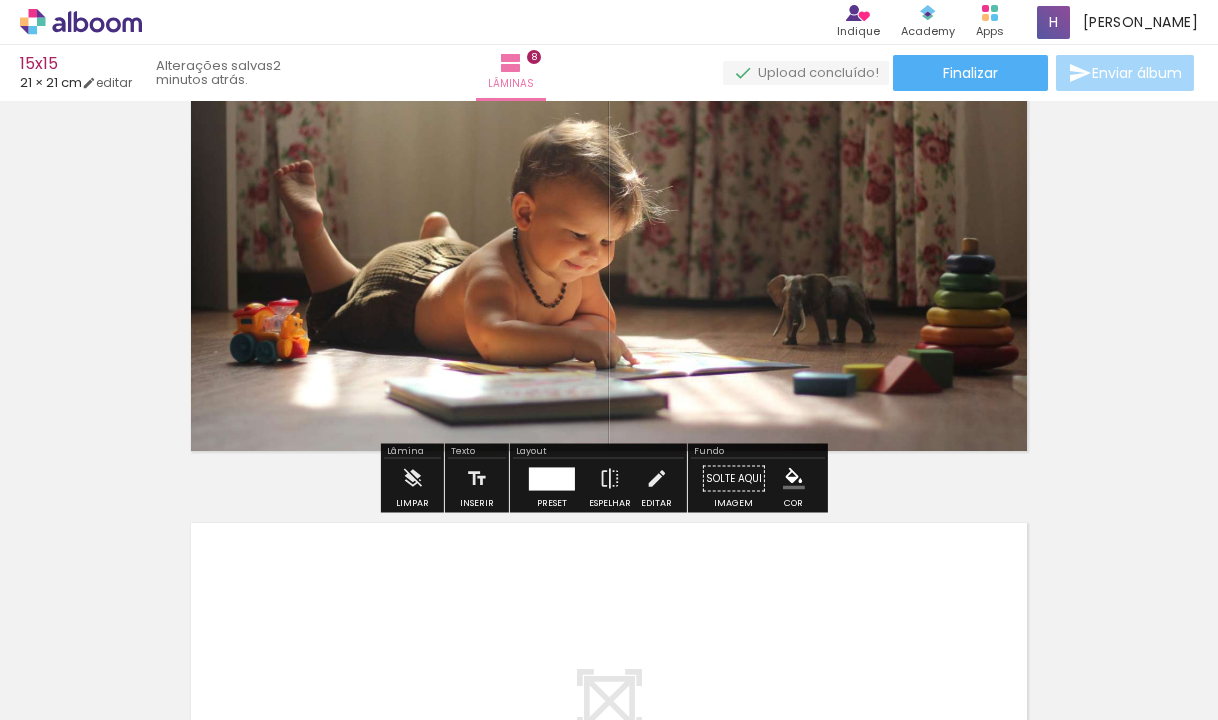 scroll, scrollTop: 3379, scrollLeft: 0, axis: vertical 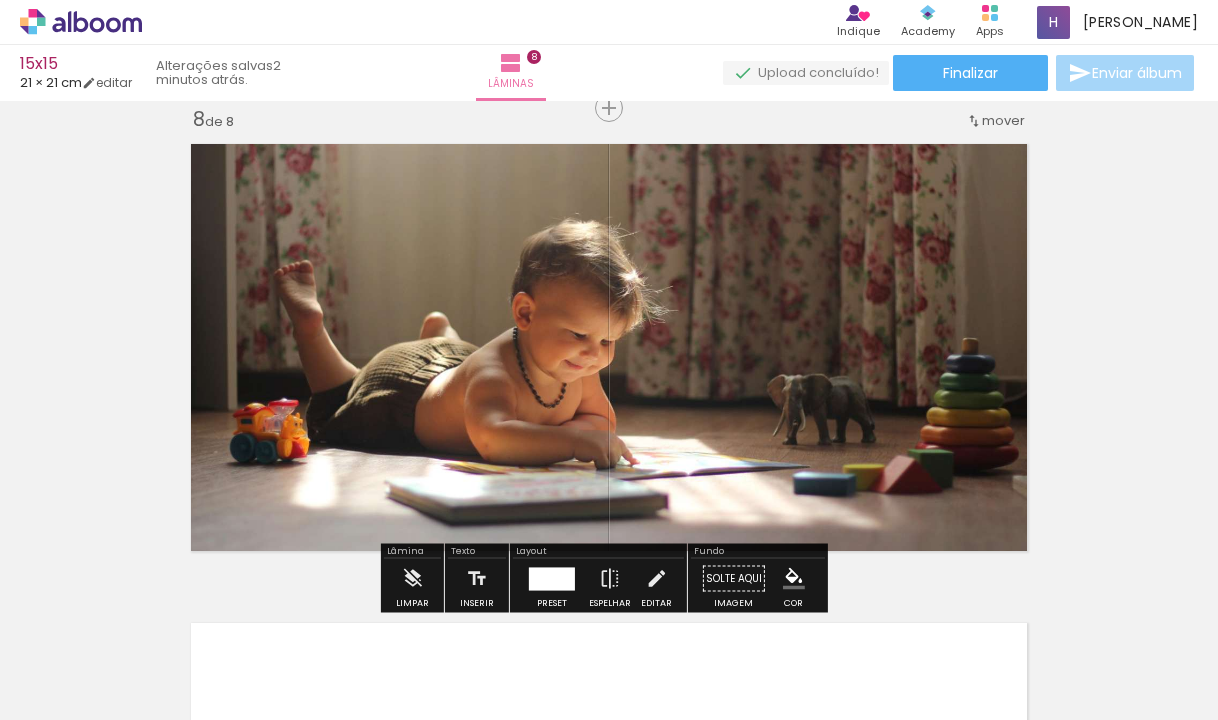 click at bounding box center [552, 578] 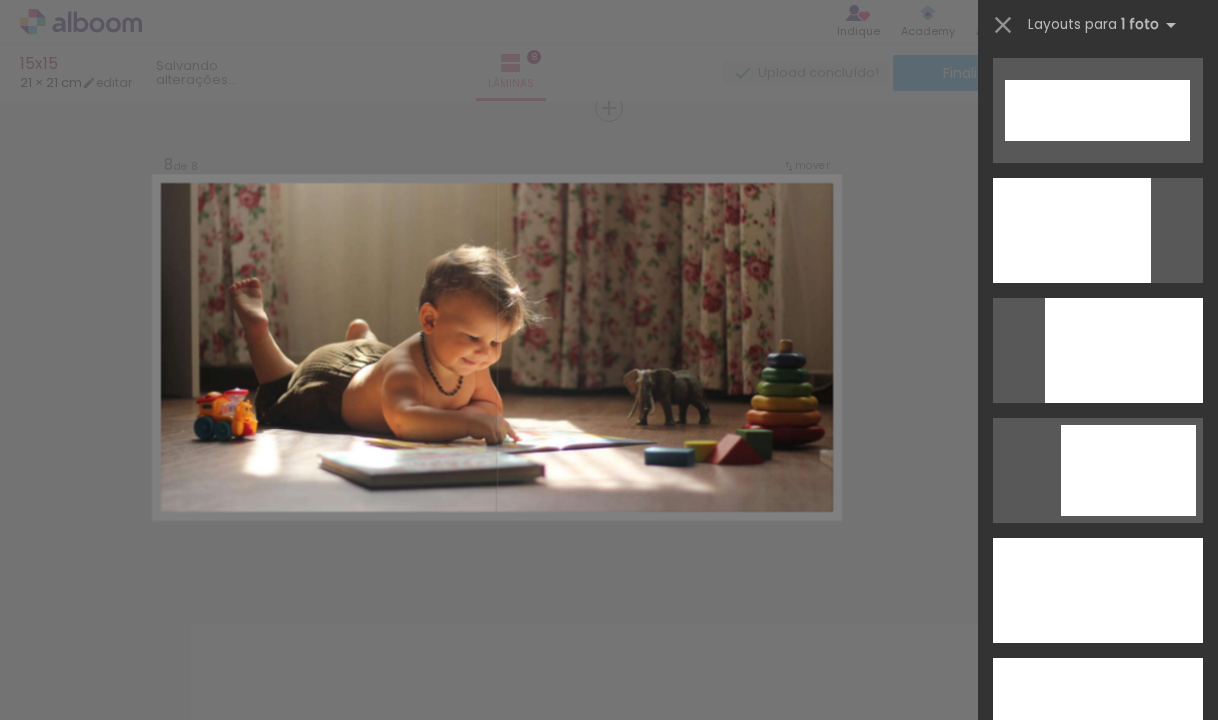 scroll, scrollTop: 5400, scrollLeft: 0, axis: vertical 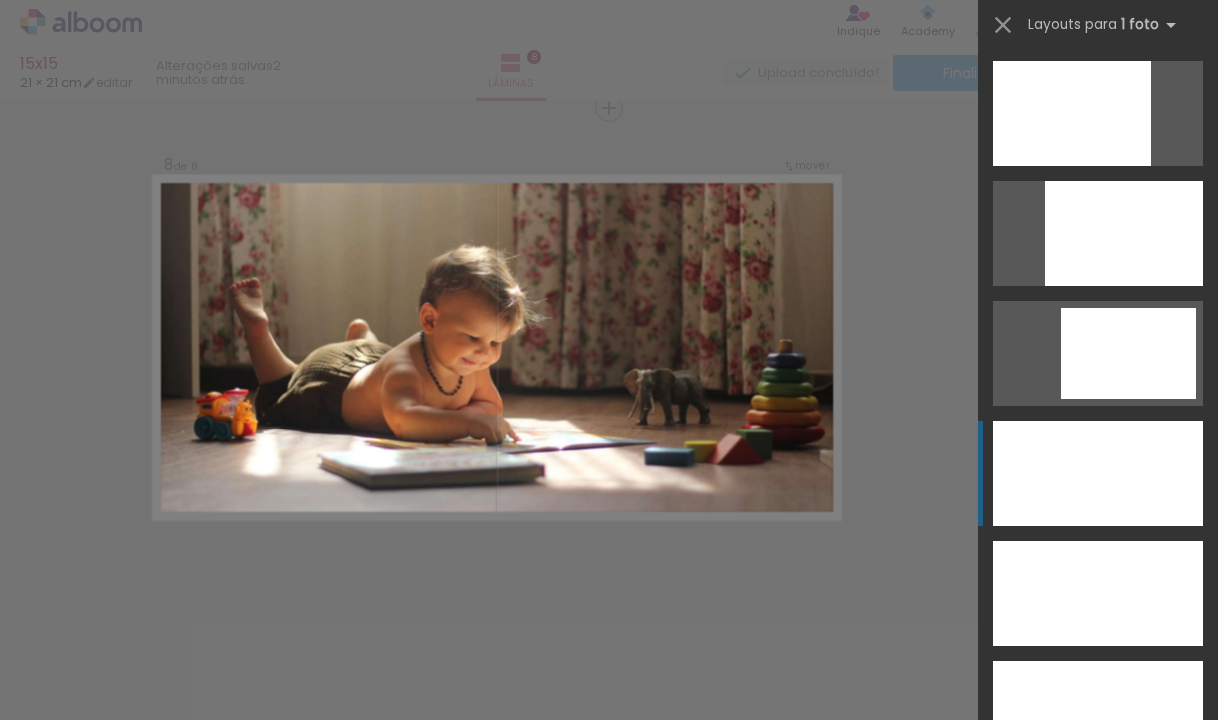 click at bounding box center (1098, 593) 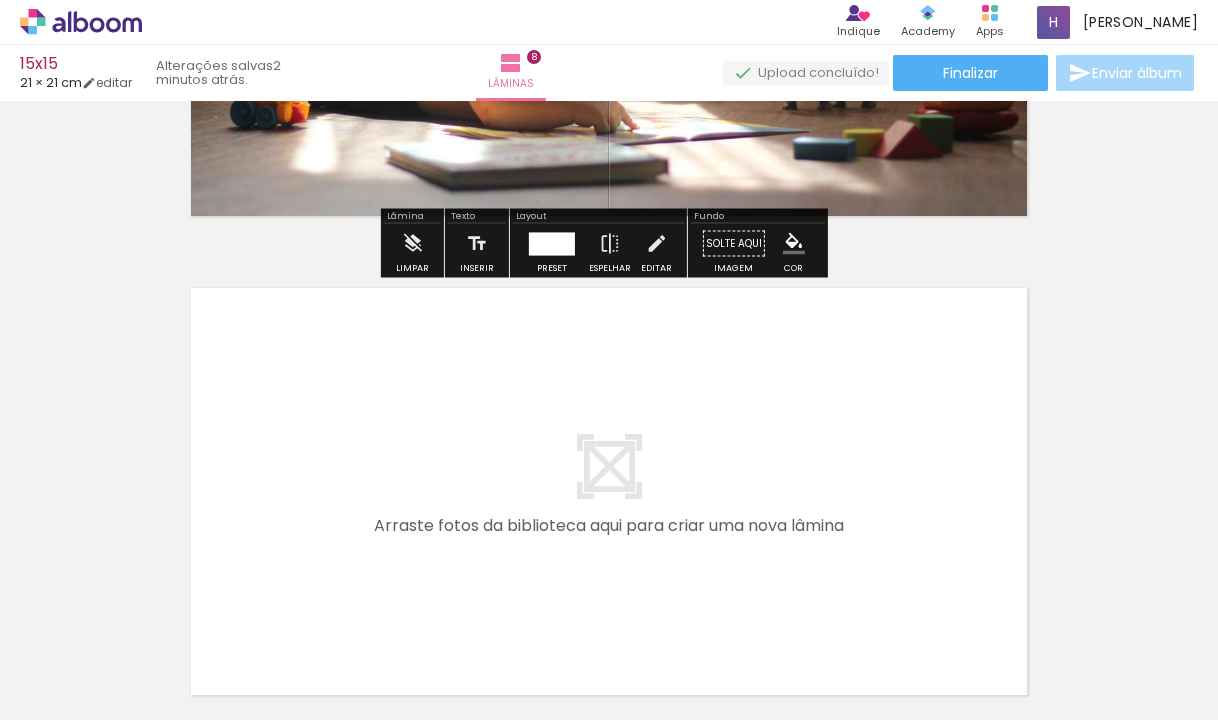 scroll, scrollTop: 3779, scrollLeft: 0, axis: vertical 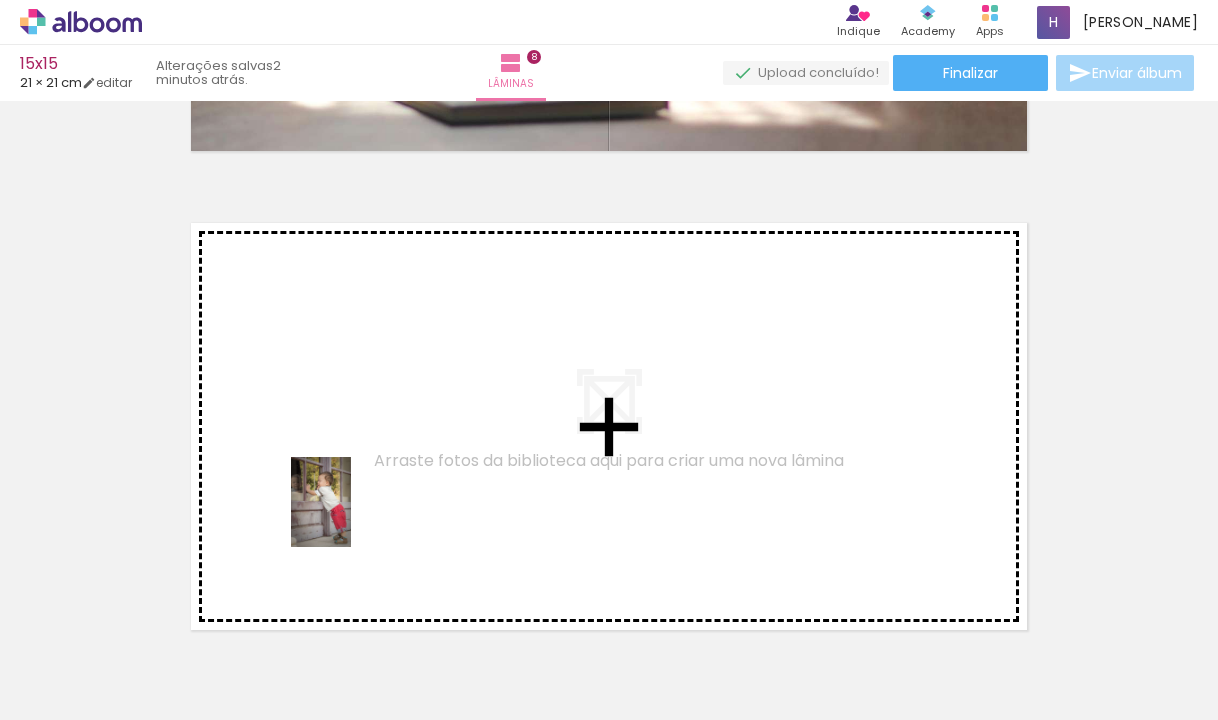 drag, startPoint x: 304, startPoint y: 667, endPoint x: 354, endPoint y: 506, distance: 168.5853 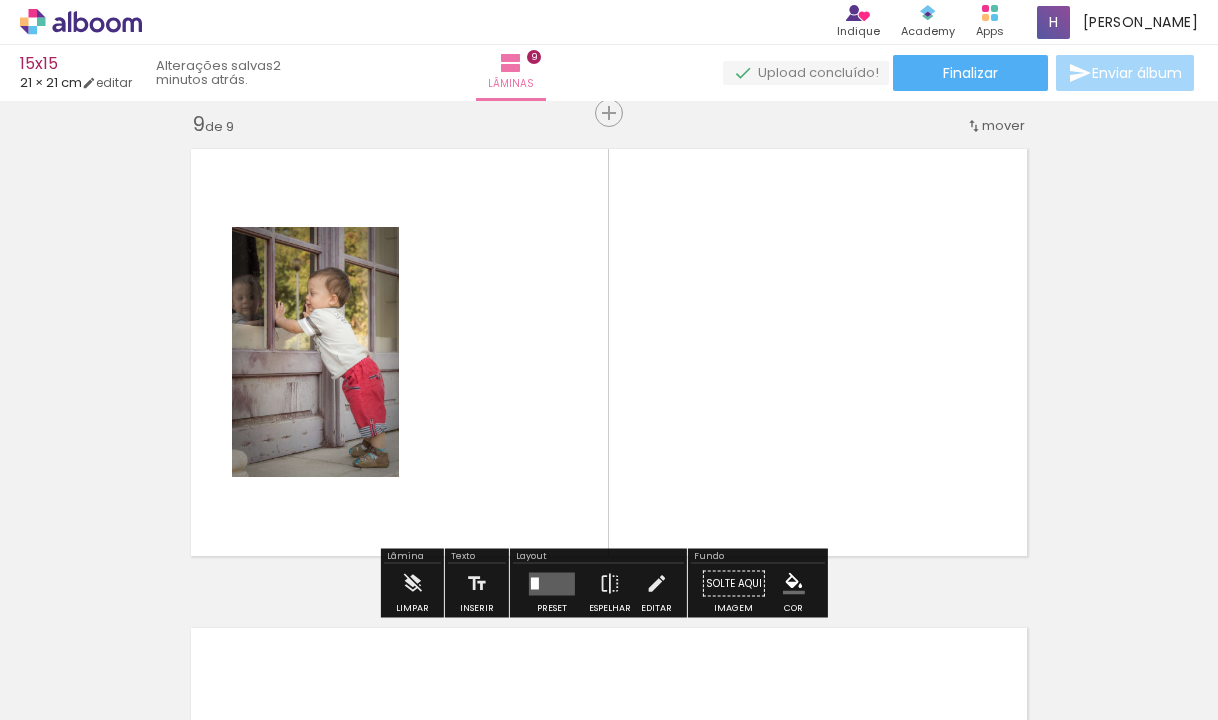 scroll, scrollTop: 3858, scrollLeft: 0, axis: vertical 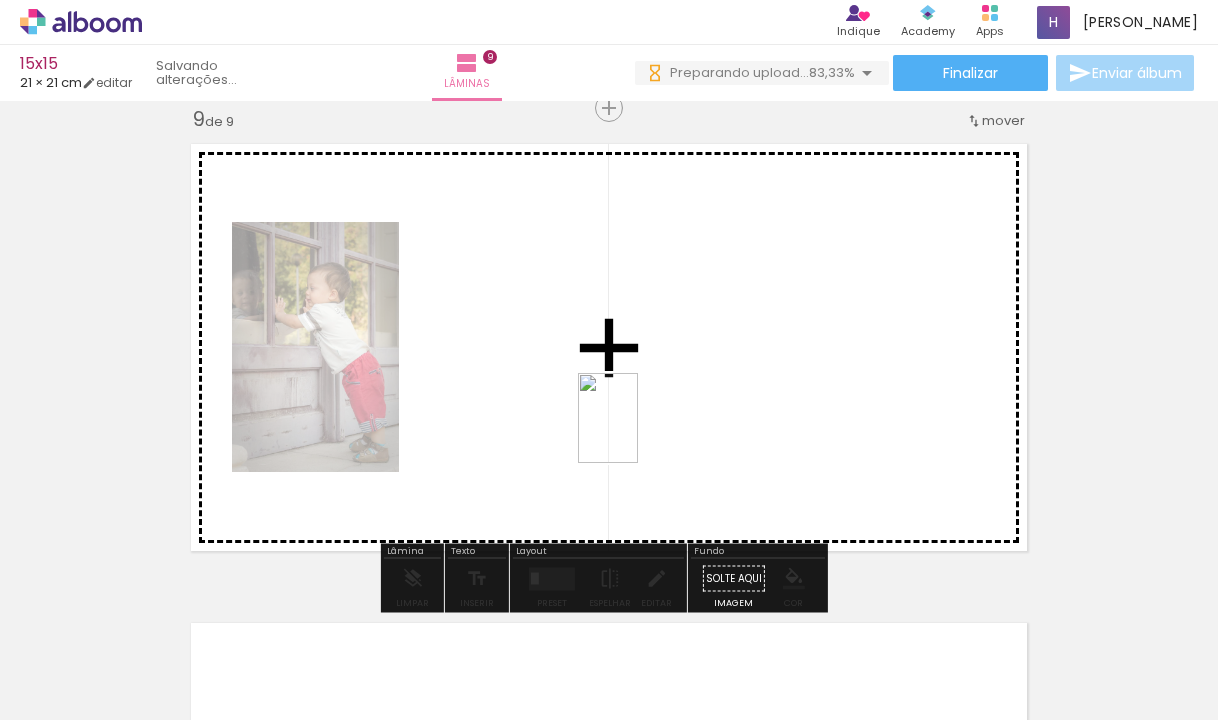 drag, startPoint x: 1042, startPoint y: 654, endPoint x: 773, endPoint y: 591, distance: 276.27884 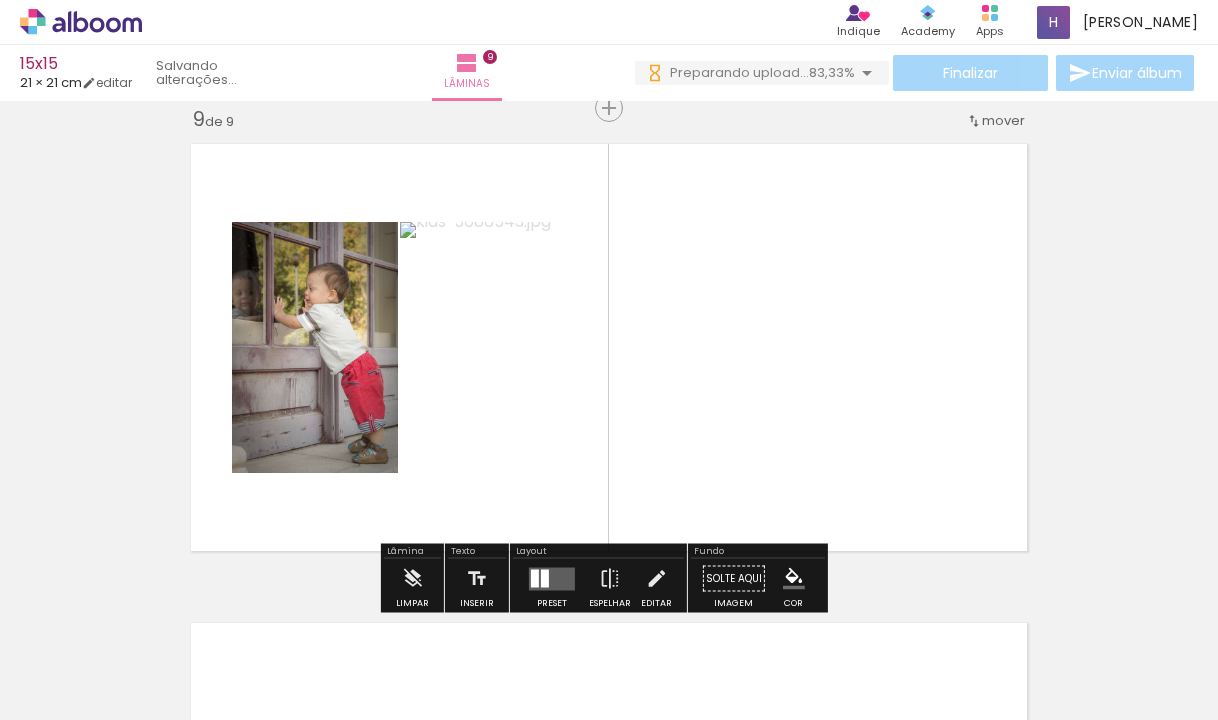 scroll, scrollTop: 0, scrollLeft: 0, axis: both 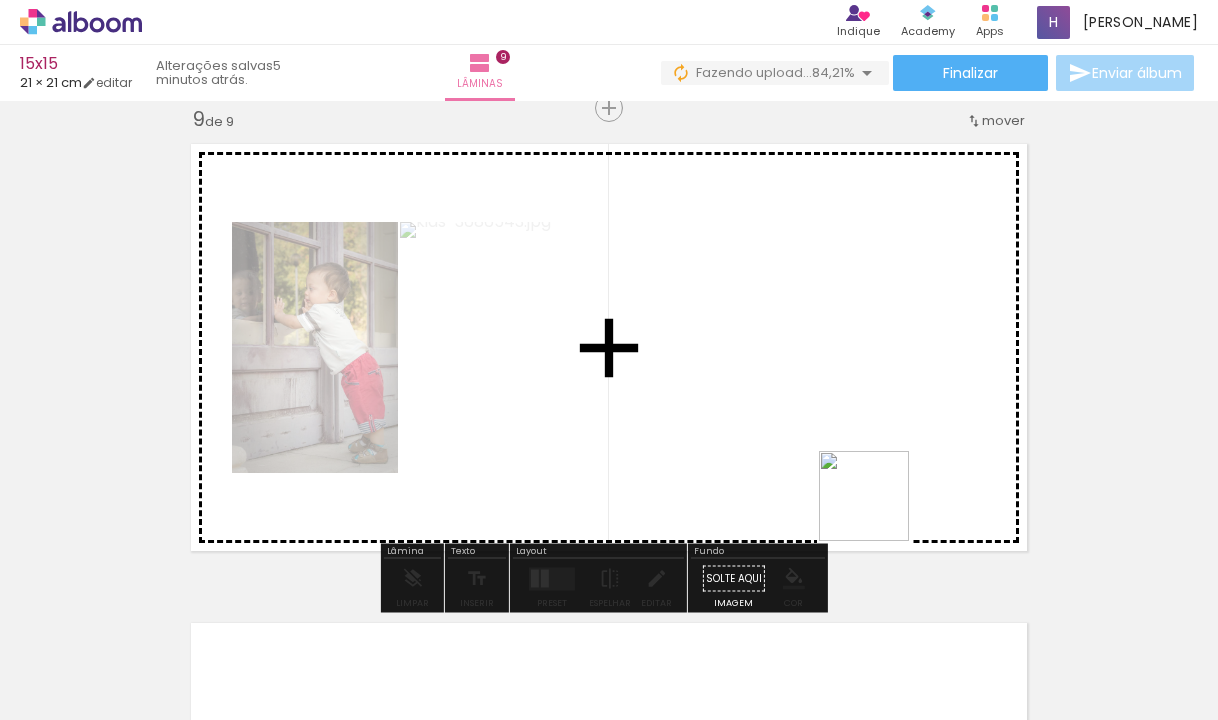 drag, startPoint x: 923, startPoint y: 662, endPoint x: 844, endPoint y: 453, distance: 223.43231 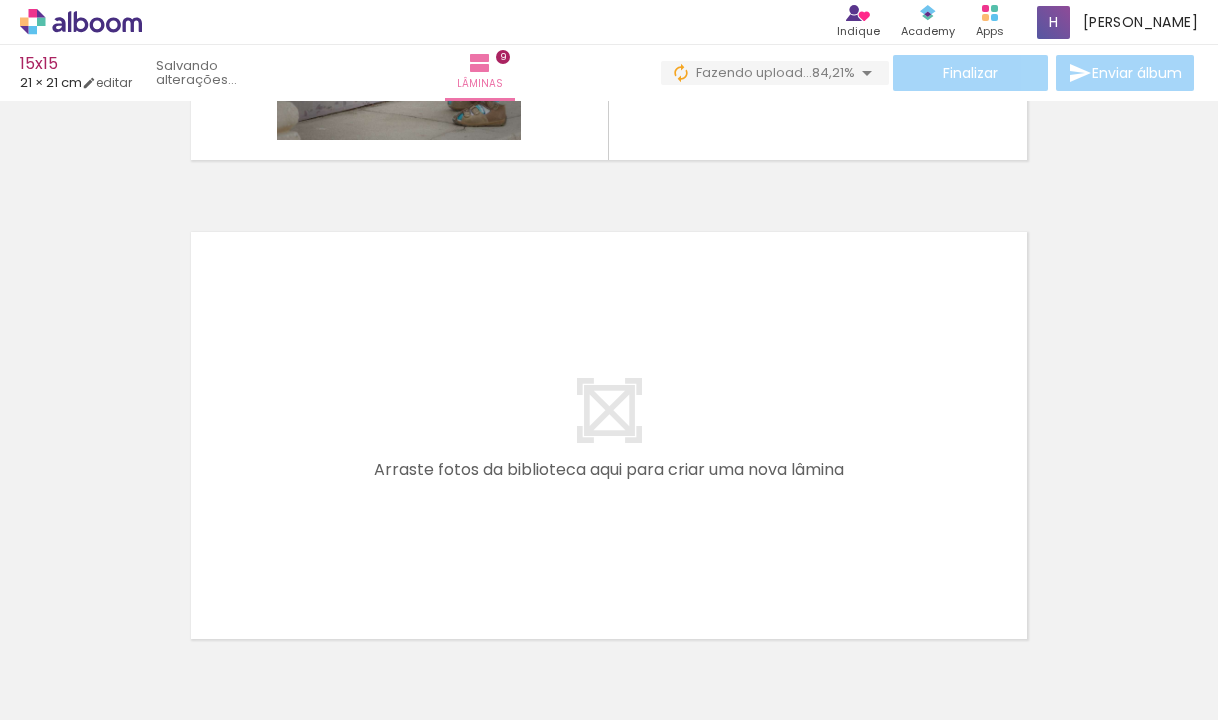 scroll, scrollTop: 4258, scrollLeft: 0, axis: vertical 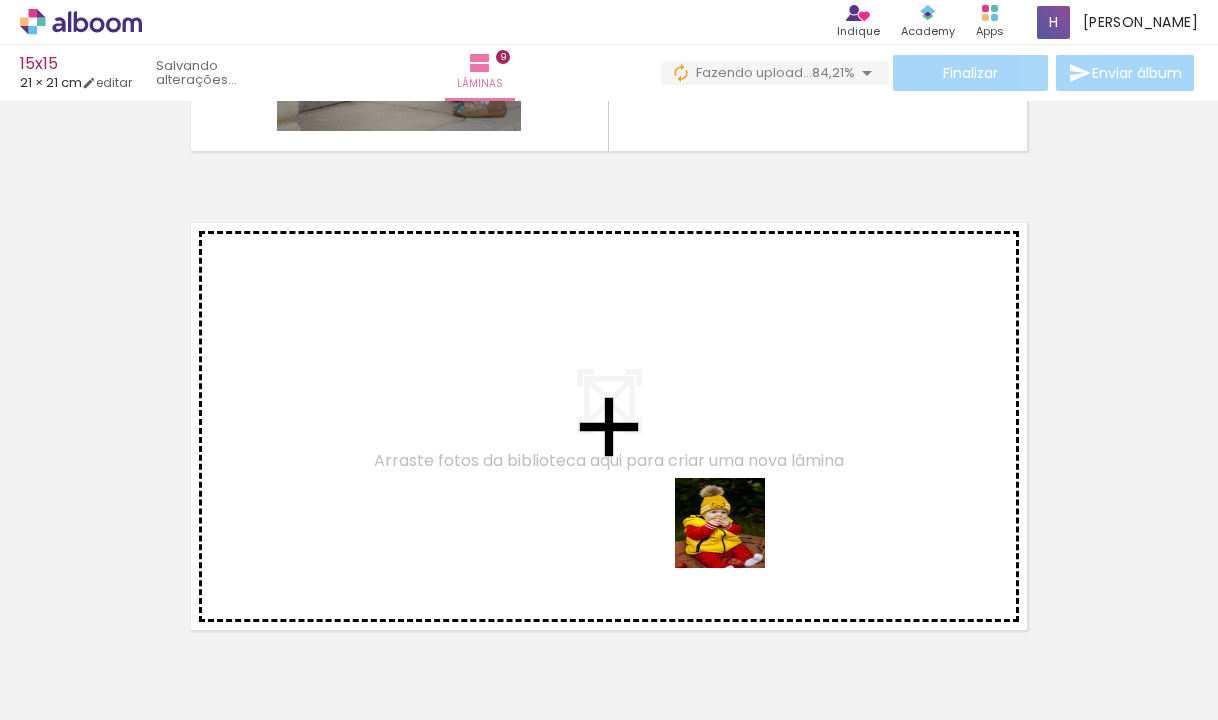 drag, startPoint x: 803, startPoint y: 657, endPoint x: 1188, endPoint y: 590, distance: 390.78638 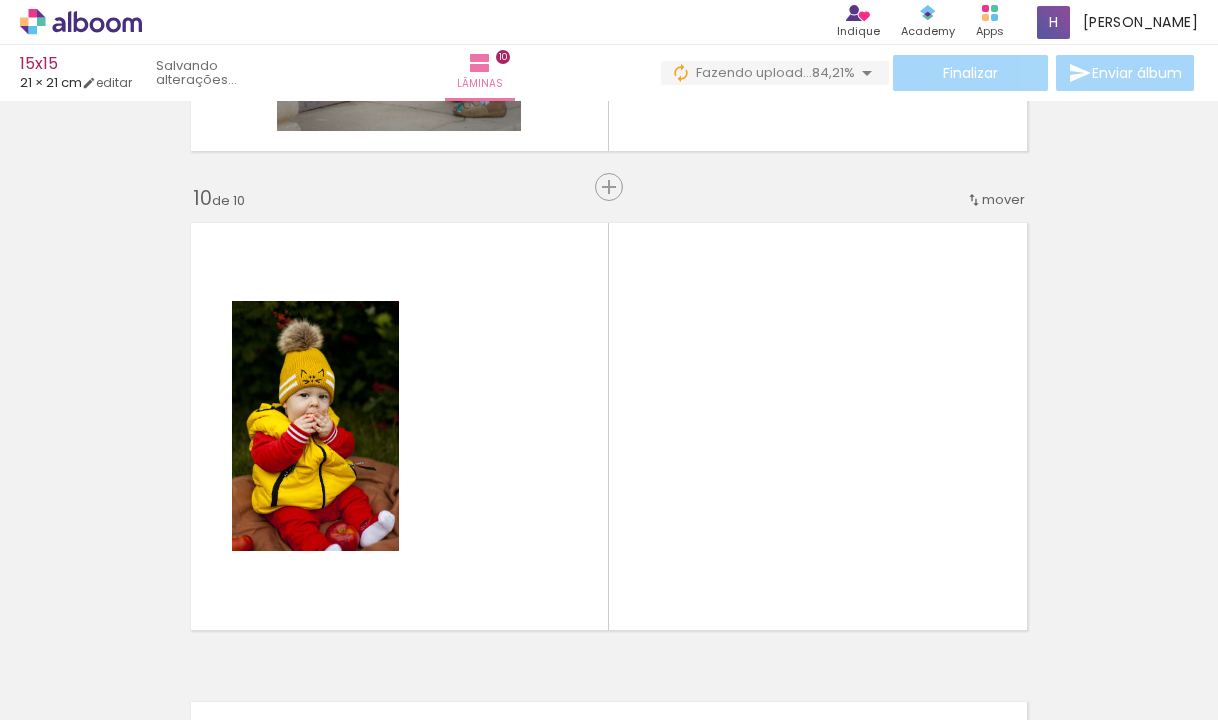 scroll, scrollTop: 4337, scrollLeft: 0, axis: vertical 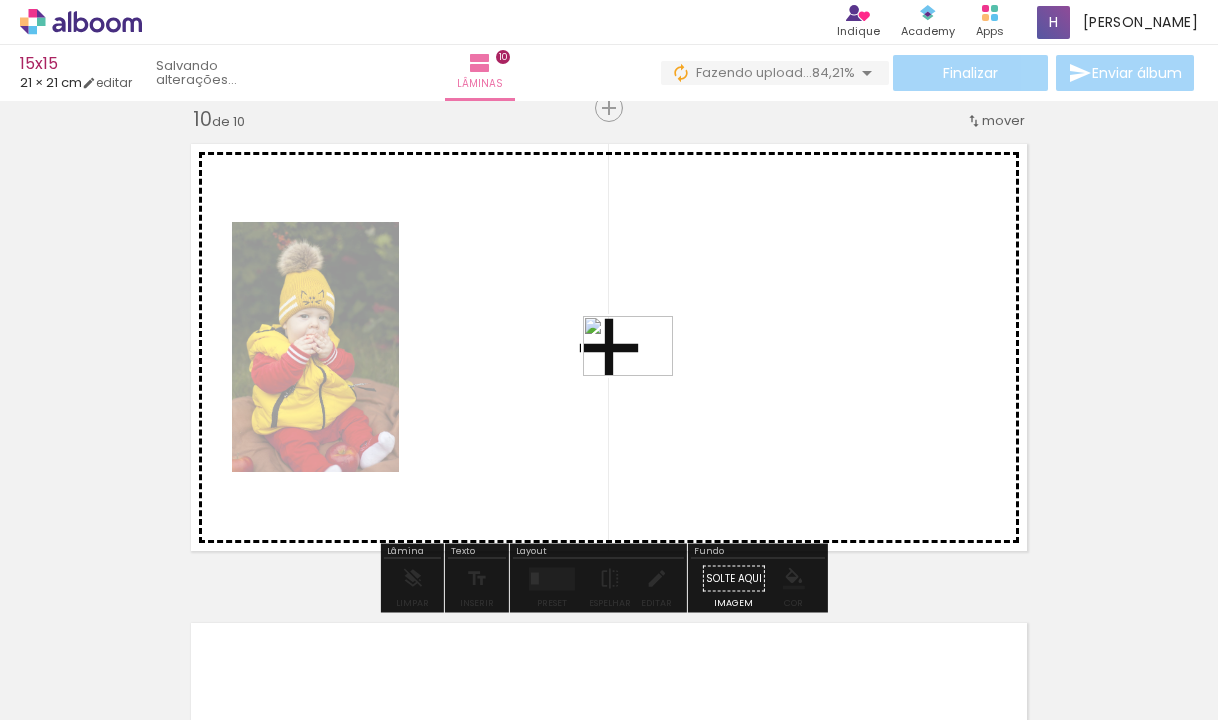 drag, startPoint x: 1147, startPoint y: 655, endPoint x: 643, endPoint y: 376, distance: 576.0703 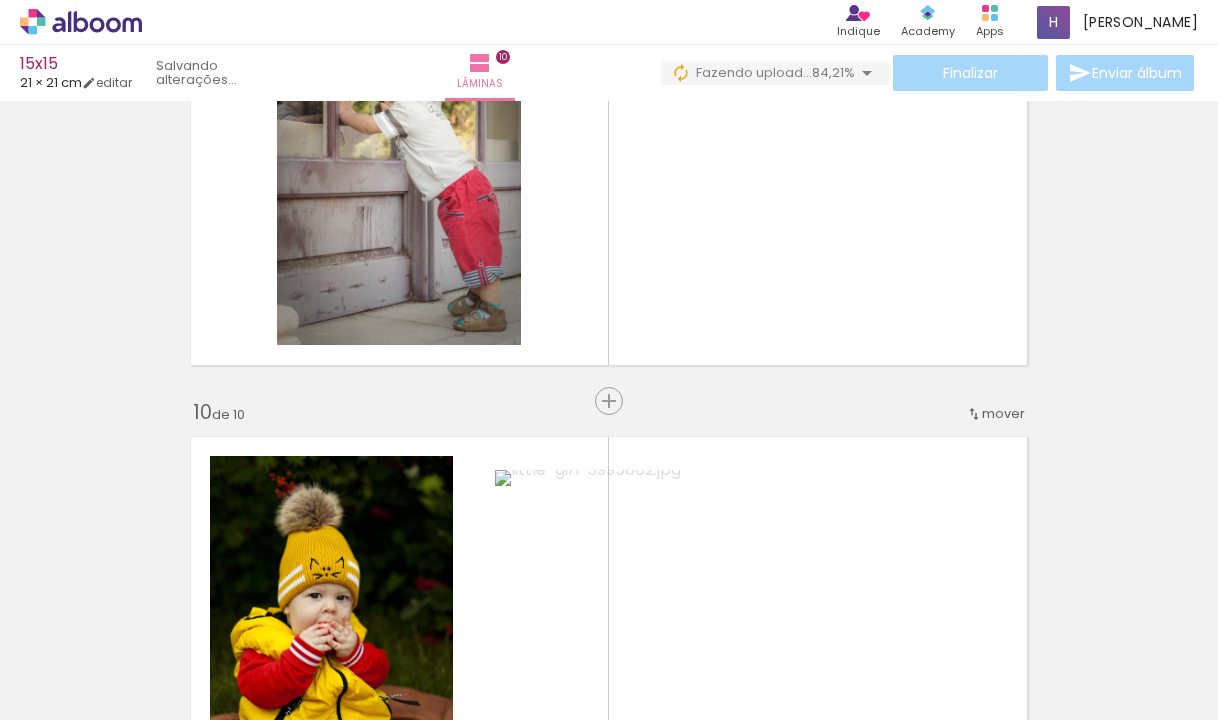 scroll, scrollTop: 4037, scrollLeft: 0, axis: vertical 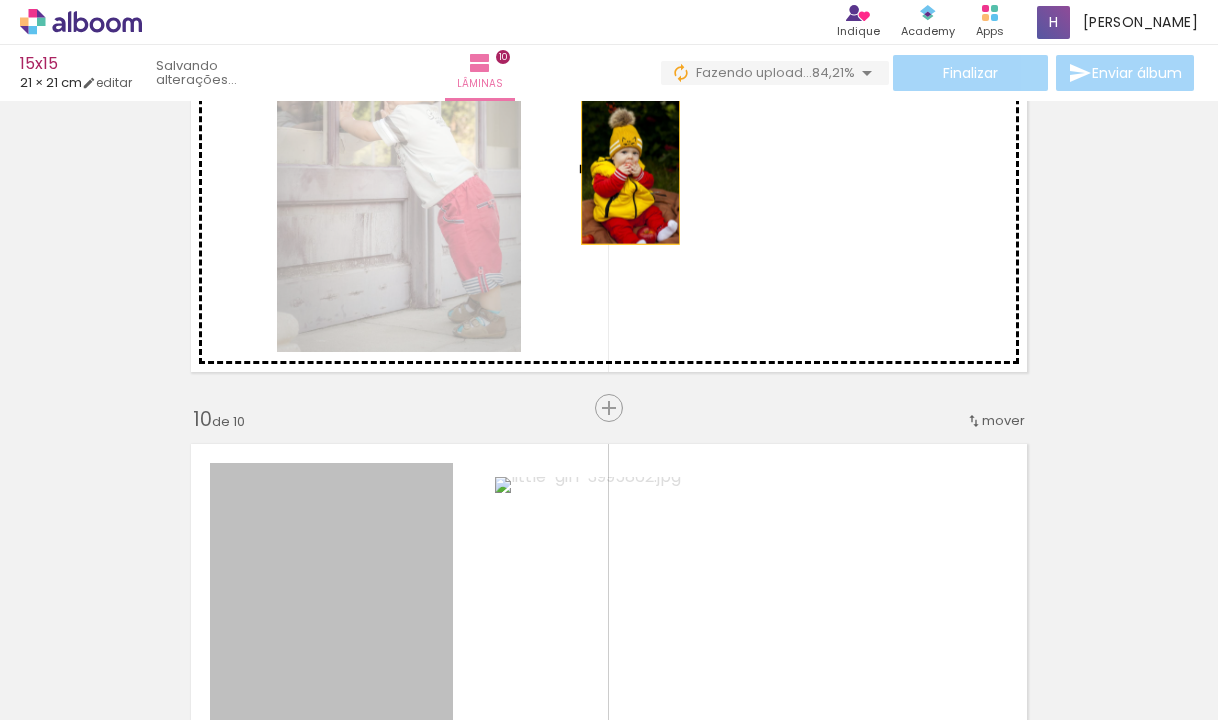 drag, startPoint x: 343, startPoint y: 546, endPoint x: 623, endPoint y: 170, distance: 468.80273 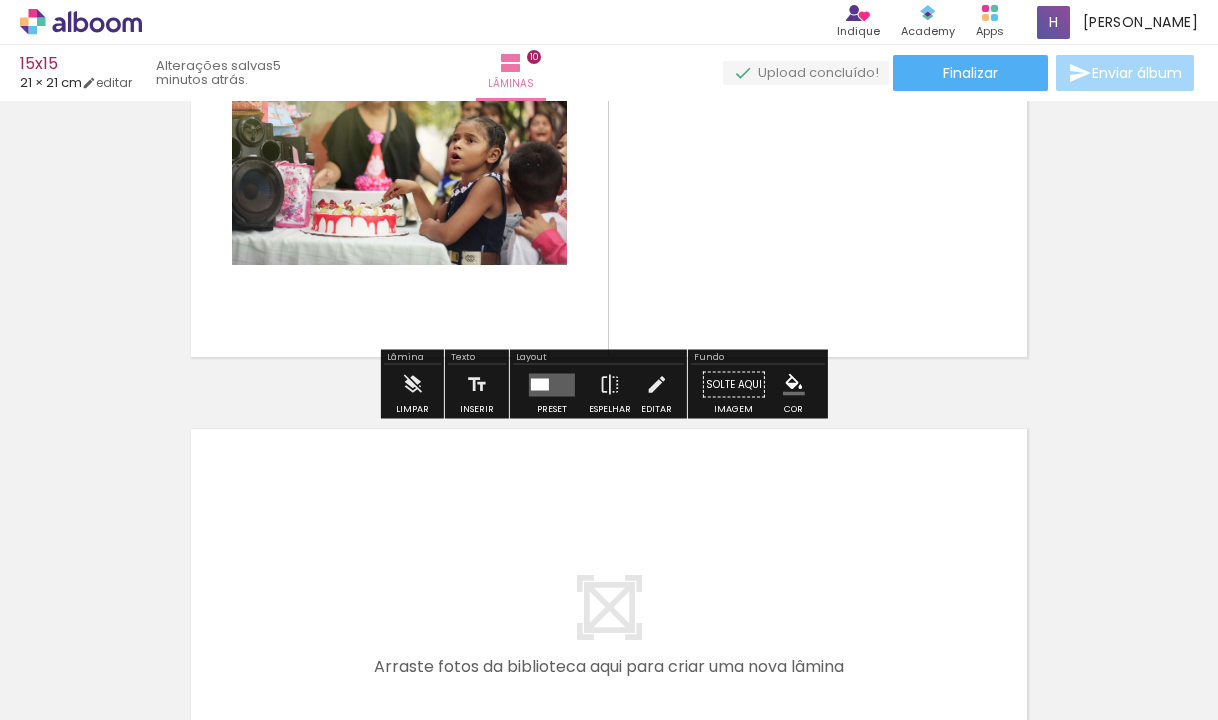 scroll, scrollTop: 4537, scrollLeft: 0, axis: vertical 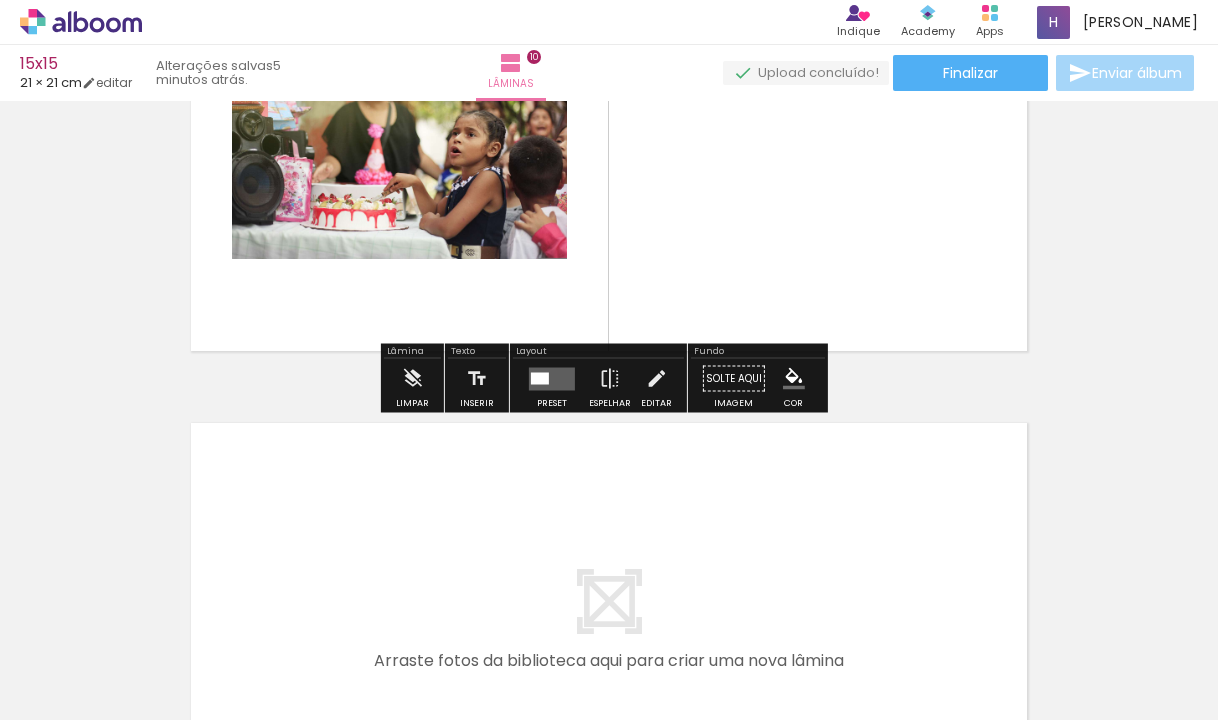 click at bounding box center (552, 379) 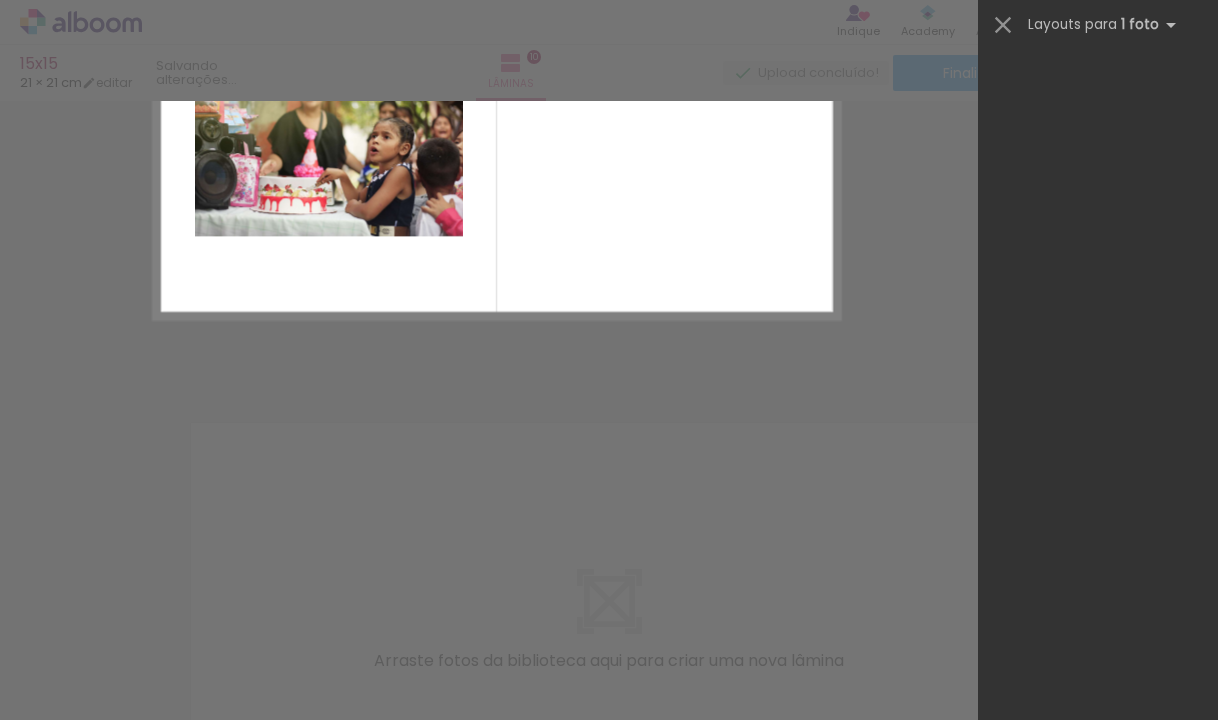 scroll, scrollTop: 0, scrollLeft: 0, axis: both 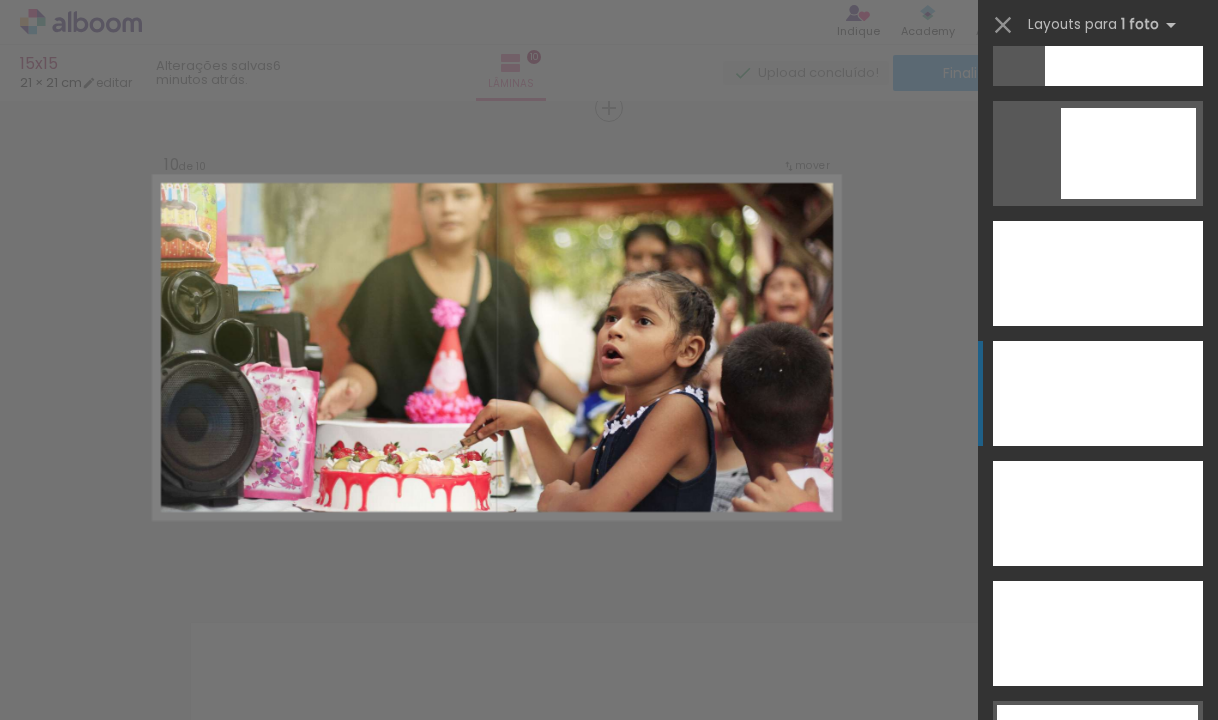 click at bounding box center (1072, -87) 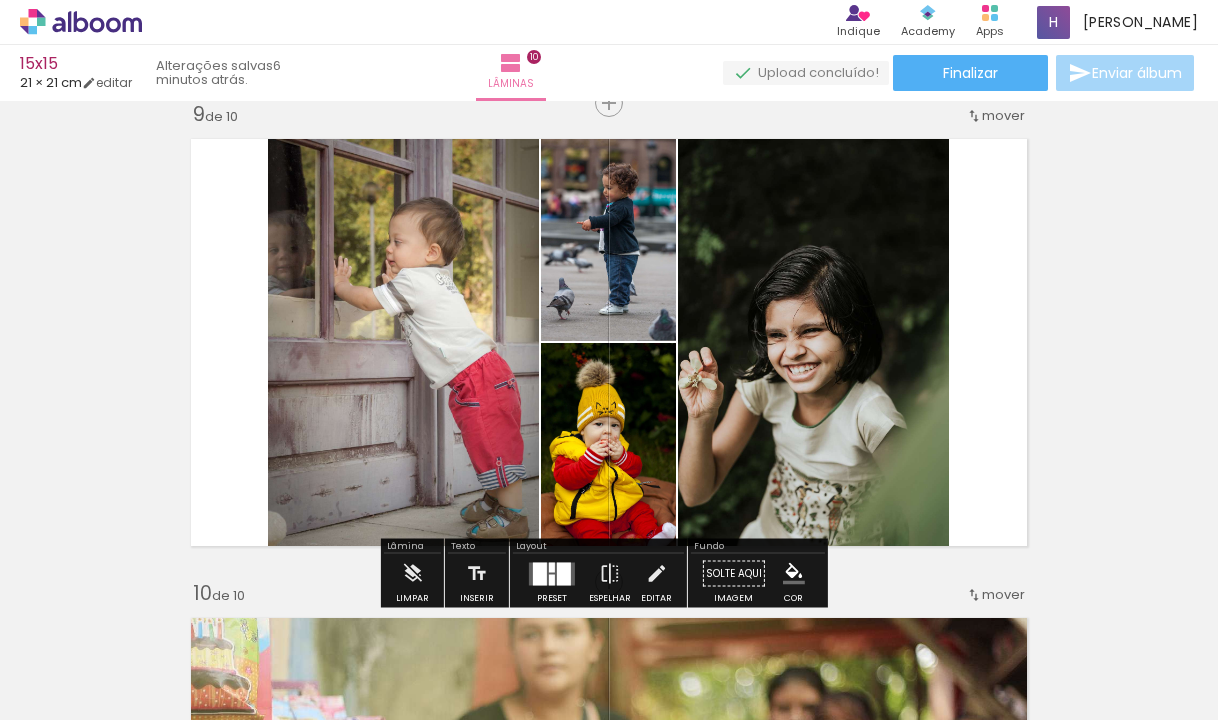 scroll, scrollTop: 3937, scrollLeft: 0, axis: vertical 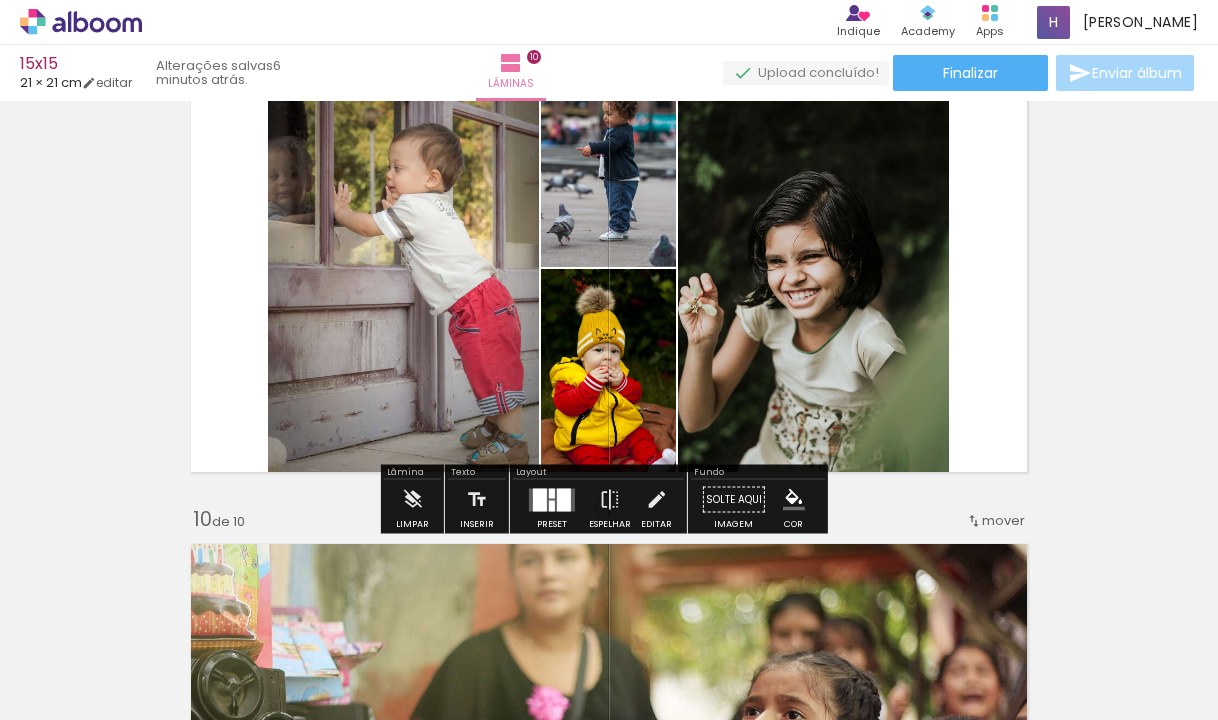 click at bounding box center (564, 499) 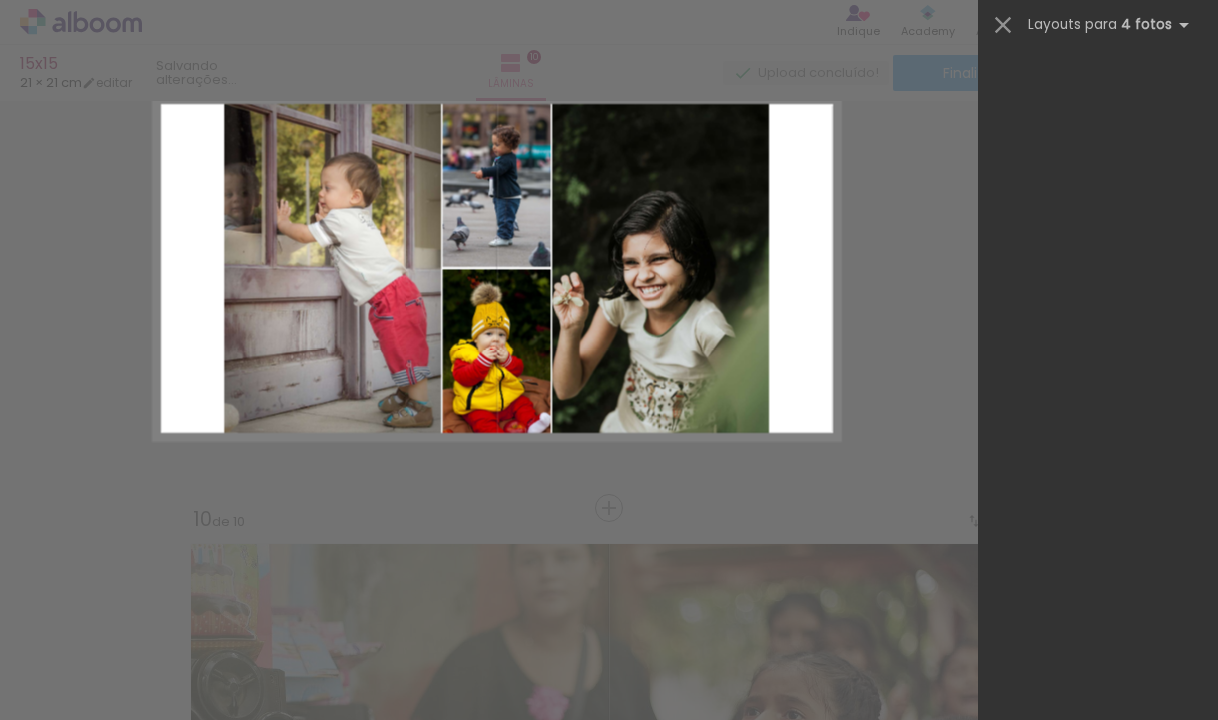 scroll, scrollTop: 0, scrollLeft: 0, axis: both 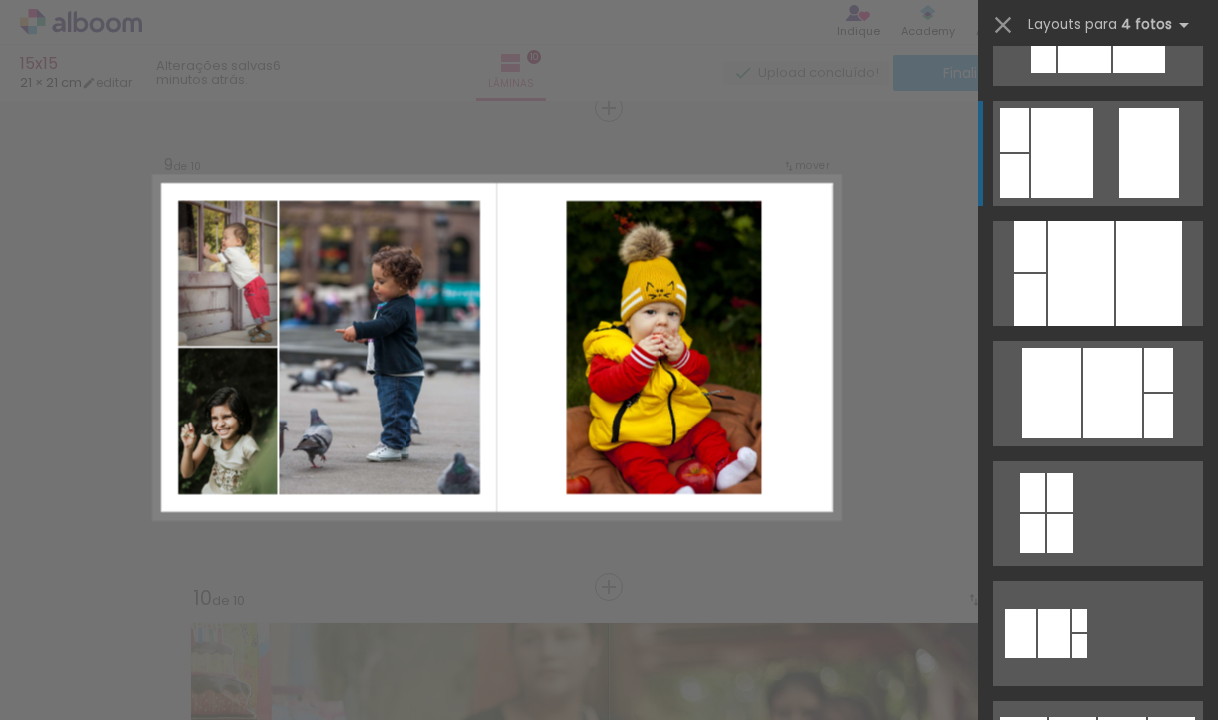 click at bounding box center [1167, 873] 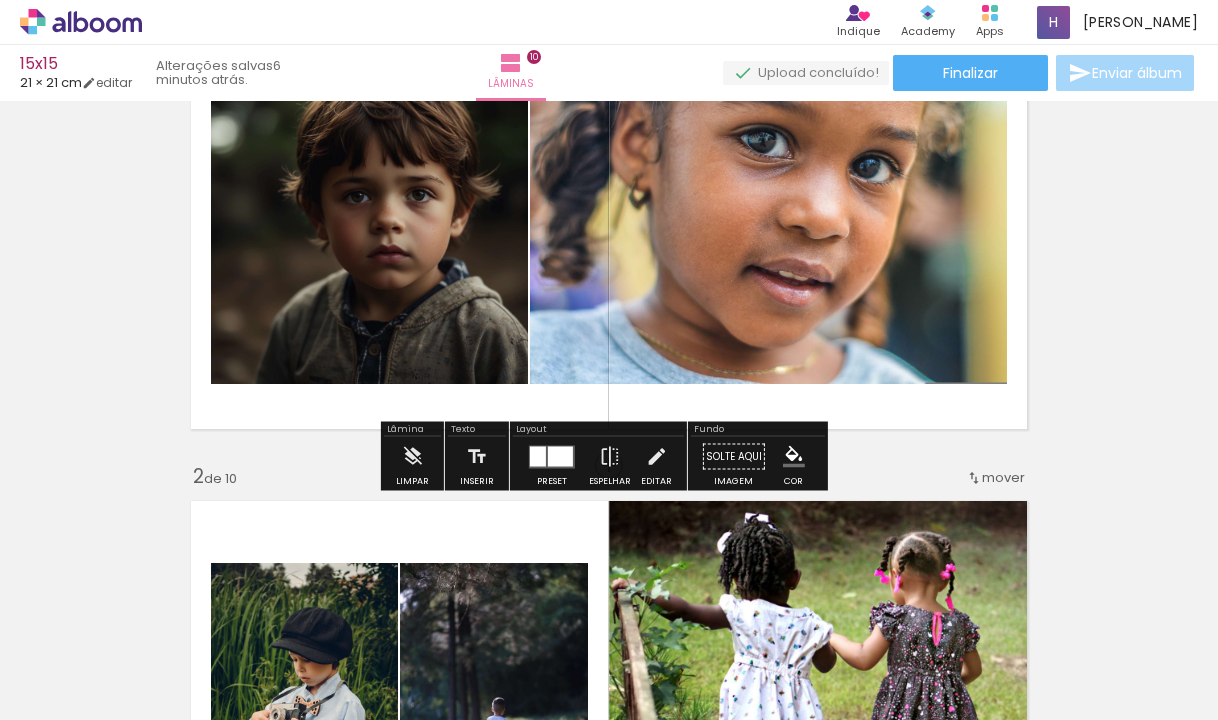 scroll, scrollTop: 0, scrollLeft: 0, axis: both 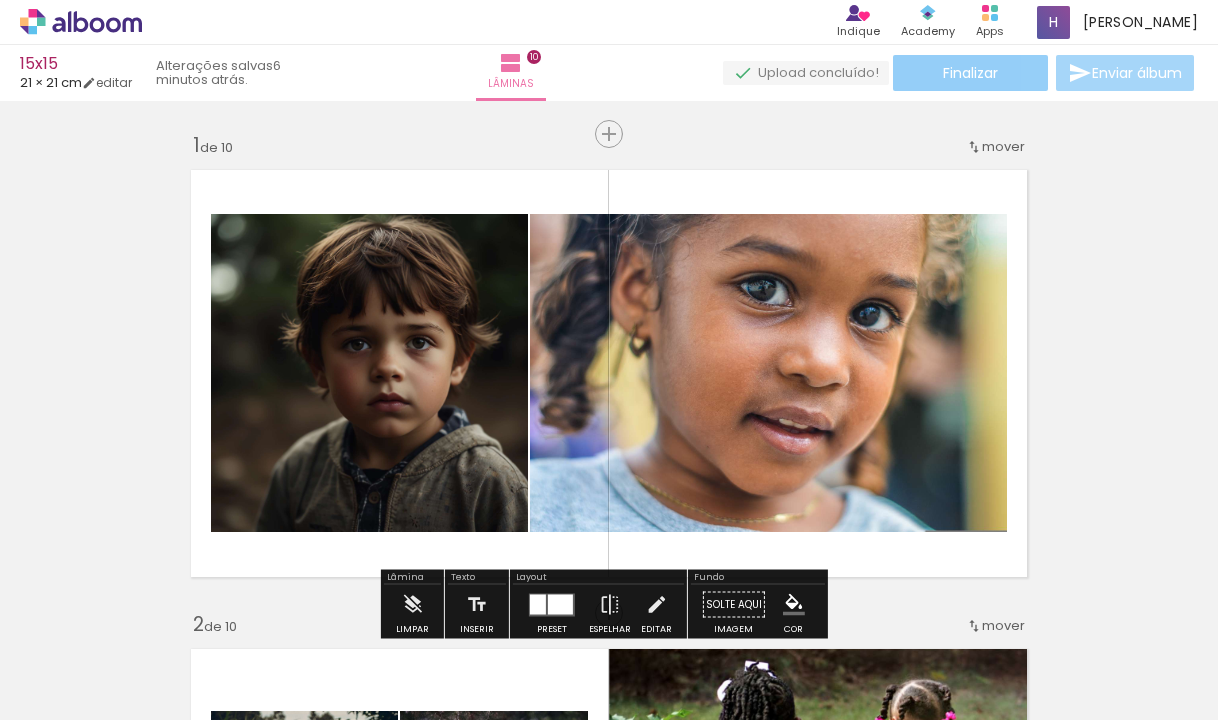 click on "Finalizar" 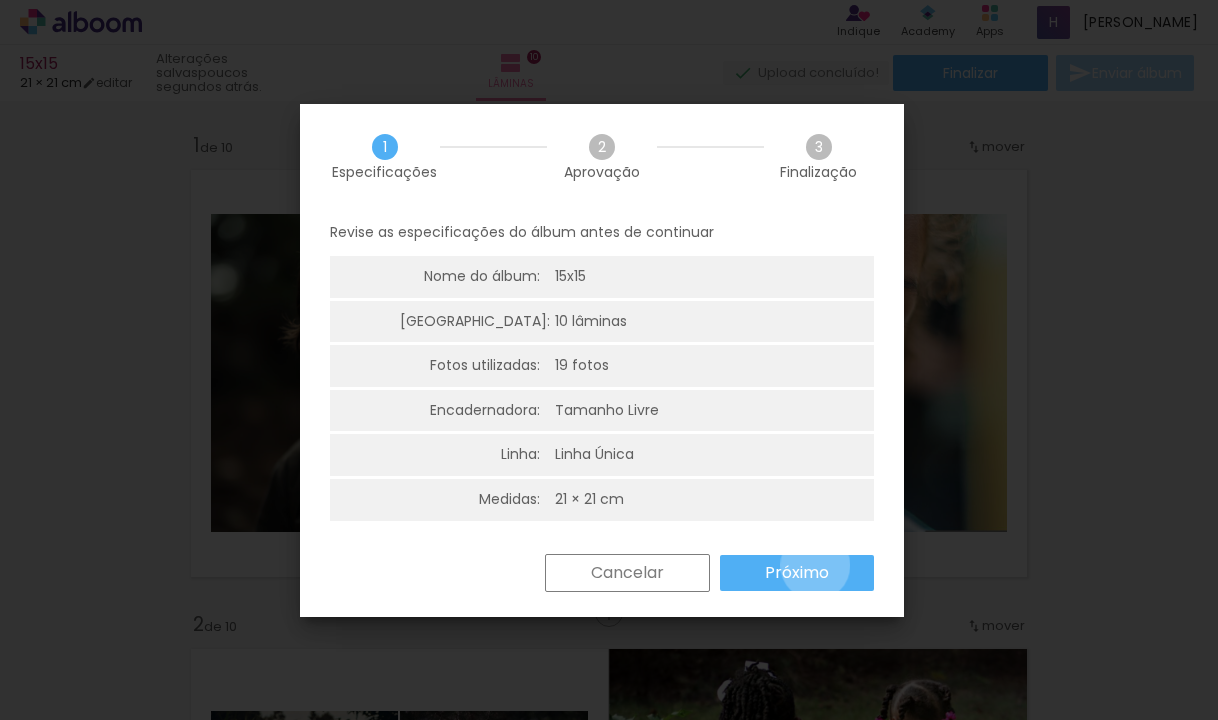click on "Próximo" at bounding box center (0, 0) 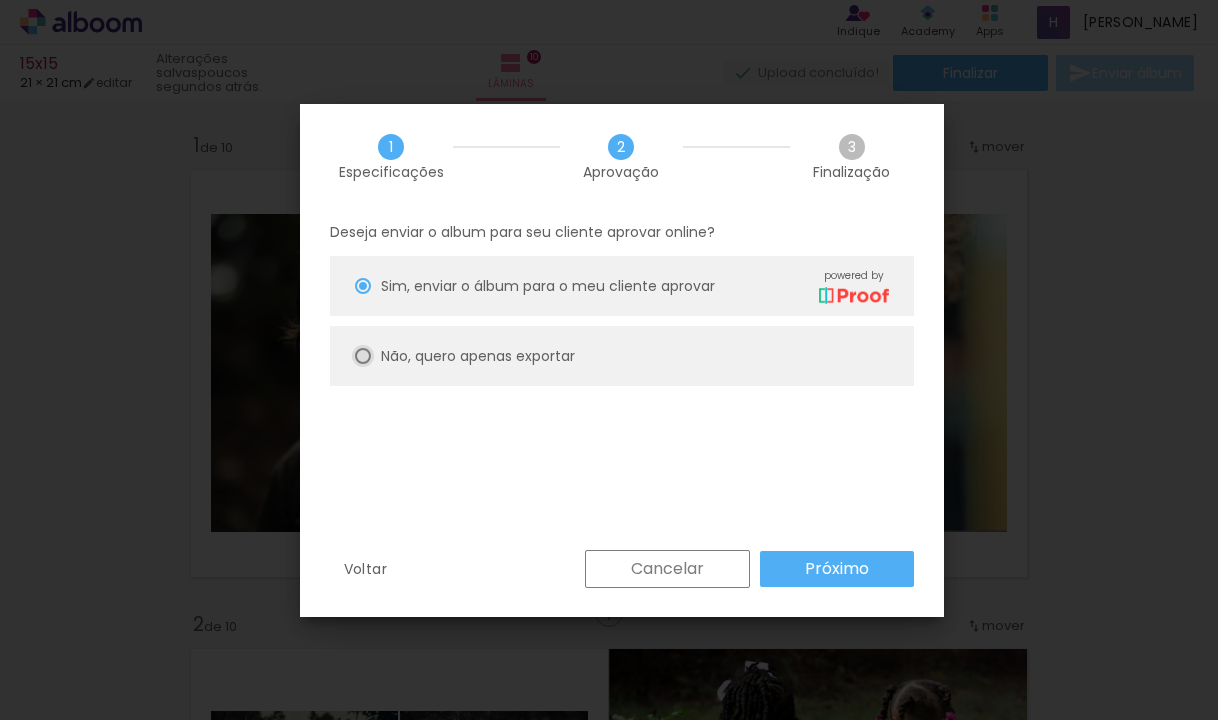 click at bounding box center (363, 286) 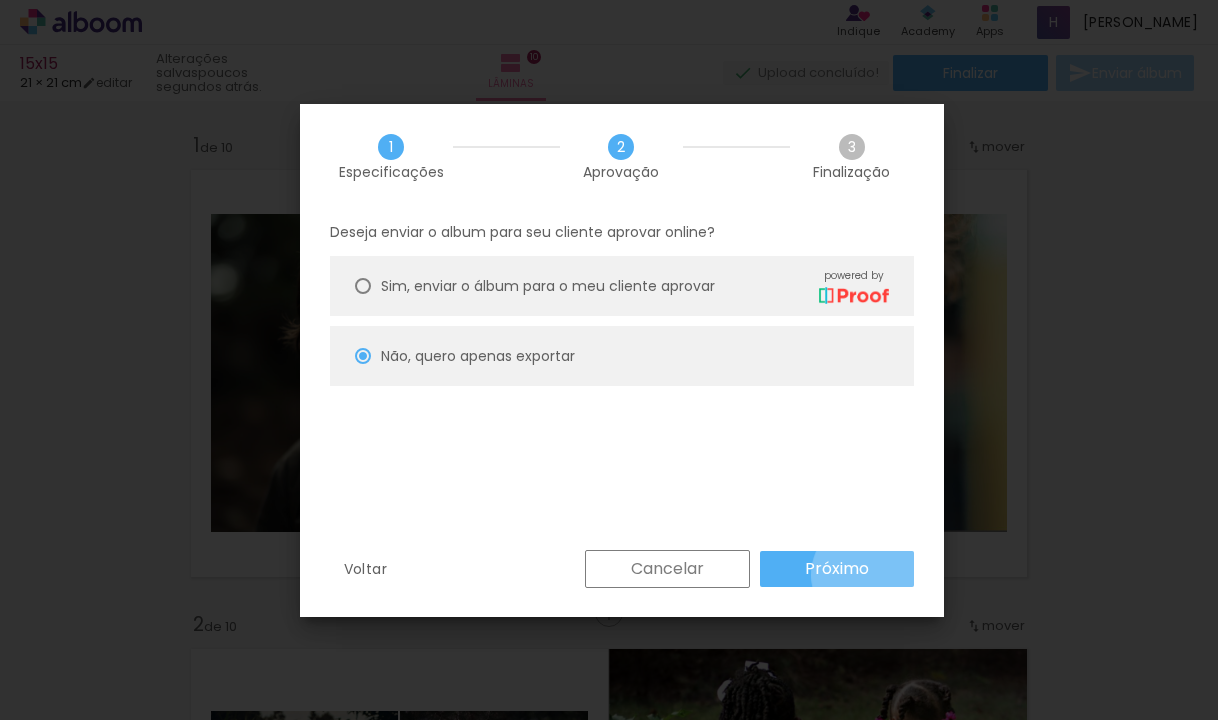 click on "Próximo" at bounding box center (837, 569) 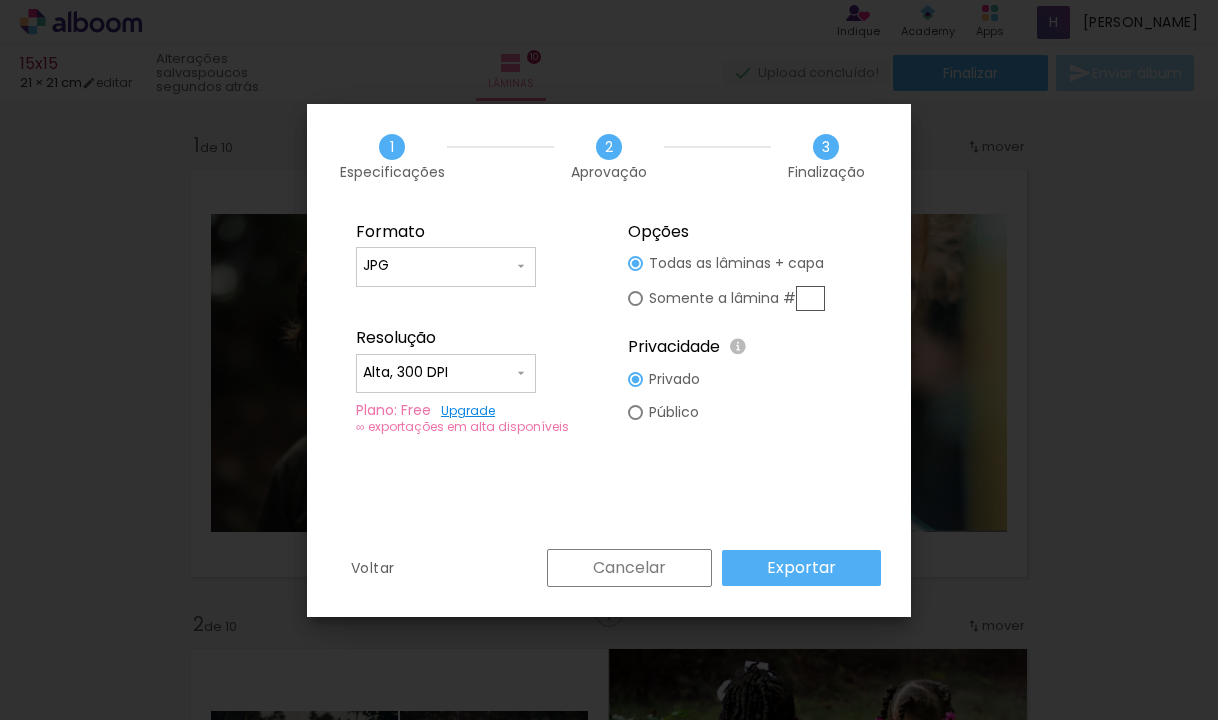 click on "JPG" at bounding box center [438, 266] 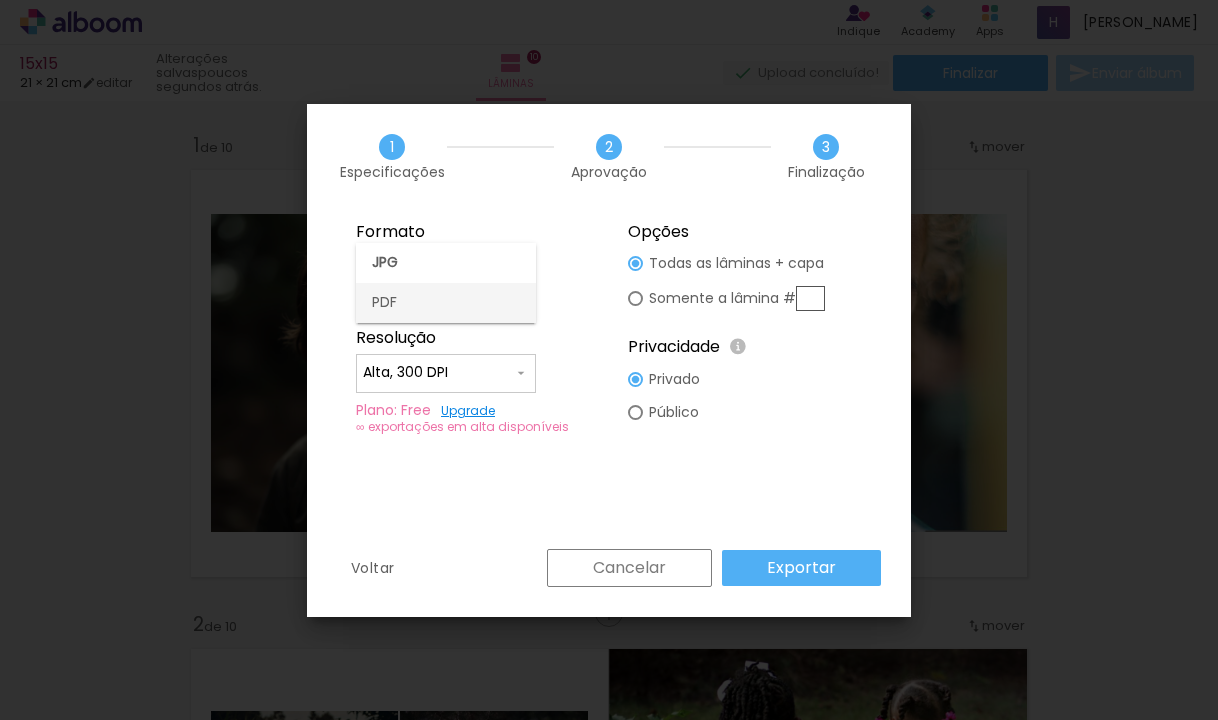 click on "PDF" at bounding box center [446, 303] 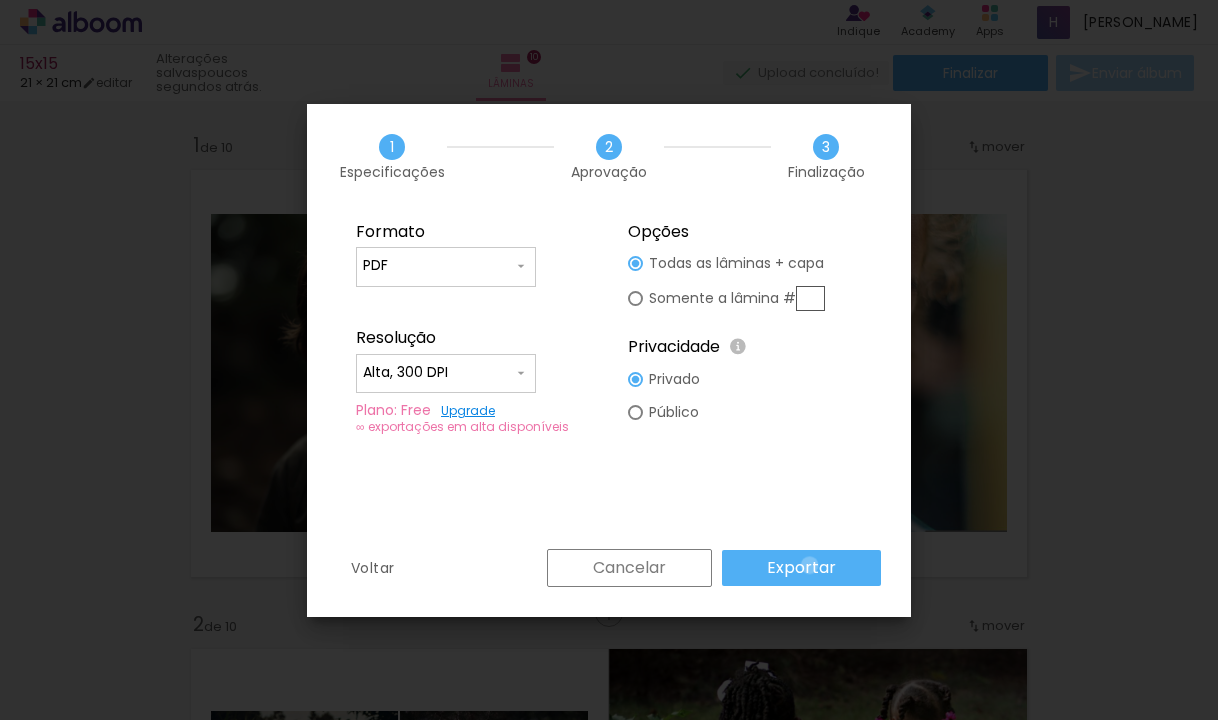 click on "Exportar" at bounding box center [0, 0] 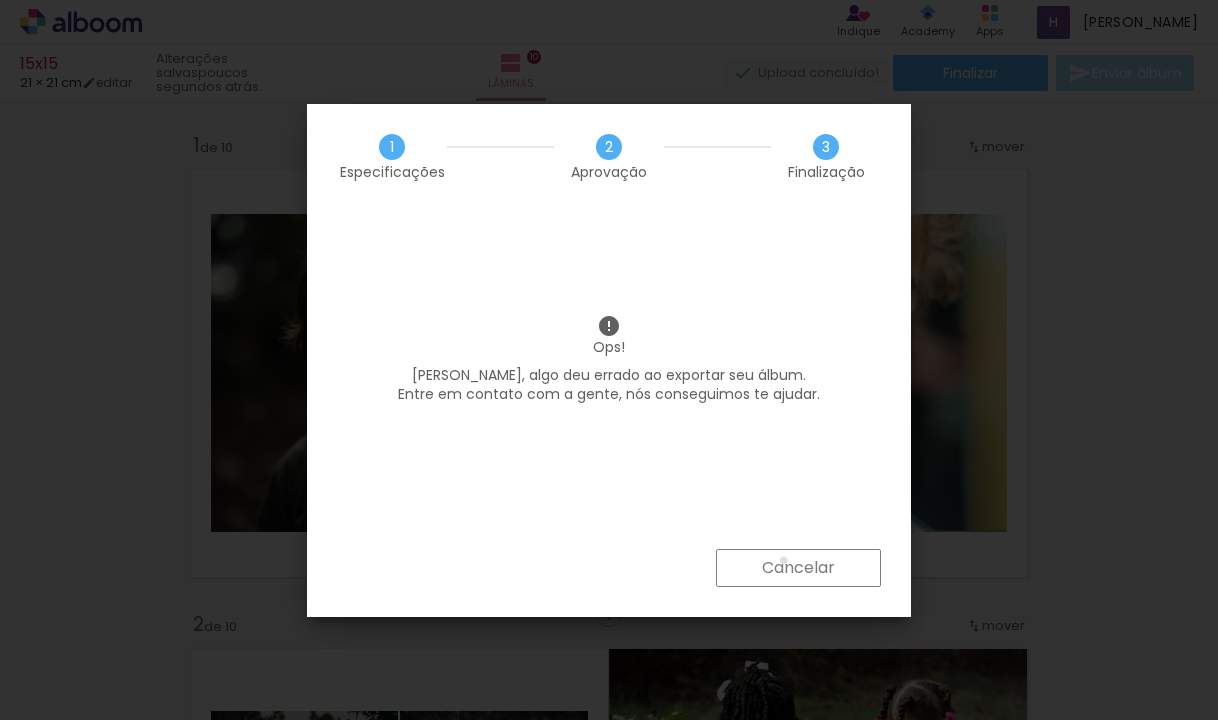 click on "Cancelar" at bounding box center [0, 0] 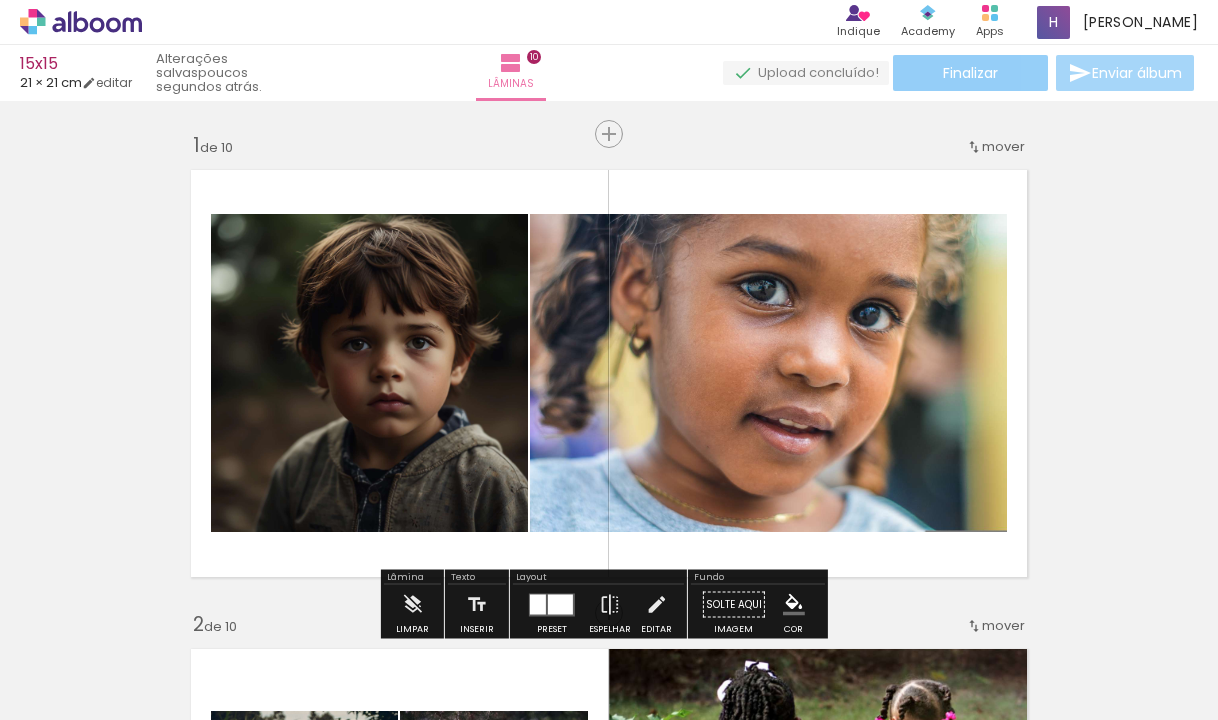 click on "Finalizar" 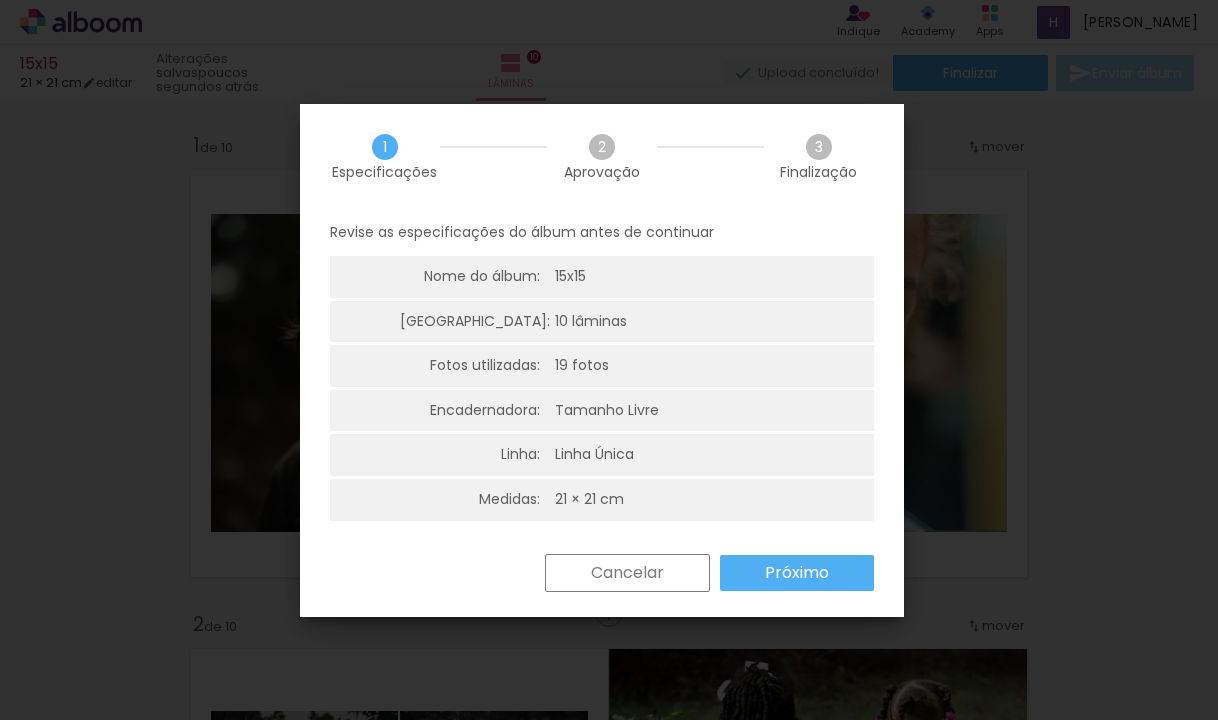 click on "Próximo" at bounding box center (0, 0) 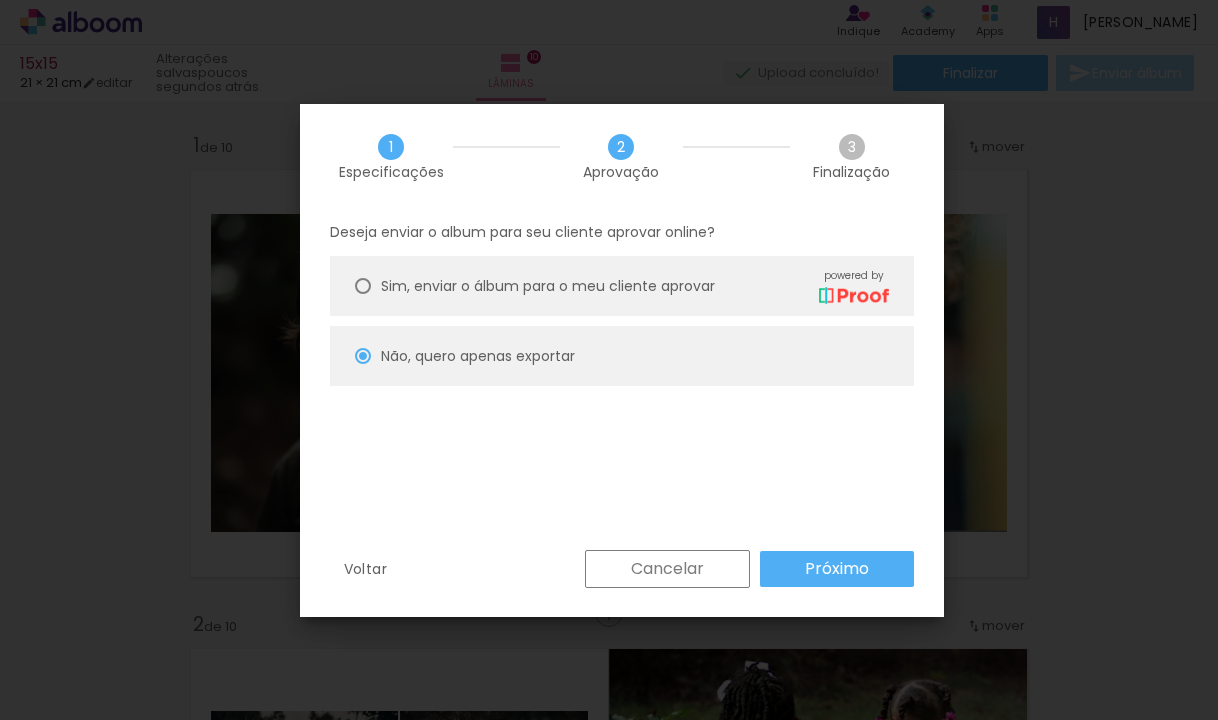 click on "Próximo" at bounding box center [0, 0] 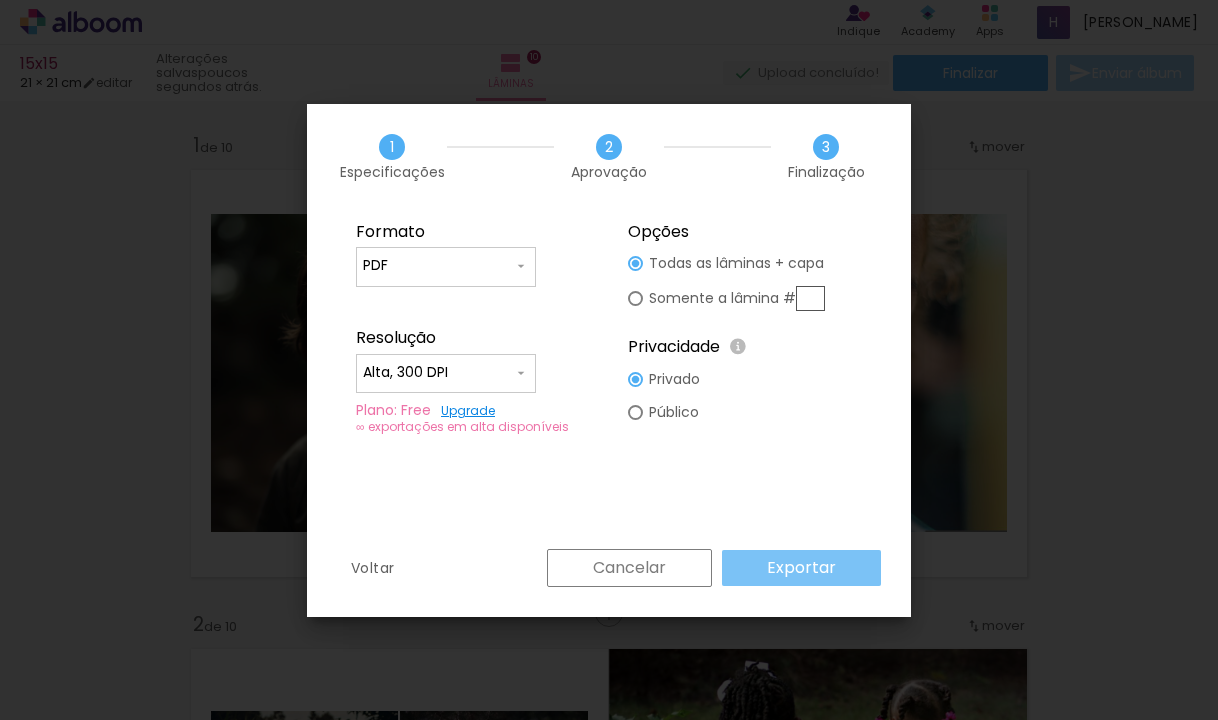 click on "Exportar" at bounding box center [0, 0] 